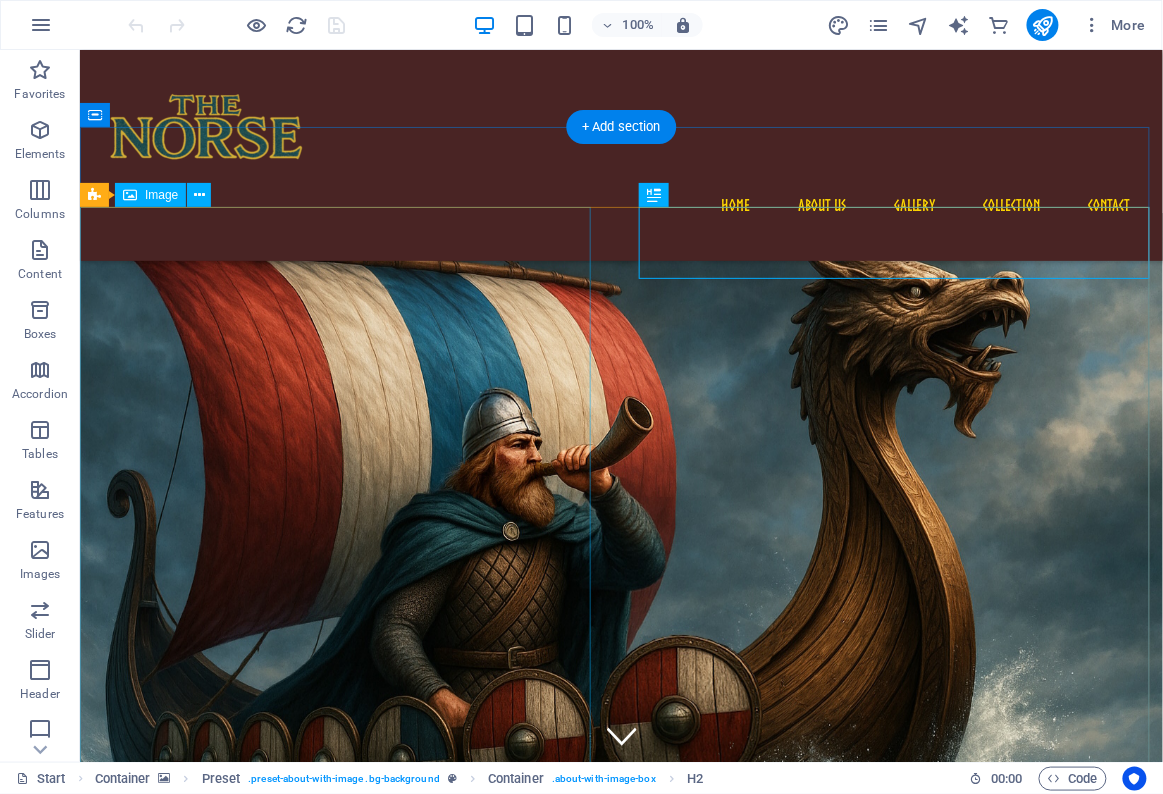 scroll, scrollTop: 635, scrollLeft: 0, axis: vertical 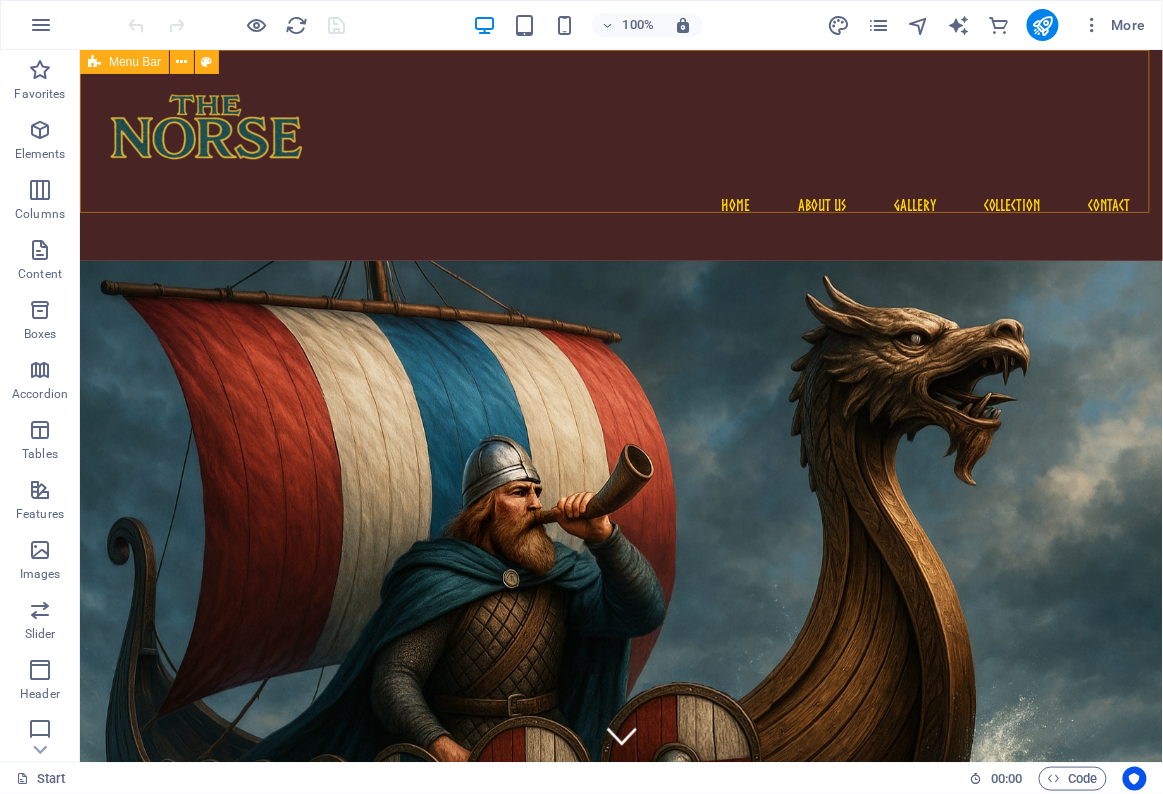 click on "Menu Bar" at bounding box center (135, 62) 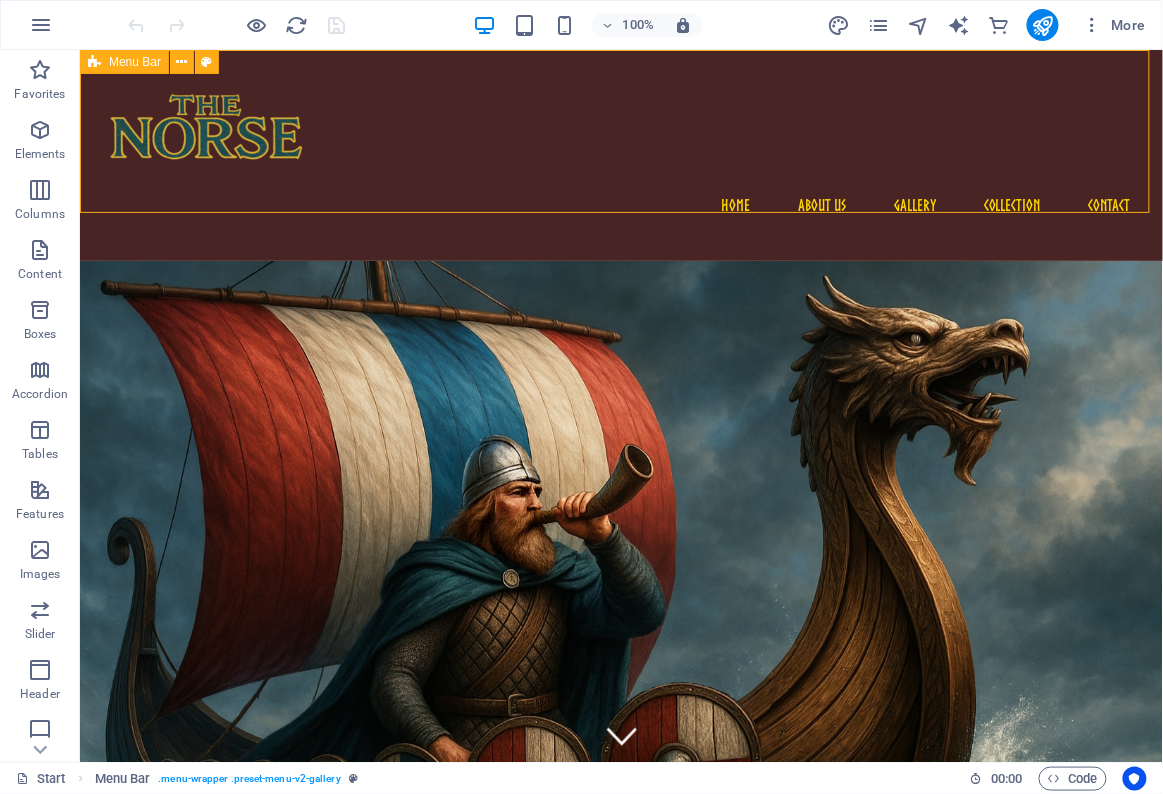click on "Menu Bar" at bounding box center [135, 62] 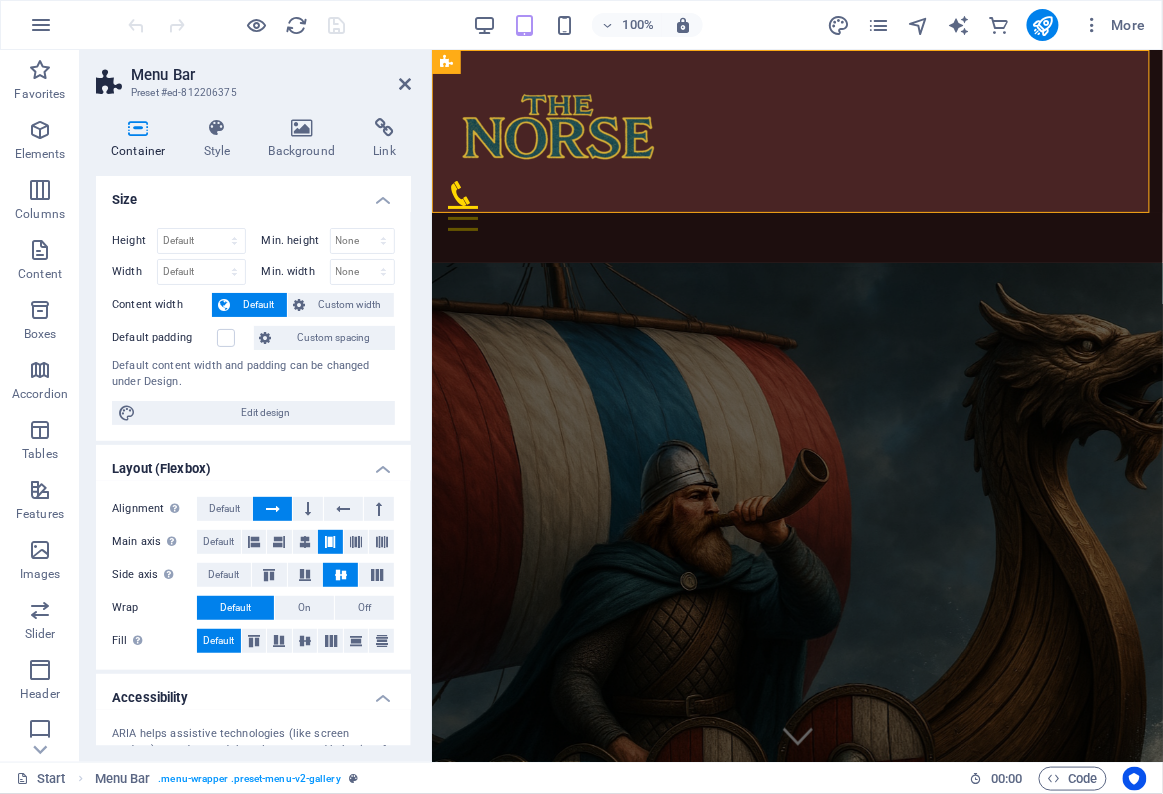 click at bounding box center (796, 205) 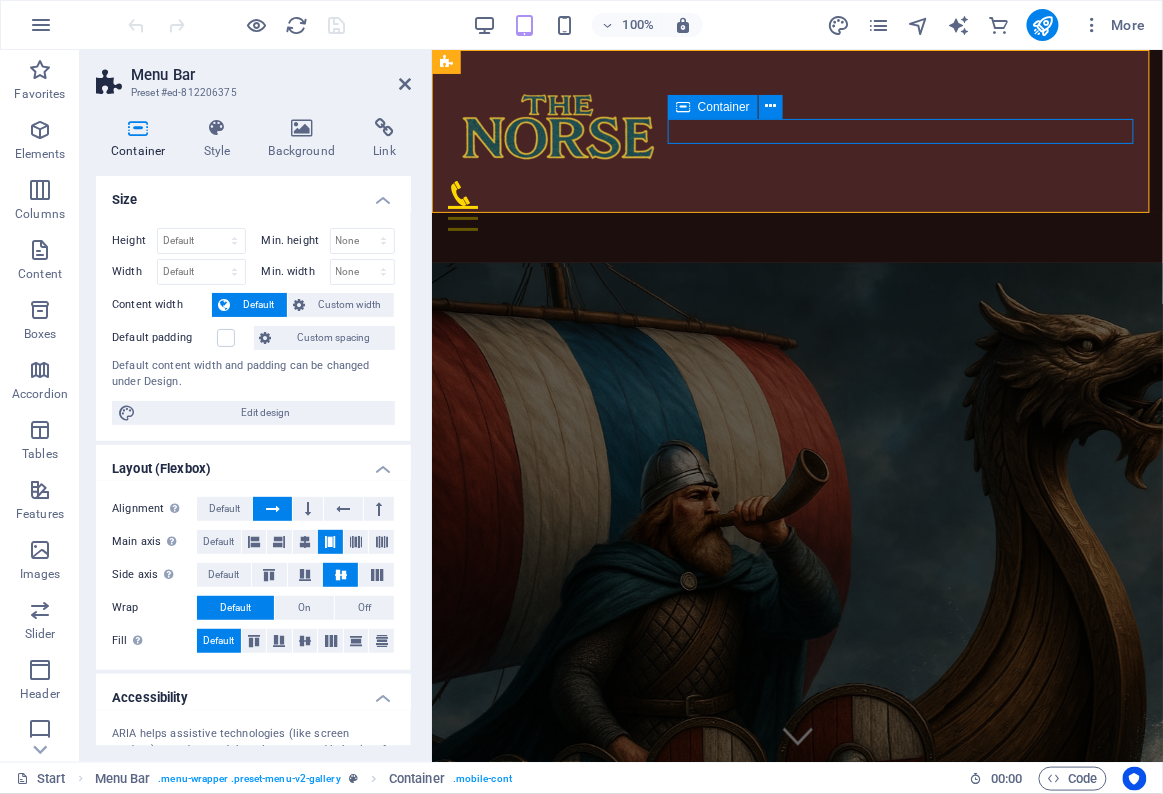 click on "Container" at bounding box center [732, 107] 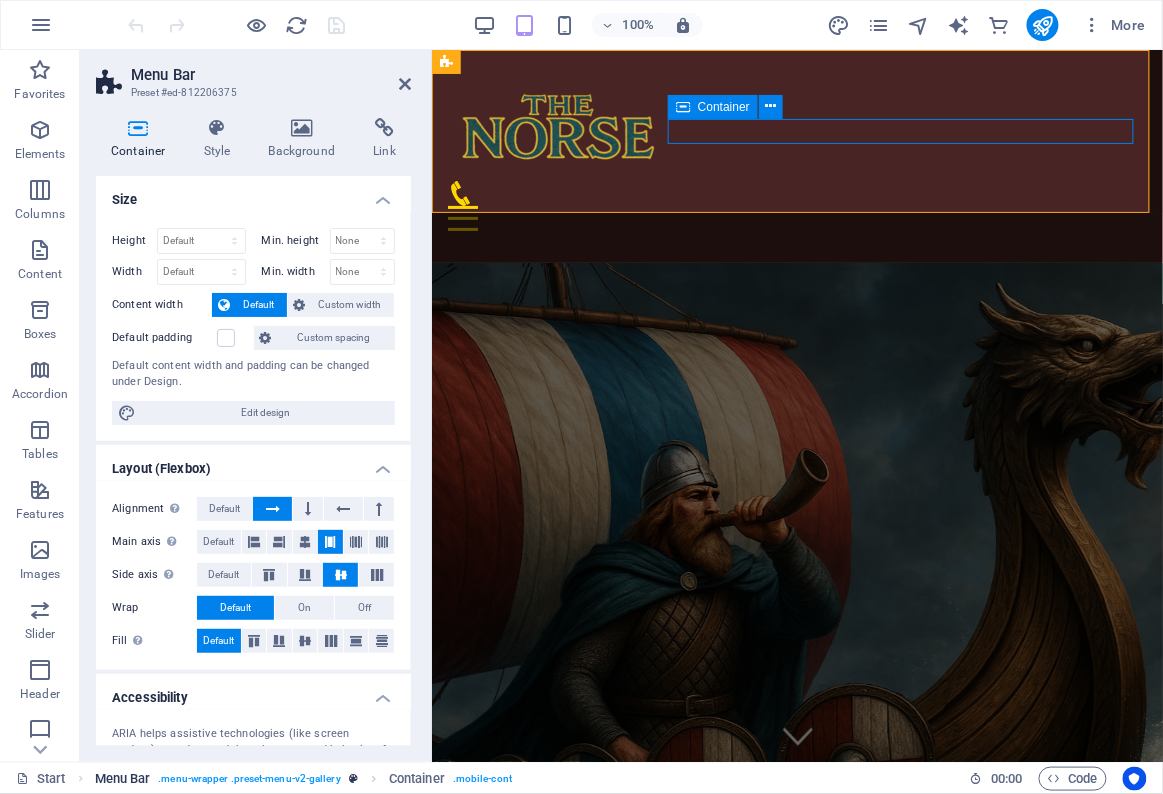 click on ". menu-wrapper .preset-menu-v2-gallery" at bounding box center [249, 779] 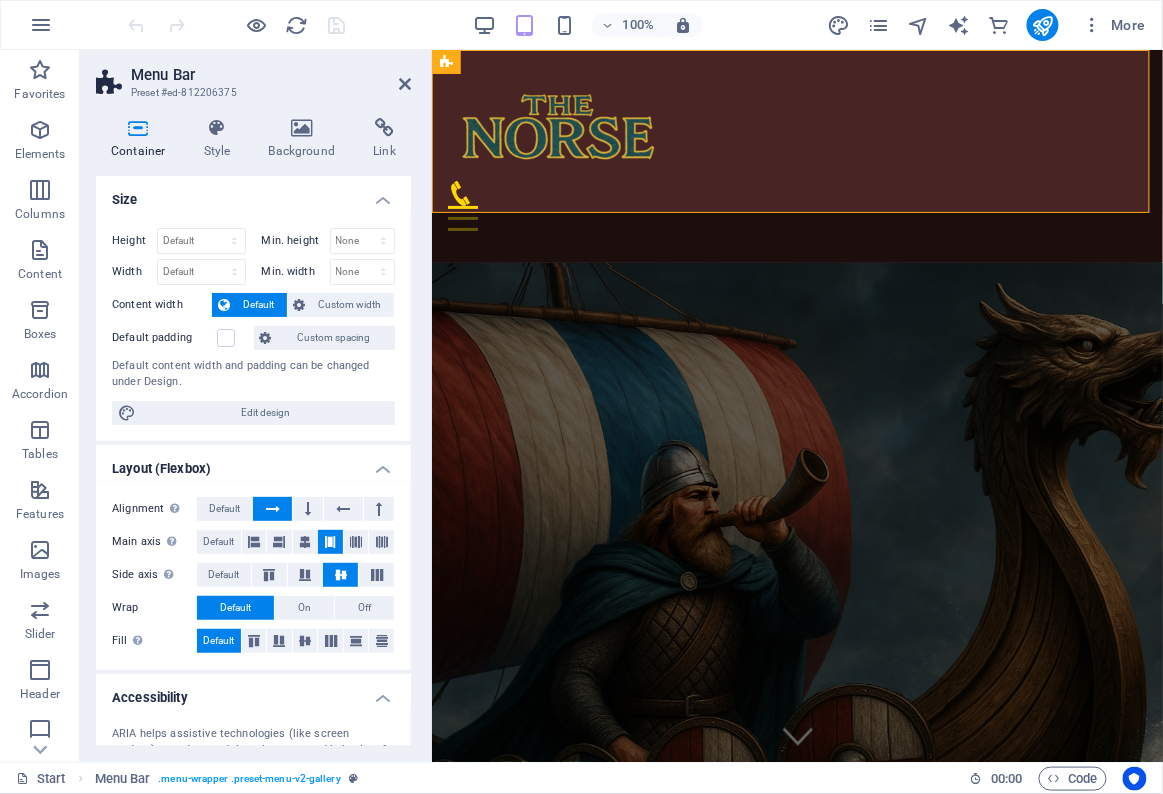 click on "Menu Bar Preset #ed-812206375" at bounding box center (253, 76) 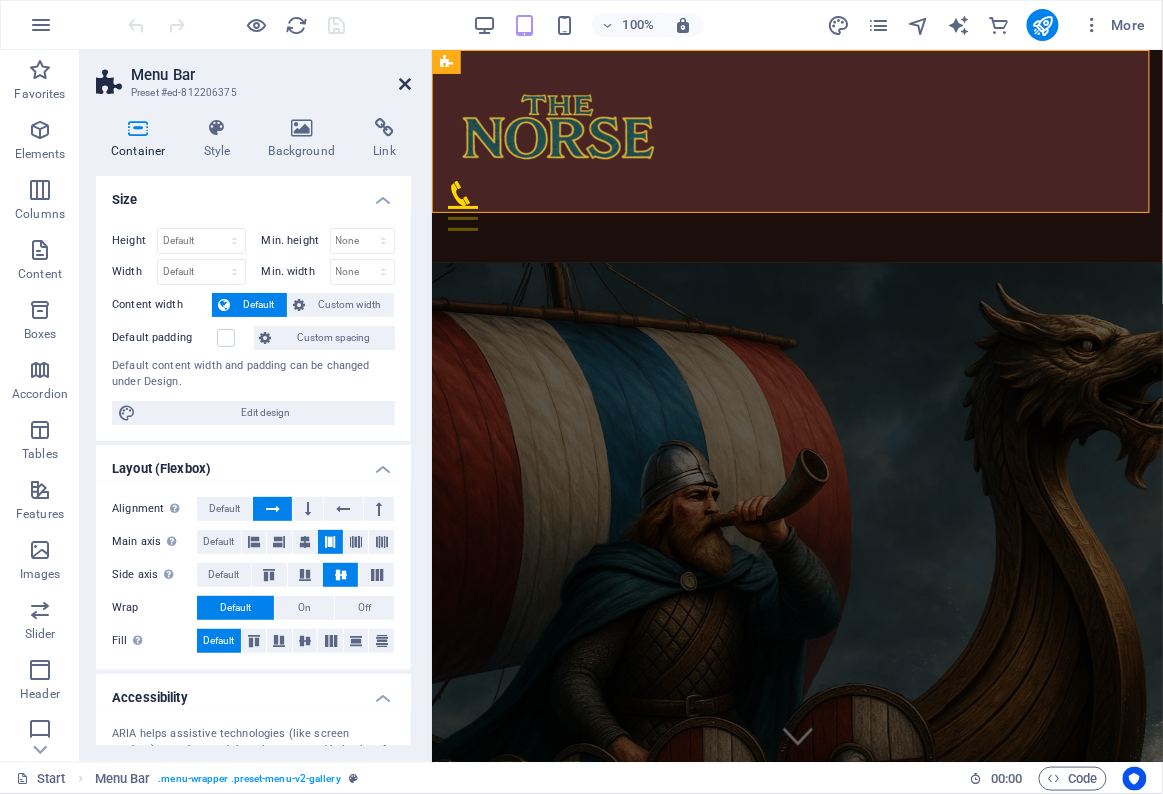 click at bounding box center [405, 84] 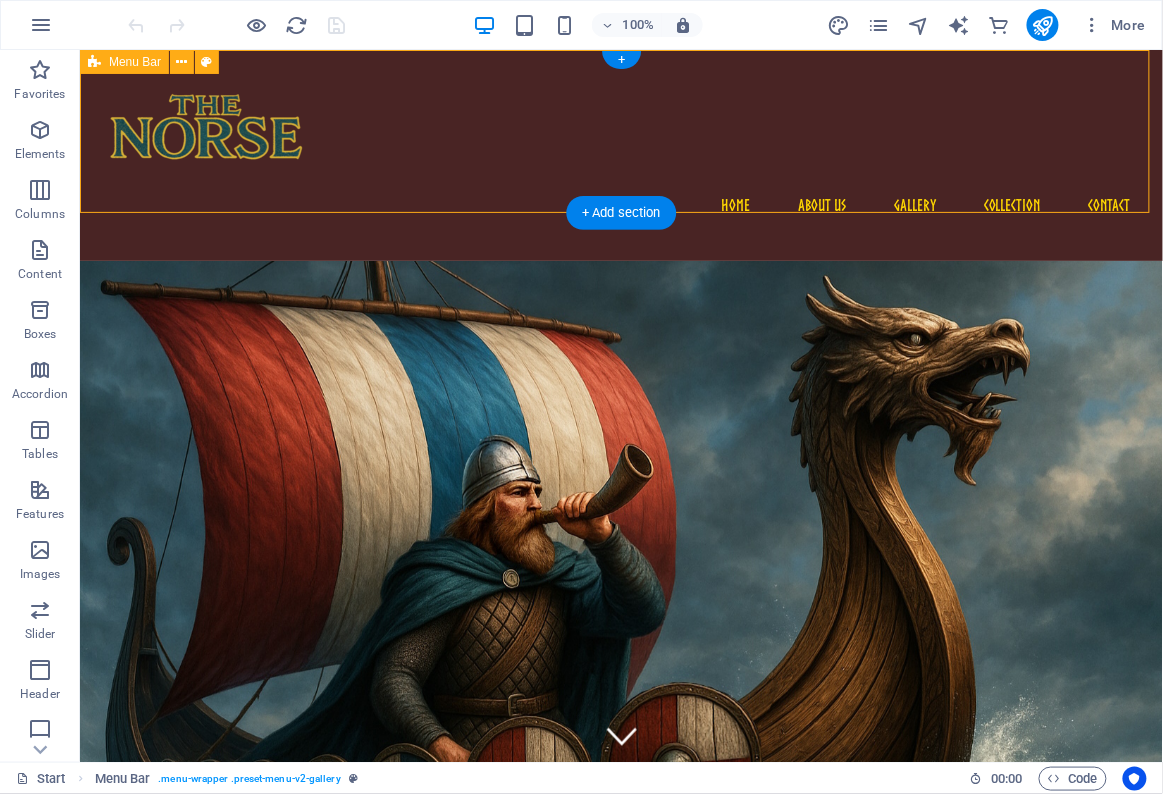 click on "Home About us Gallery Collection Contact" at bounding box center [620, 204] 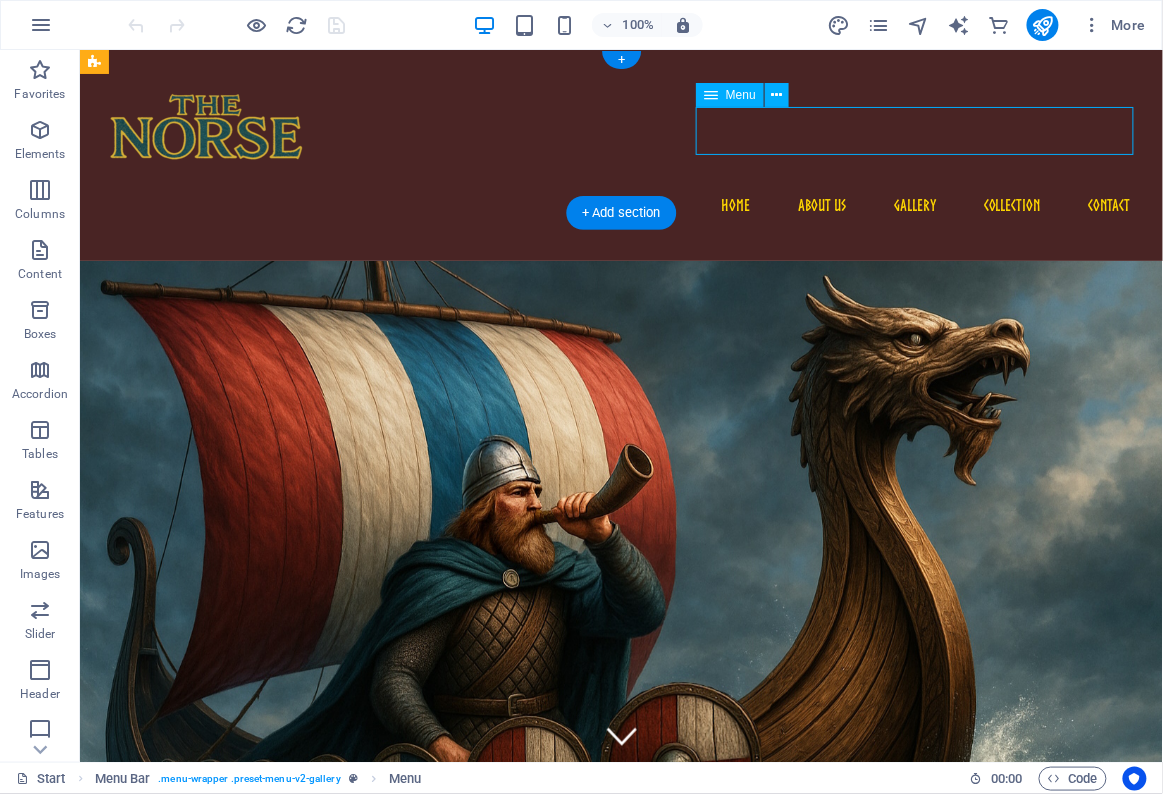 click on "Menu" at bounding box center [741, 95] 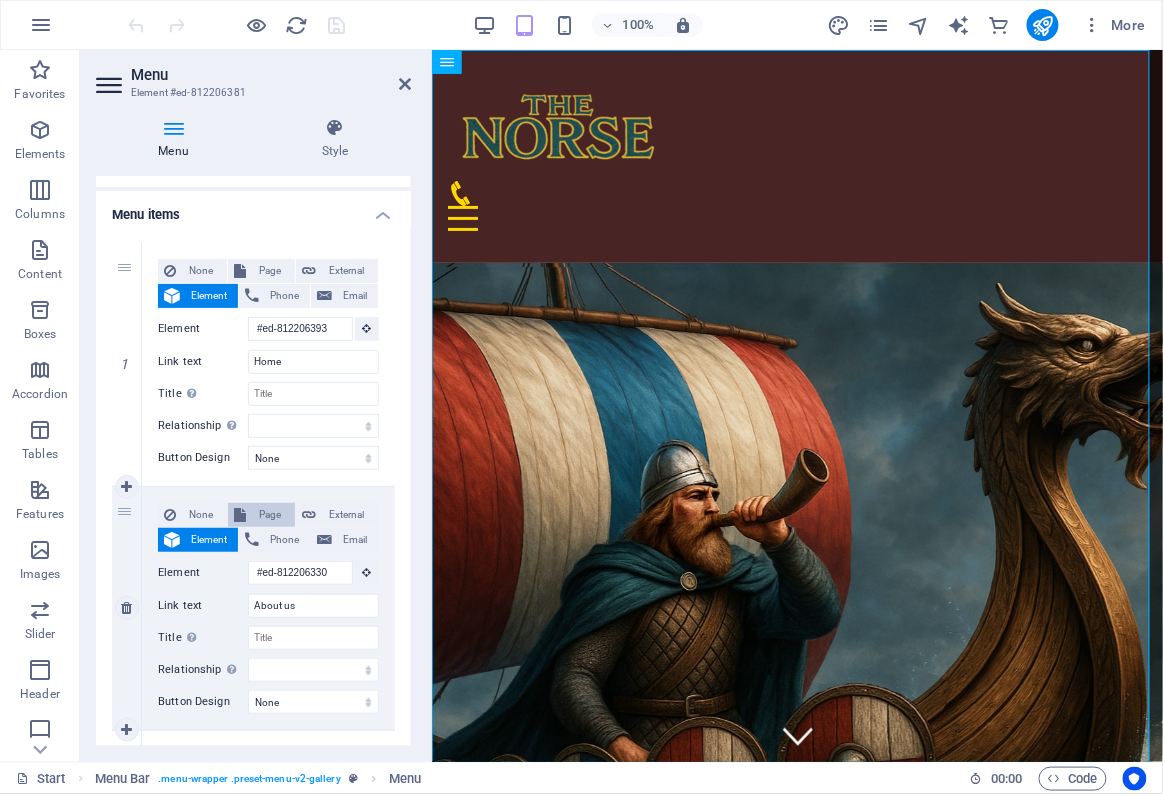 scroll, scrollTop: 545, scrollLeft: 0, axis: vertical 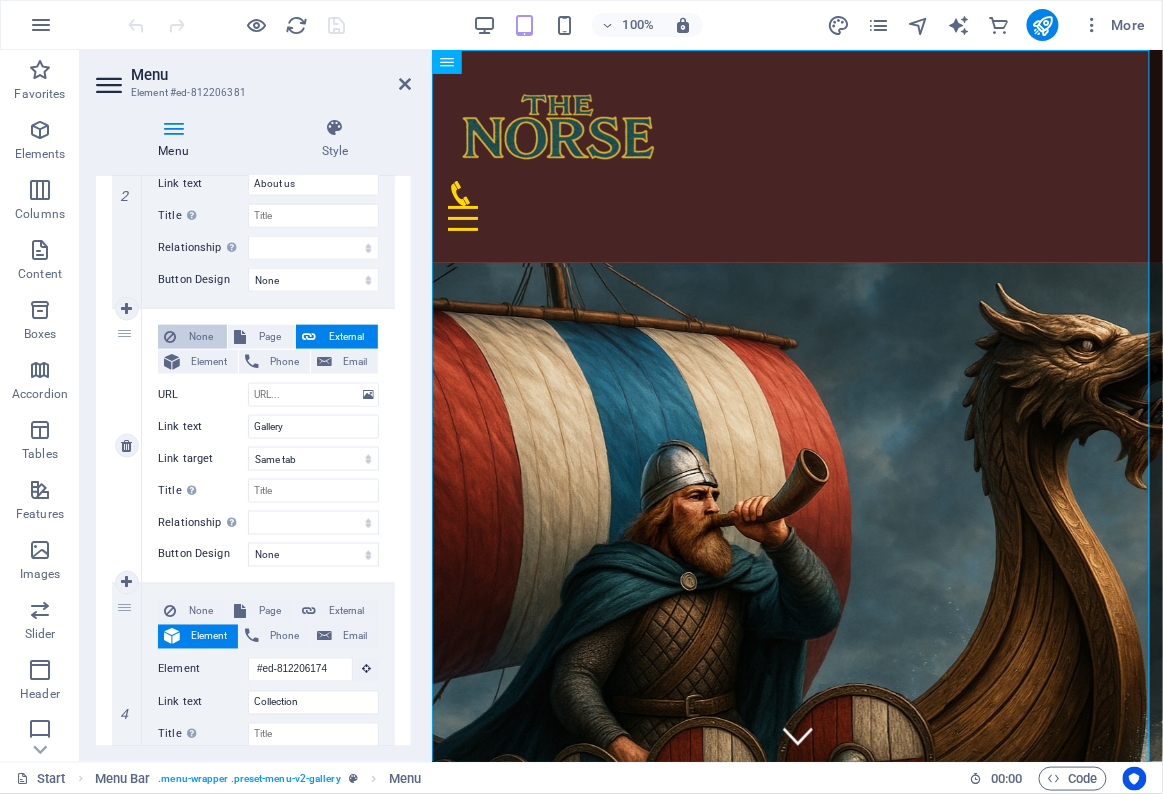 click at bounding box center (170, 337) 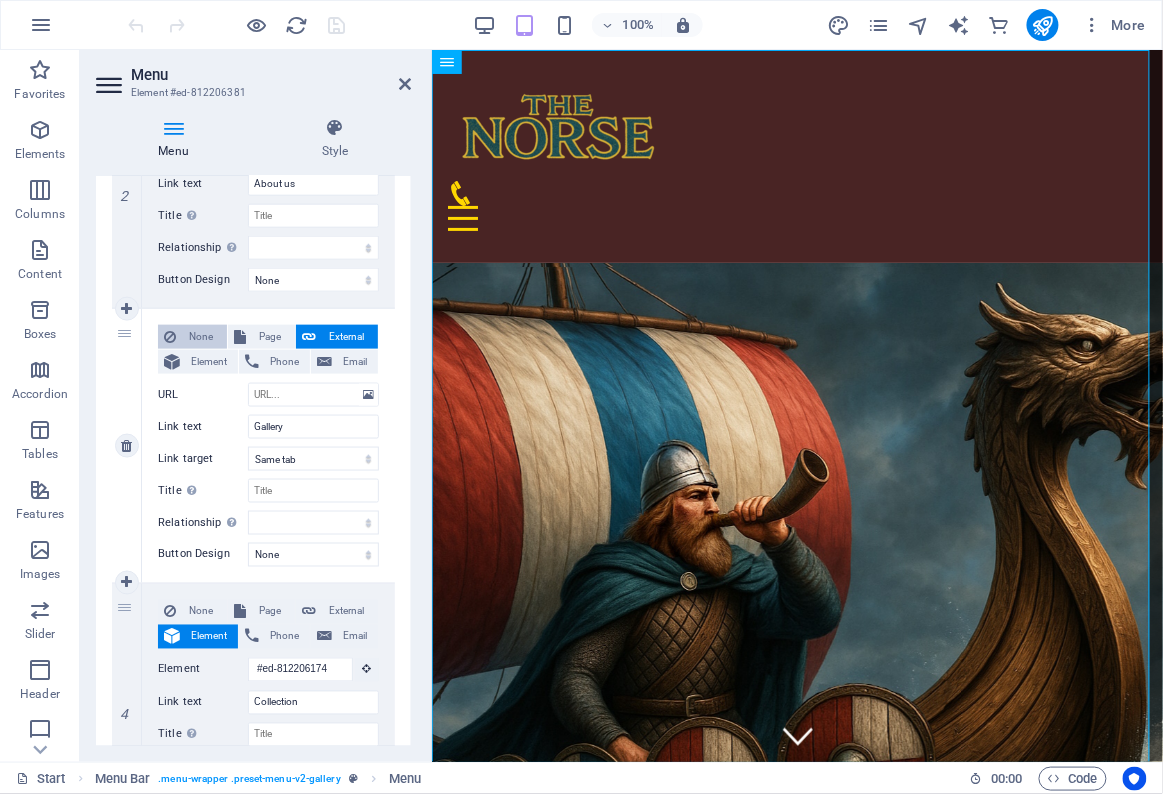 select 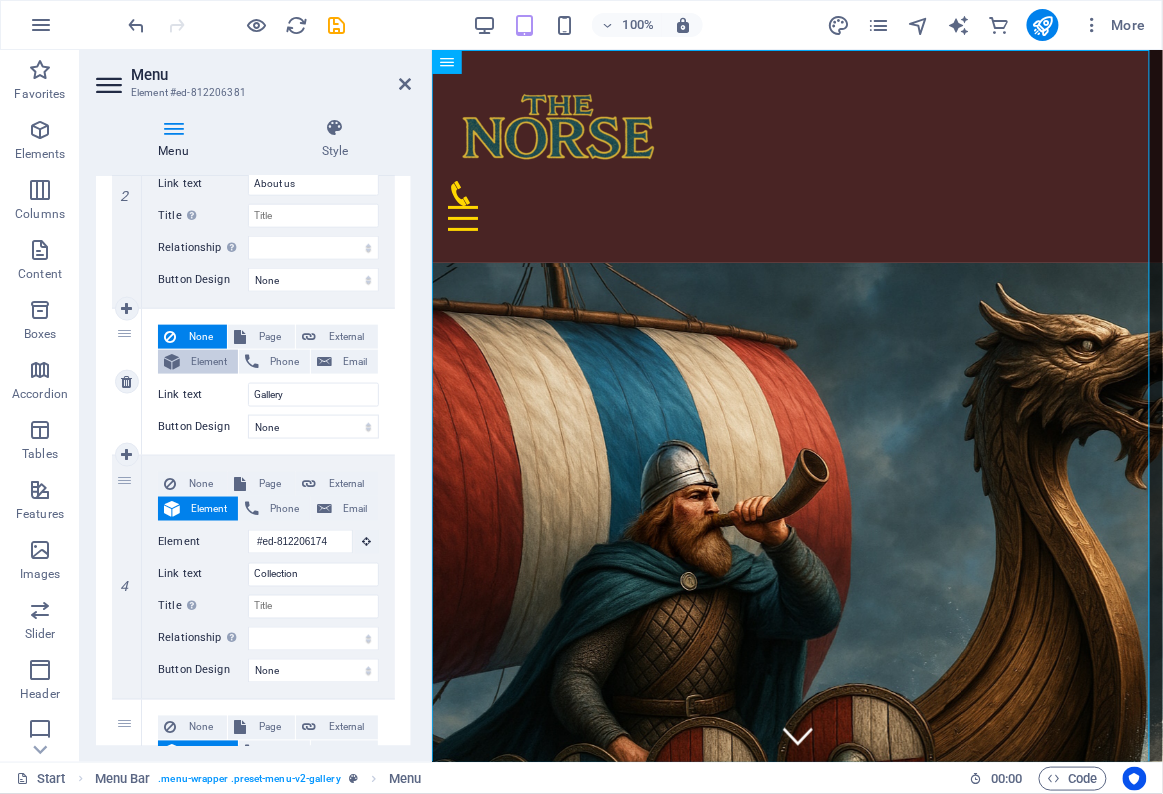 click on "Element" at bounding box center [198, 362] 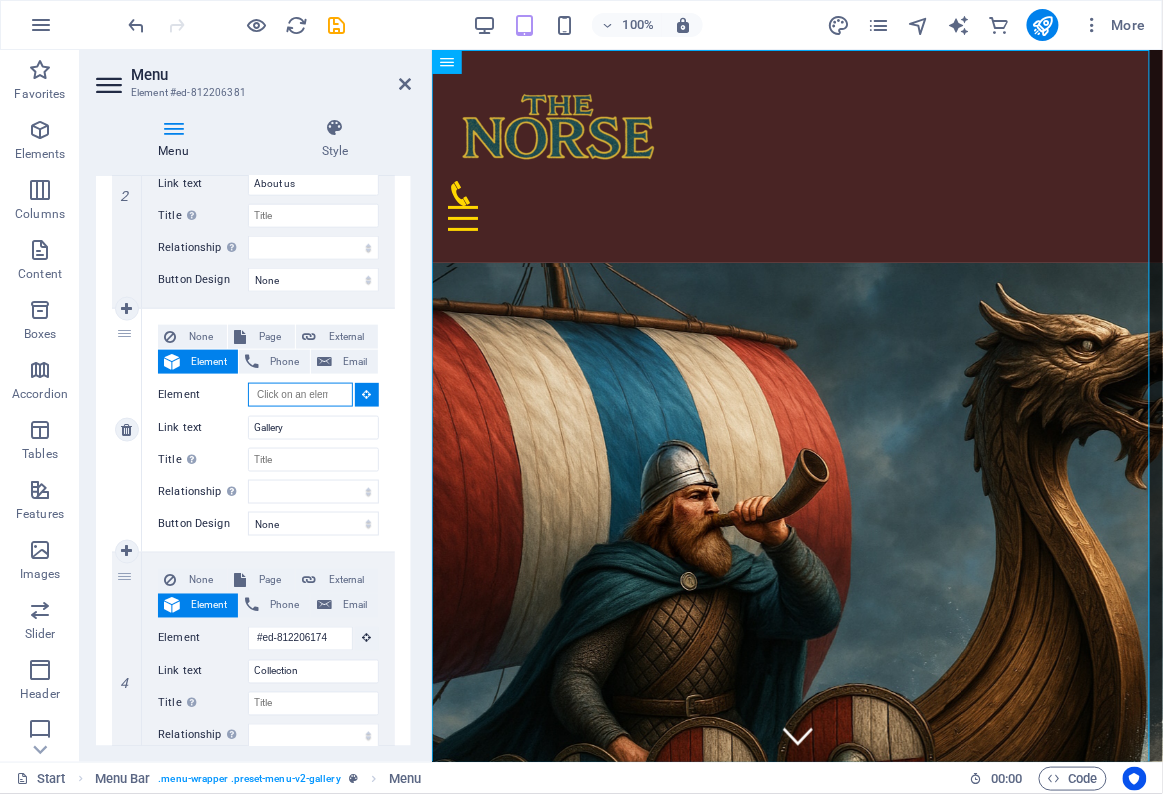 click on "Element" at bounding box center (300, 395) 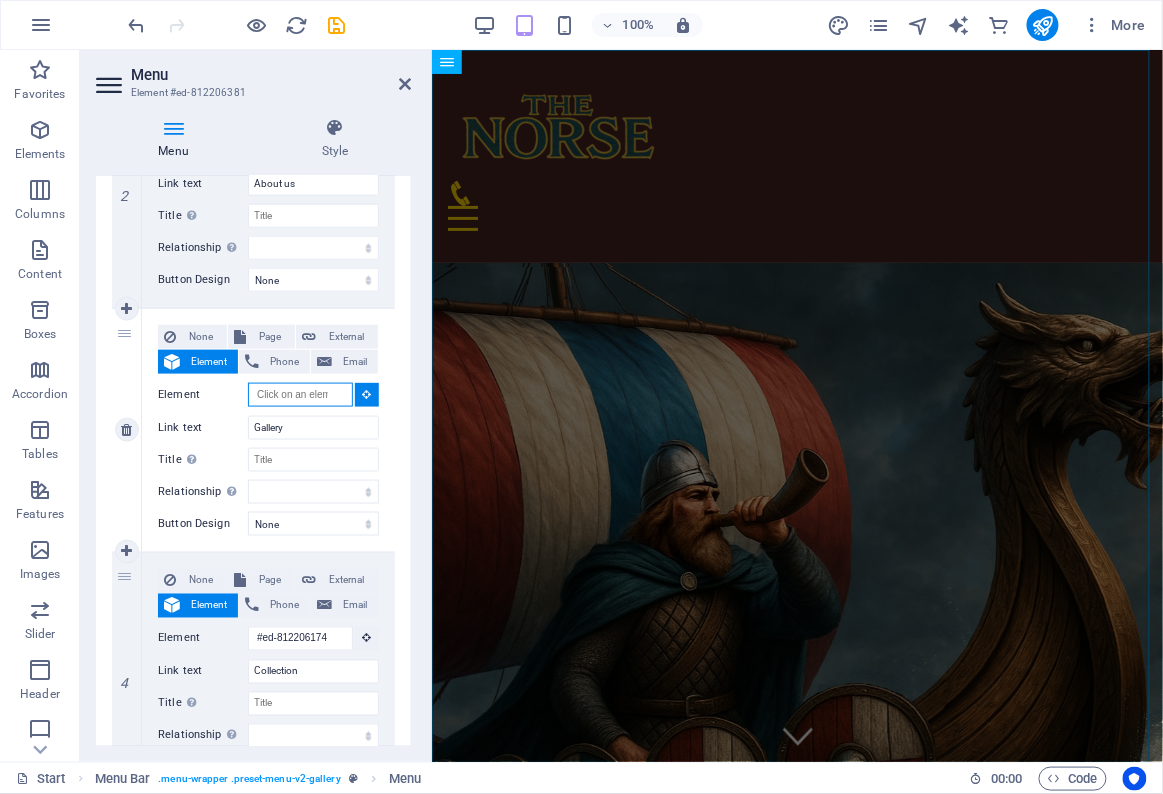 click on "Element" at bounding box center (300, 395) 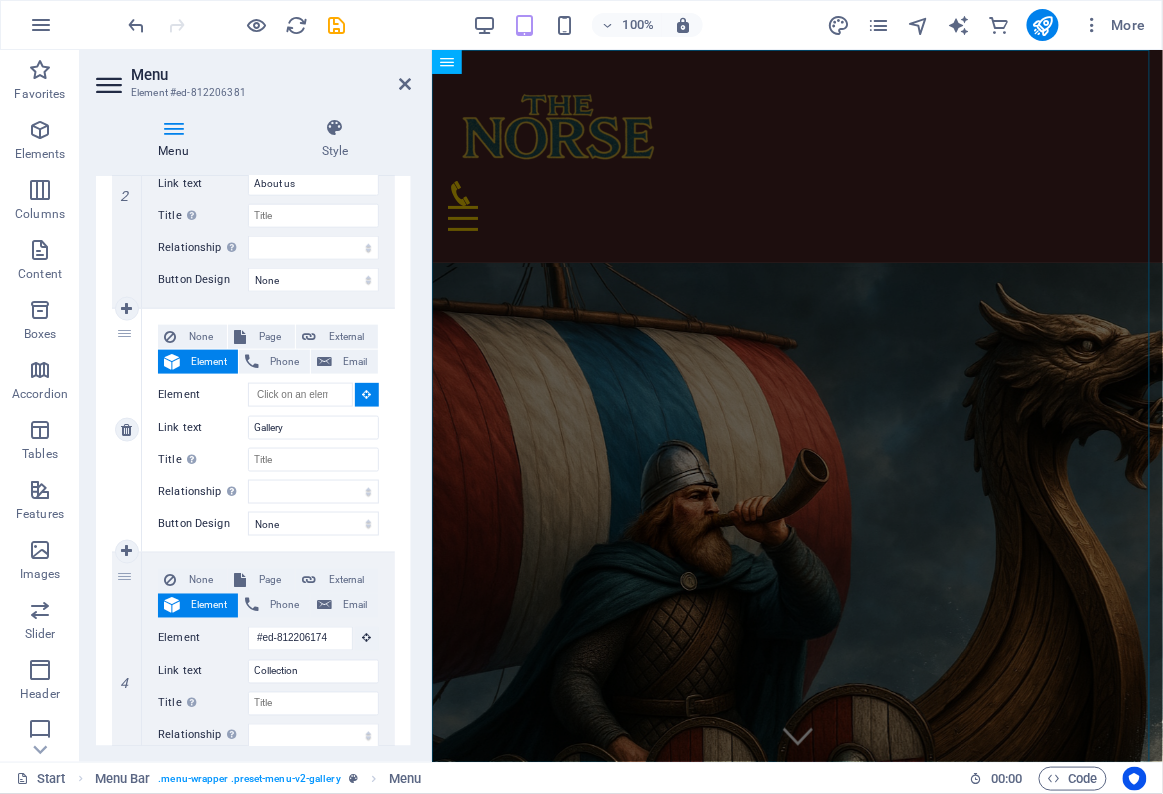 click at bounding box center [367, 394] 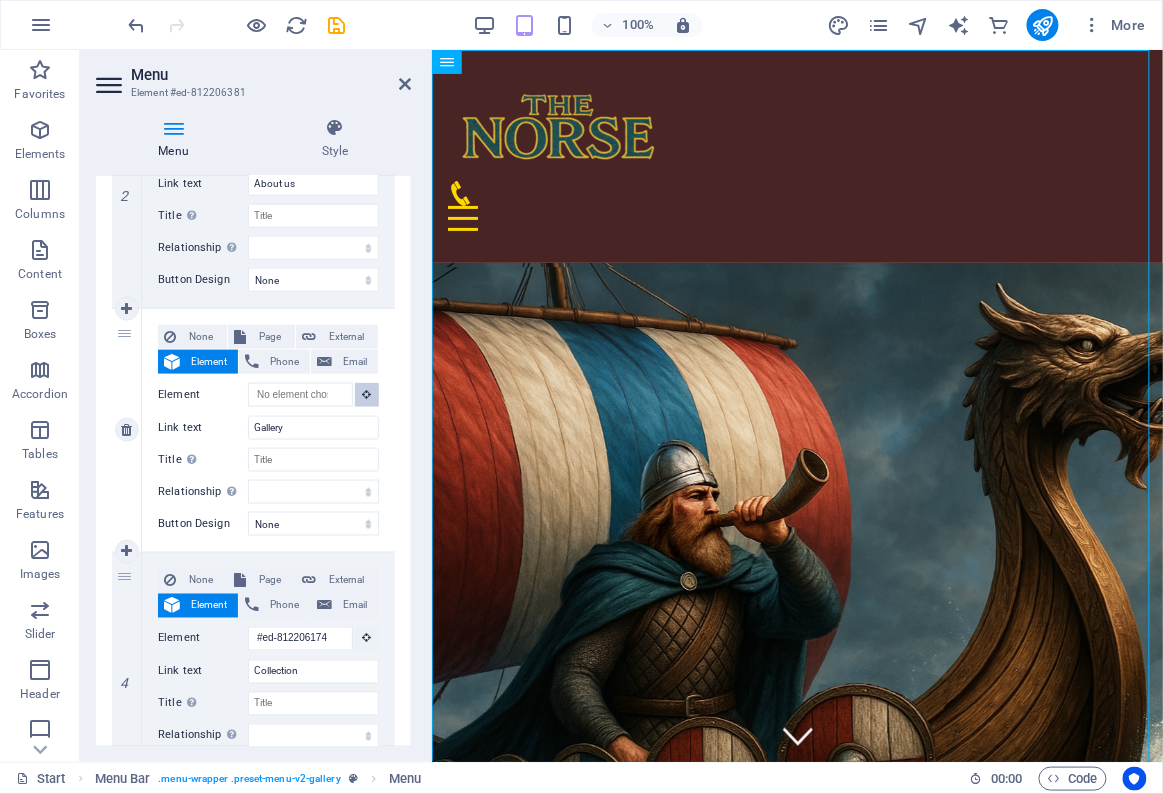 click at bounding box center [367, 394] 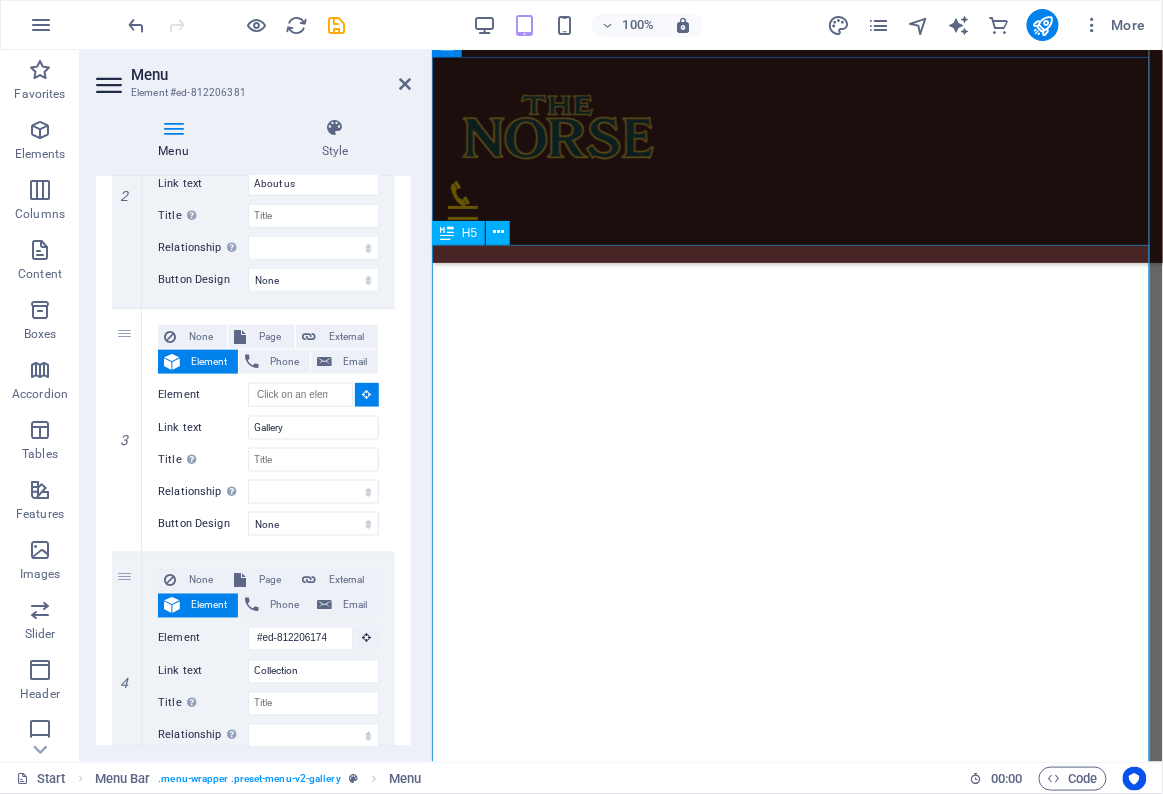 scroll, scrollTop: 2181, scrollLeft: 0, axis: vertical 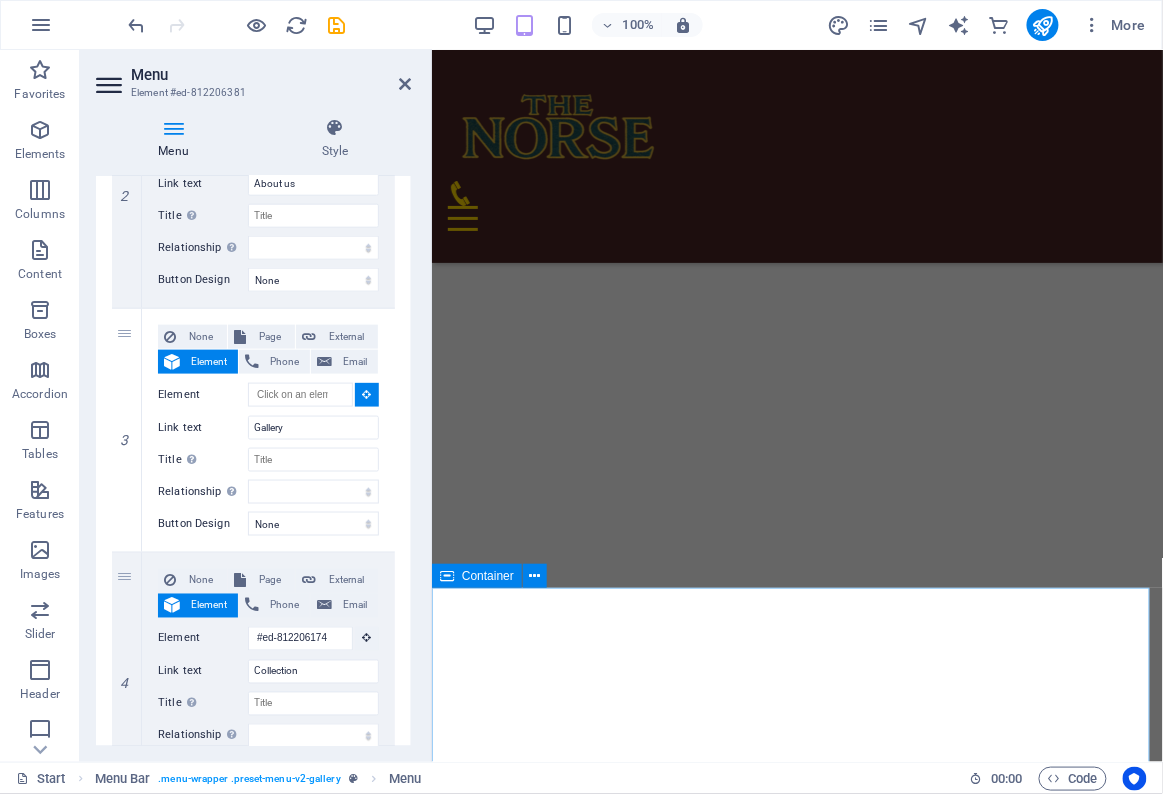 click on "our gallery all Modern Art Sculptures Paintings Categories are classes on the image element. Each category starts with filter-. Trigger buttons are linked with #category viking ship" at bounding box center [796, 4350] 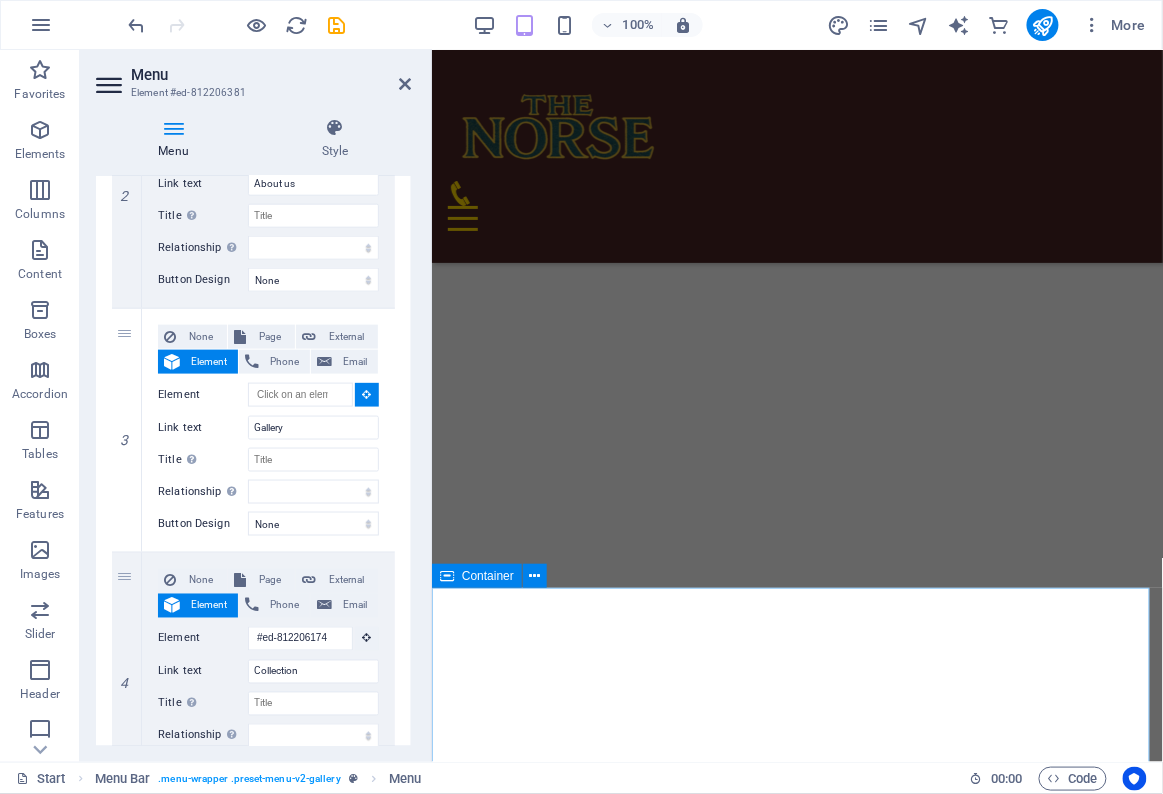 select 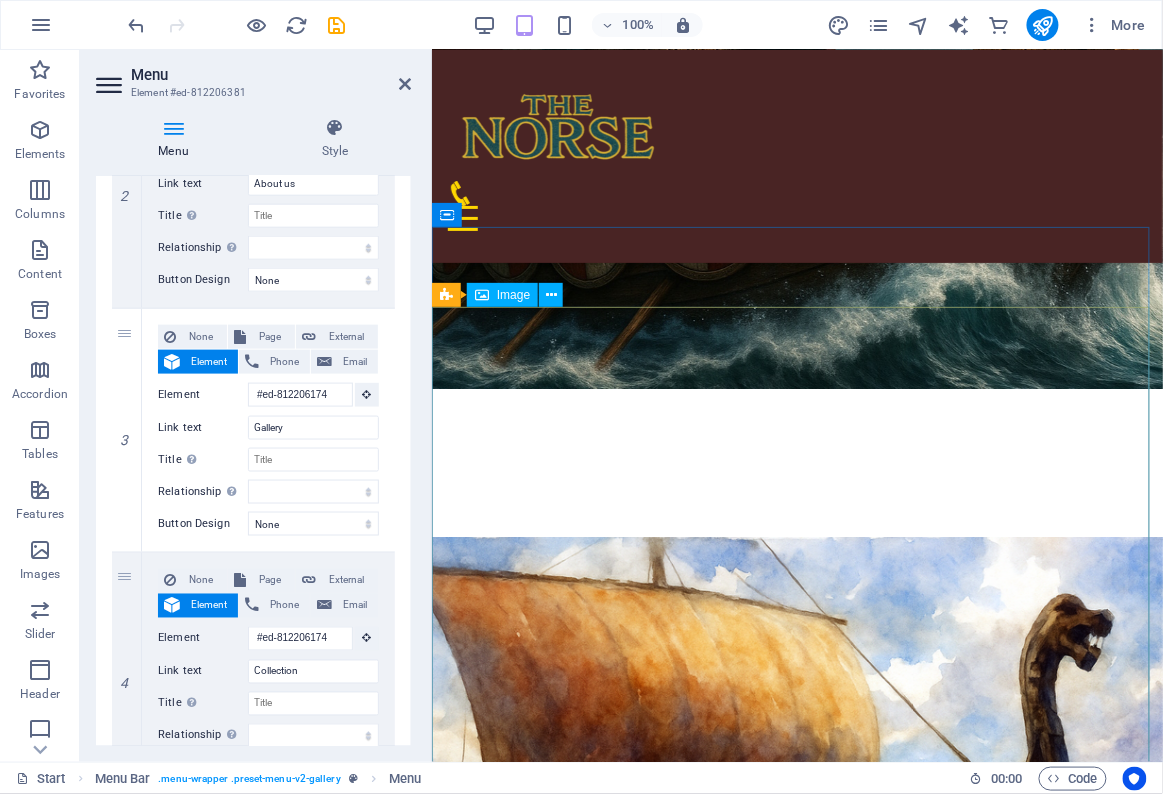 scroll, scrollTop: 0, scrollLeft: 0, axis: both 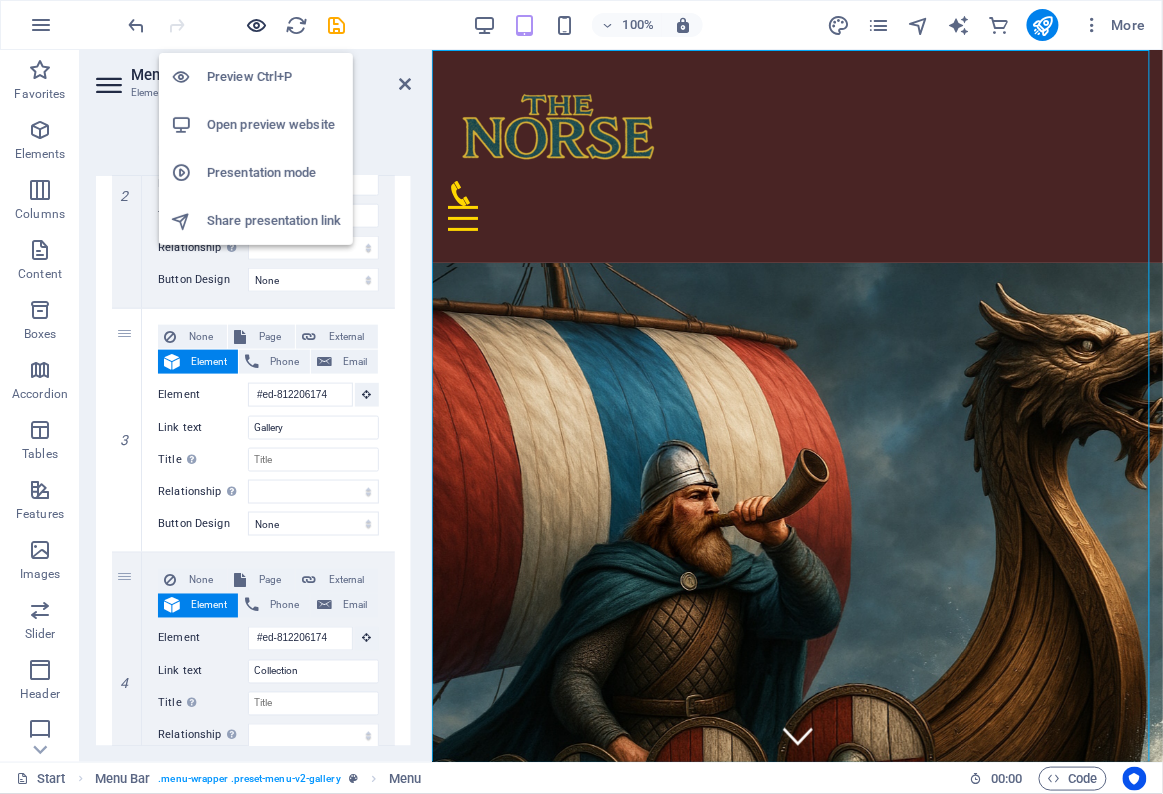 click at bounding box center (257, 25) 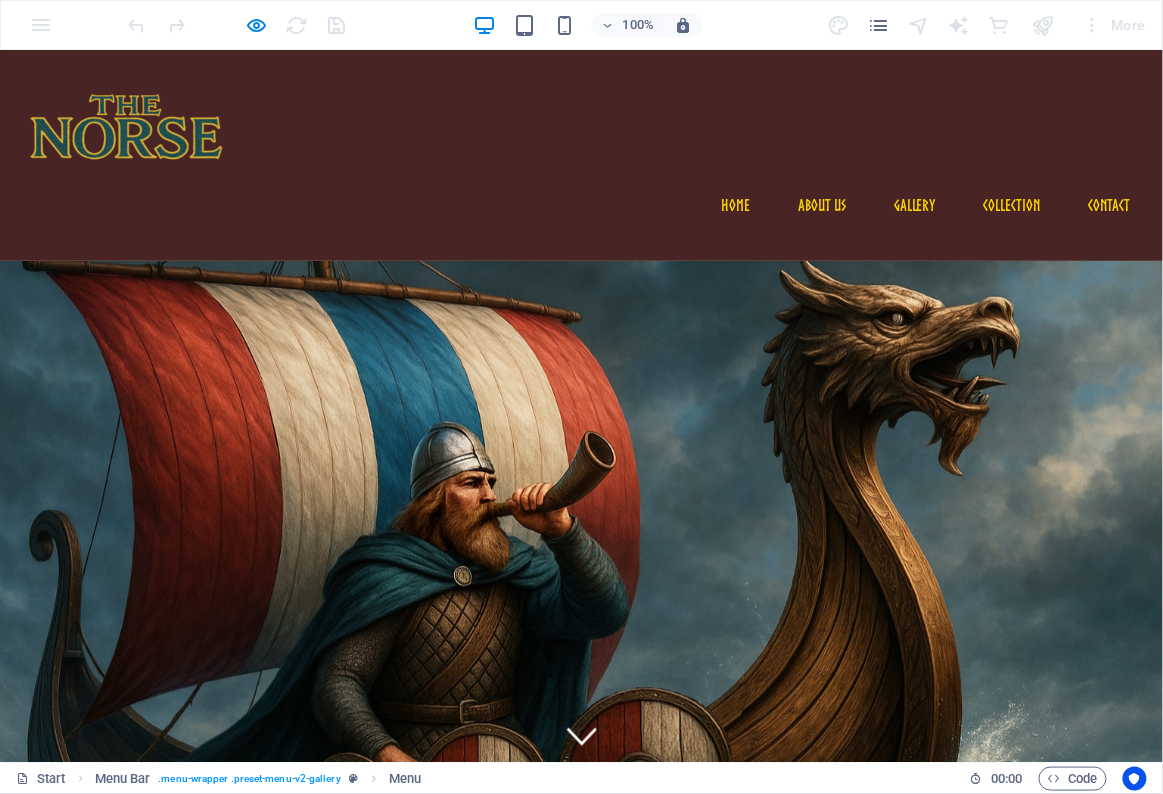 click on "Skip to main content
Home About us Gallery Collection Contact About us At The Norse, we’re passionate about bringing the art and mythology of the Viking age into the present. Our collection features hand‑crafted prints and paintings inspired by Norse legends, rugged landscapes and the spirit of exploration. Each piece tells its own story — from legendary warriors and goddesses to the wild seas they sailed. We’re a community of history lovers and modern Vikings who believe that art can keep heritage alive. Join us and take home a piece of the North. Our mission is to offer high‑quality artwork and products that honor this legacy and inspire modern warriors. Every purchase supports independent artists and helps keep the Norse spirit alive.  our gallery all Modern Art Sculptures Paintings Categories are classes on the image element. Each category starts with filter-. Trigger buttons are linked with #category viking ship Social Facebook Instagram Contact thenorse.no [CITY] [POSTAL_CODE] open hours Write us" at bounding box center [581, 4093] 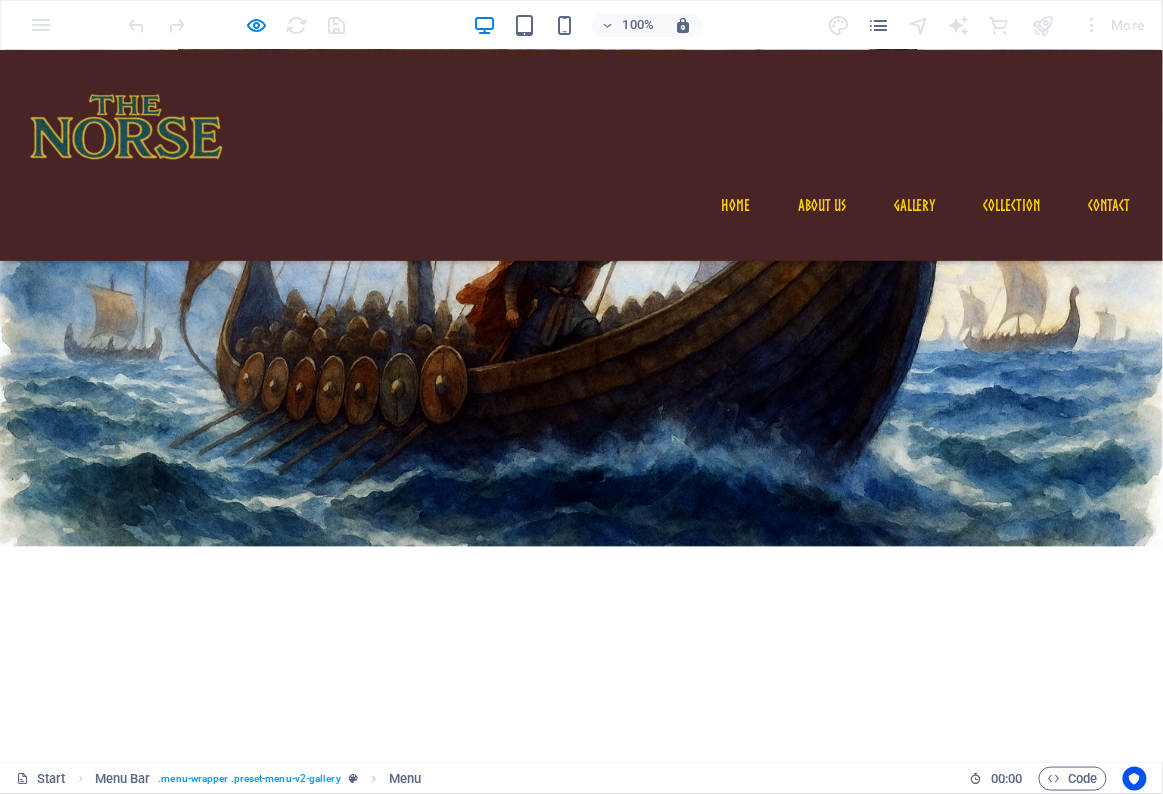 scroll, scrollTop: 0, scrollLeft: 0, axis: both 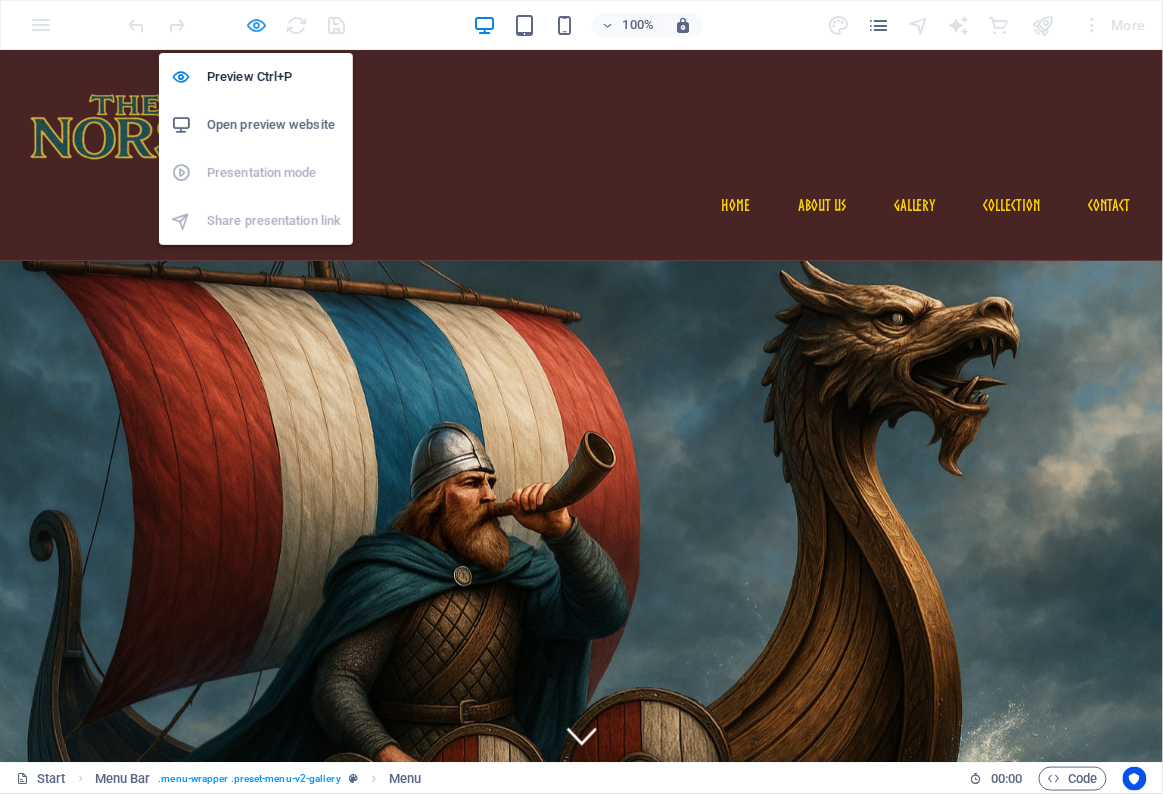 click at bounding box center [257, 25] 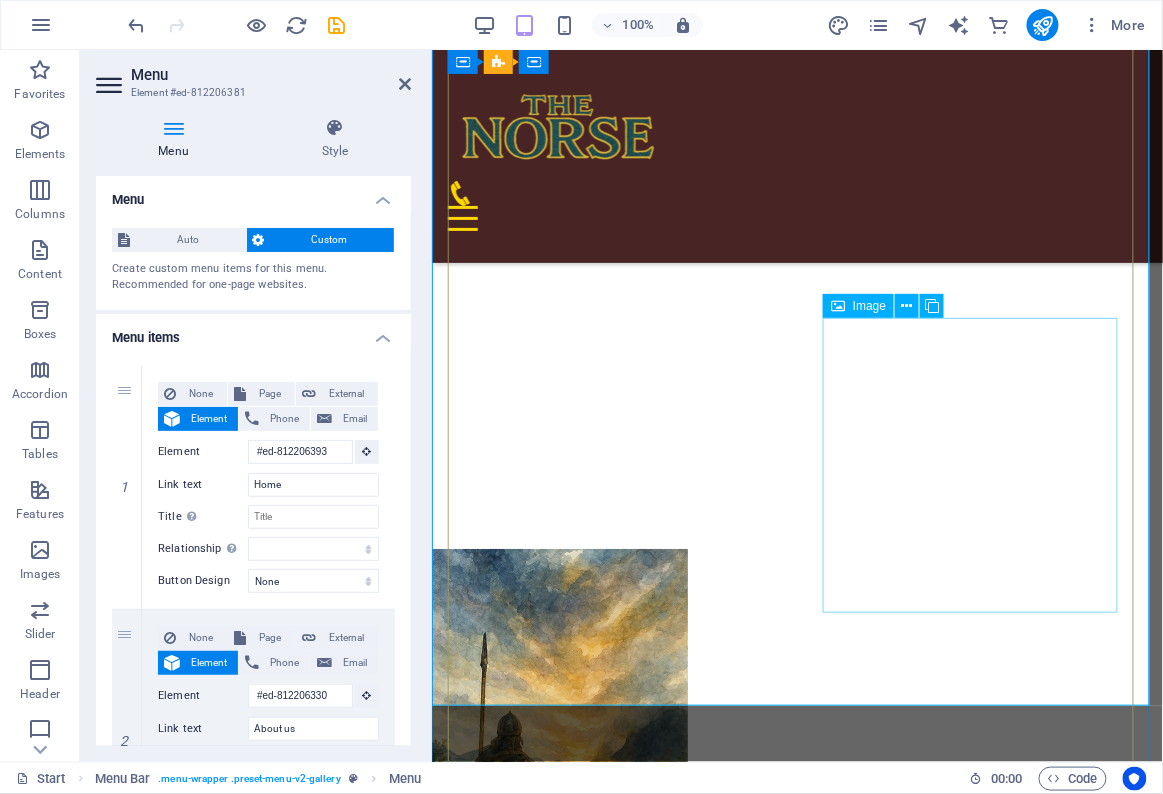 scroll, scrollTop: 2717, scrollLeft: 0, axis: vertical 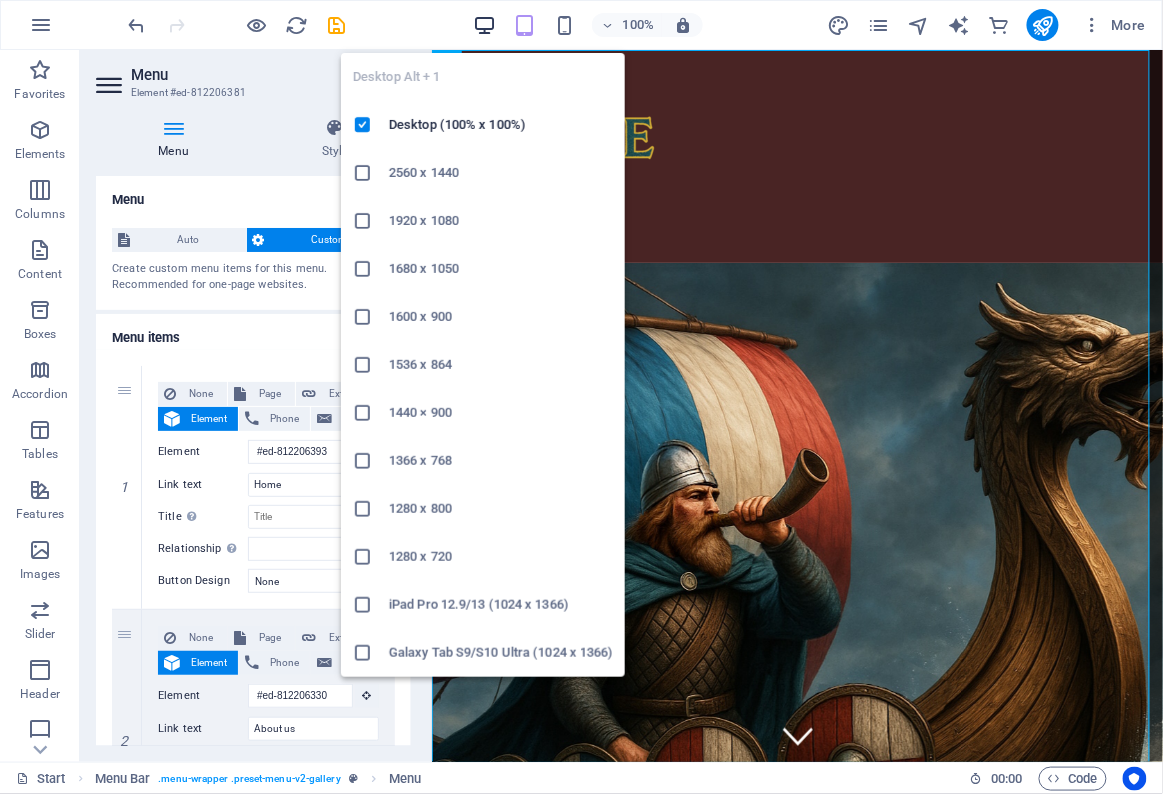 click at bounding box center [484, 25] 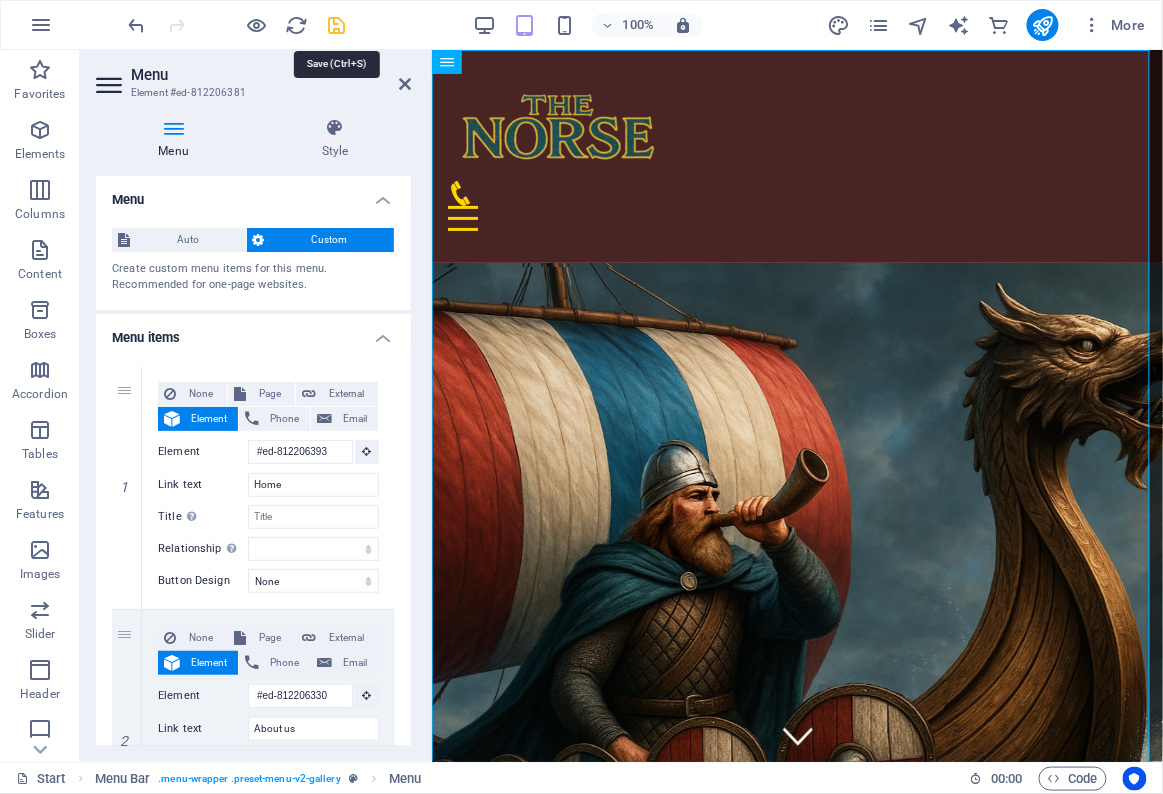 click at bounding box center [337, 25] 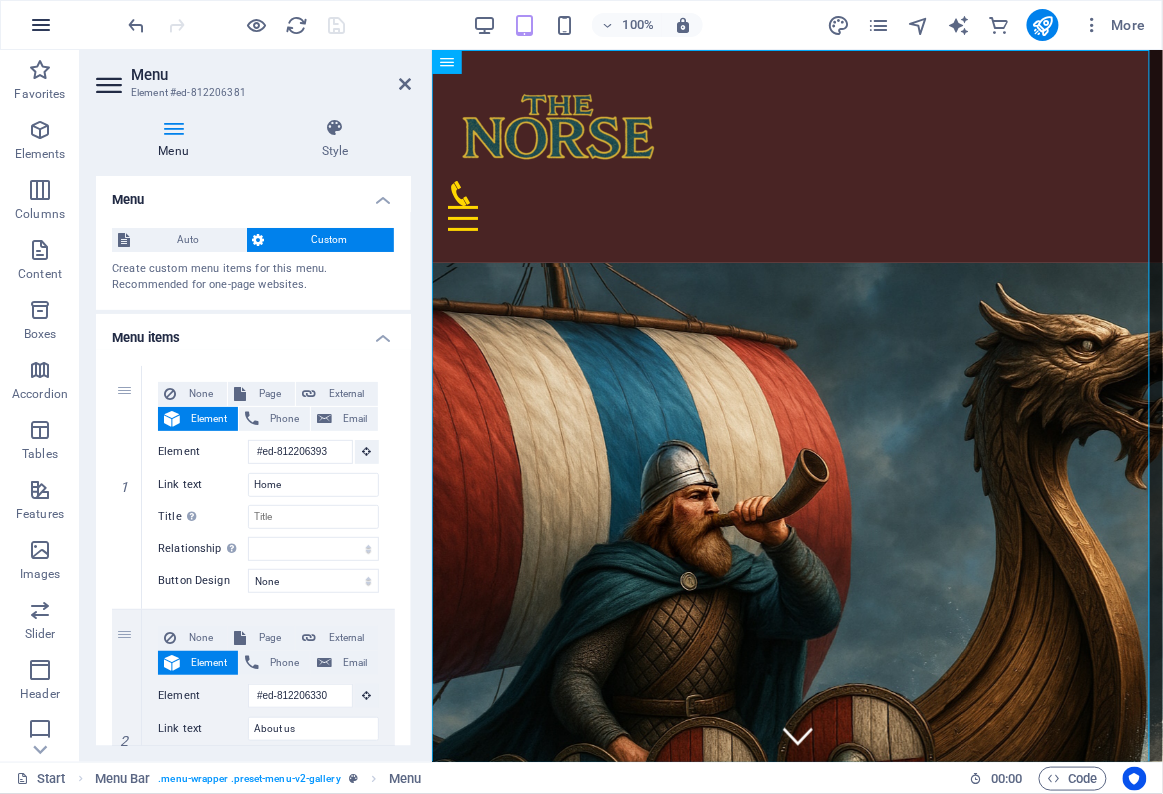 click at bounding box center [41, 25] 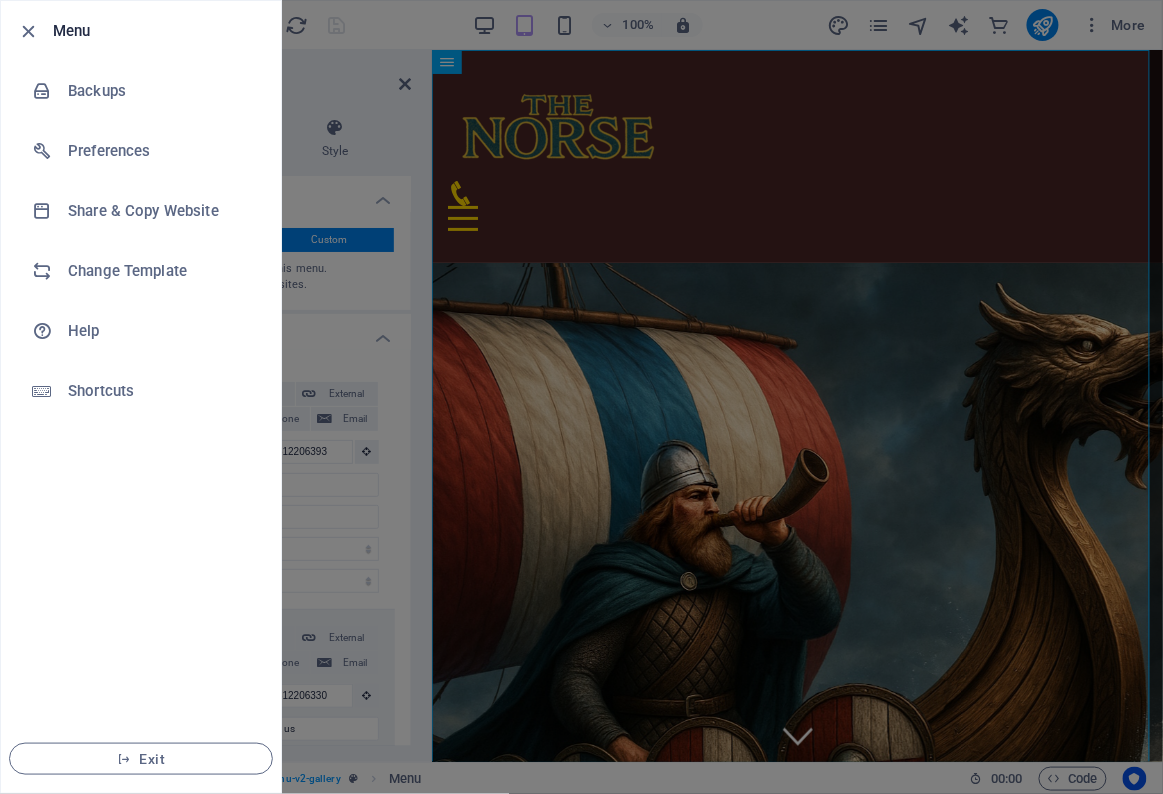 click on "Menu" at bounding box center [159, 31] 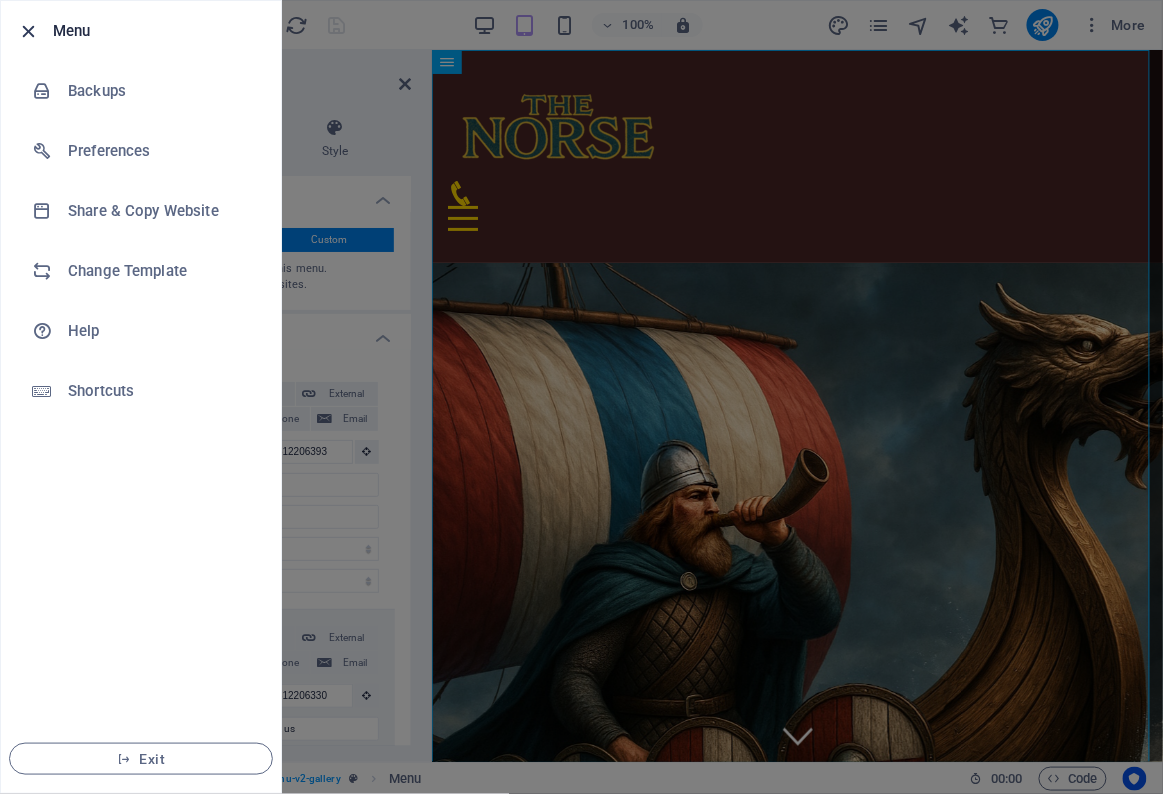 click at bounding box center (29, 31) 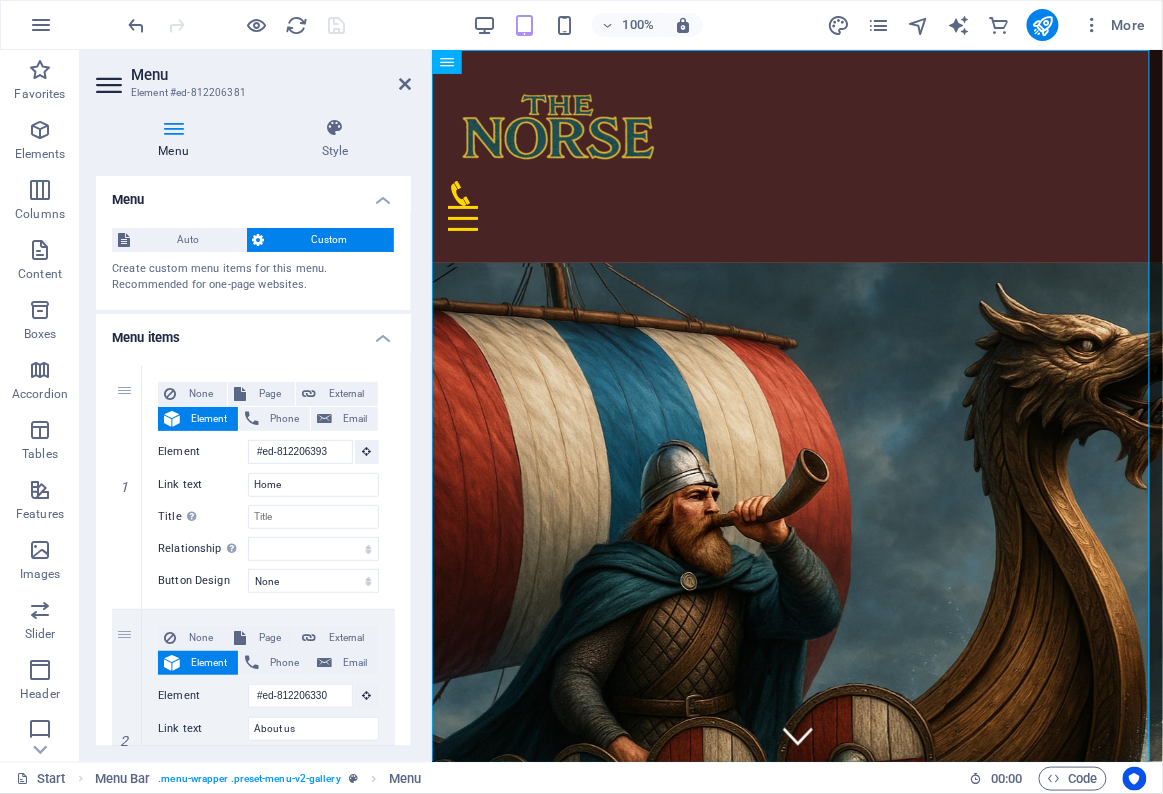 click on "Home About us Gallery Collection Contact" at bounding box center [796, 155] 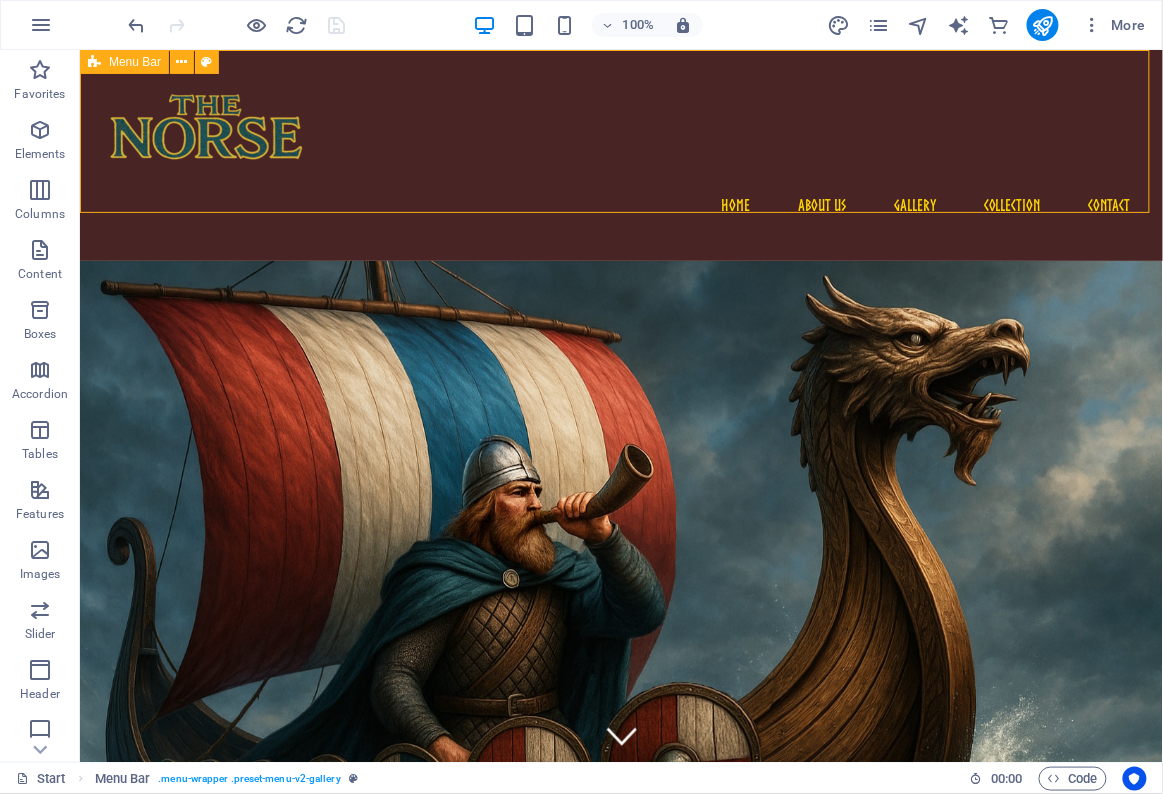 click on "Home About us Gallery Collection Contact" at bounding box center [620, 204] 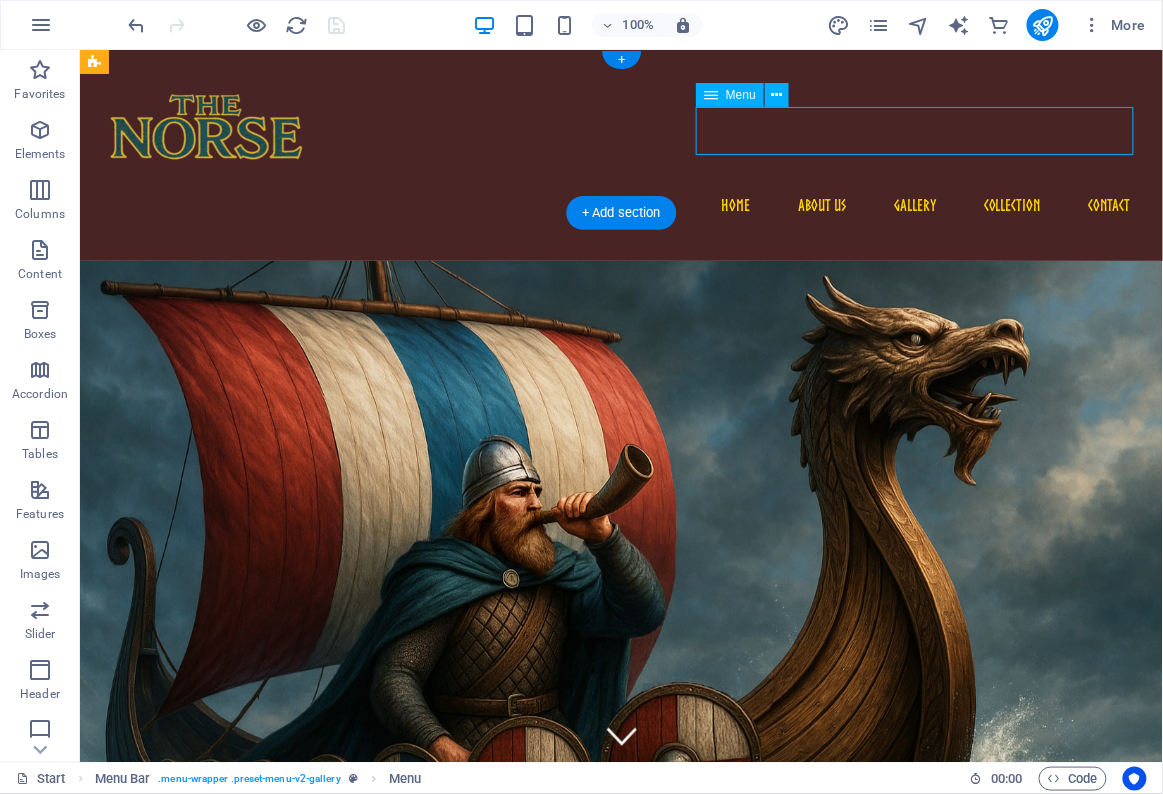 click on "Menu" at bounding box center (741, 95) 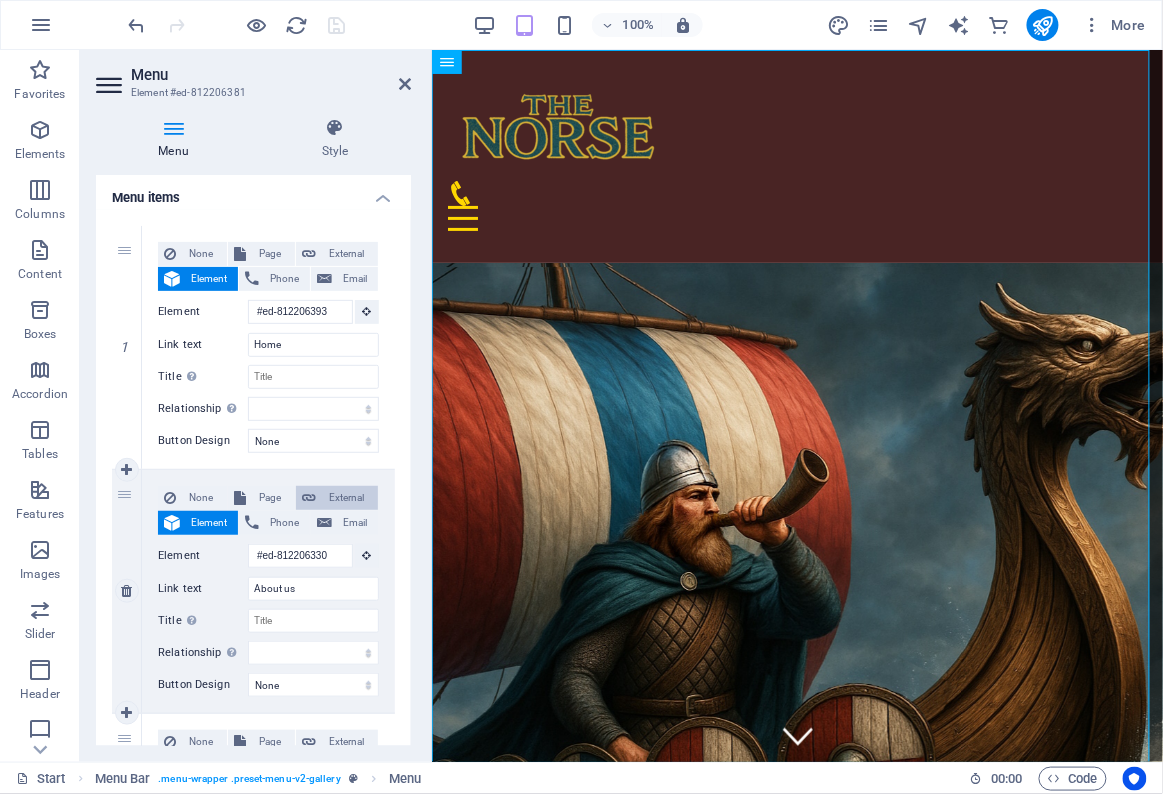 scroll, scrollTop: 545, scrollLeft: 0, axis: vertical 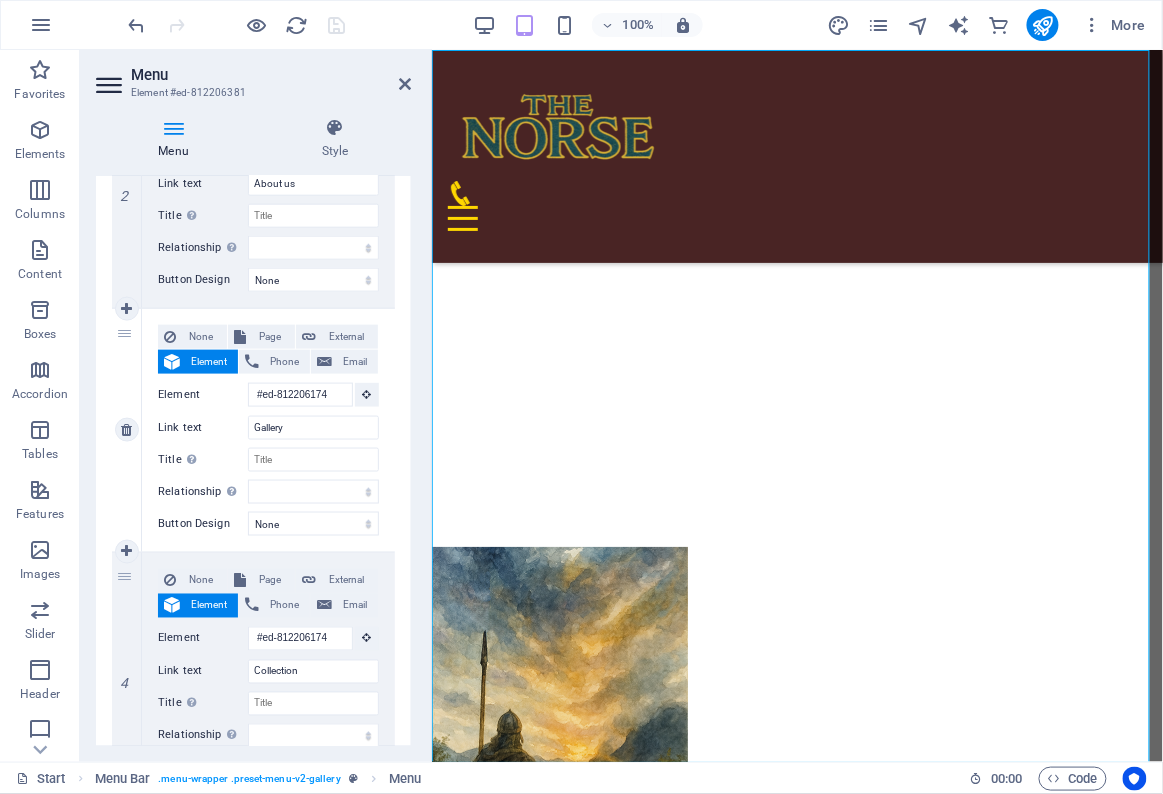 click on "Element" at bounding box center [198, 362] 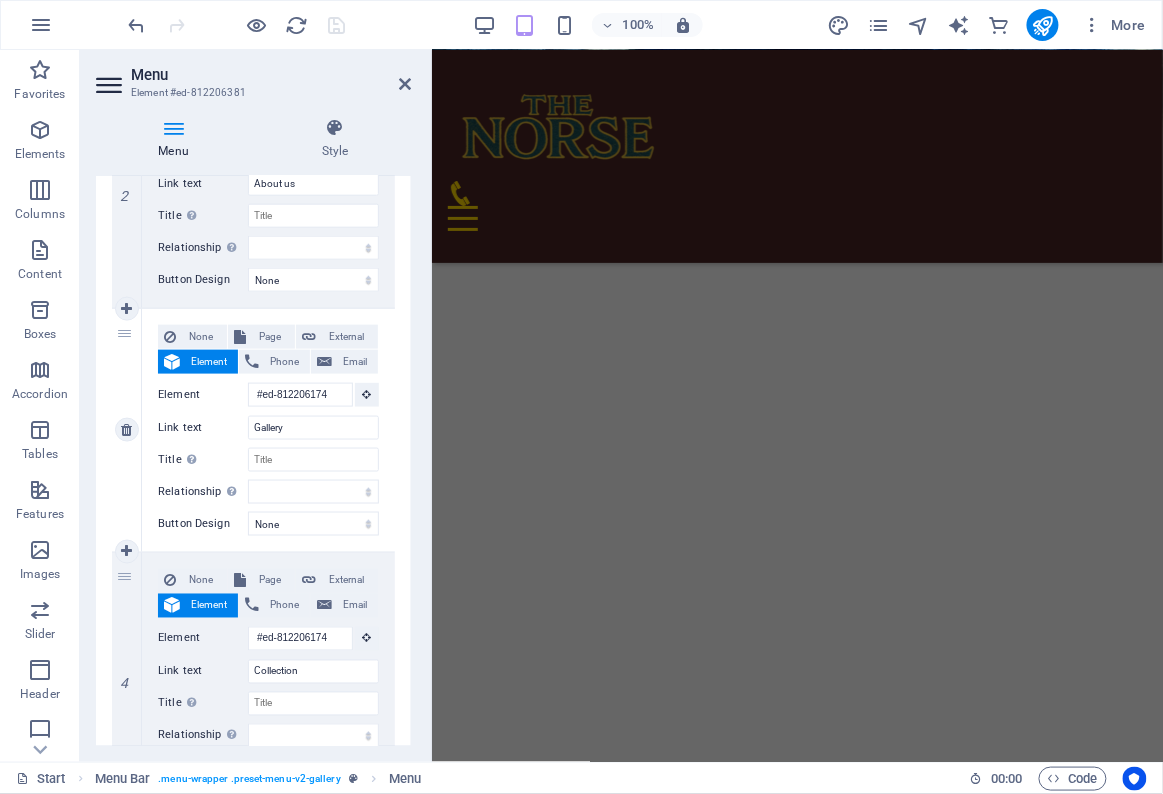 scroll, scrollTop: 0, scrollLeft: 0, axis: both 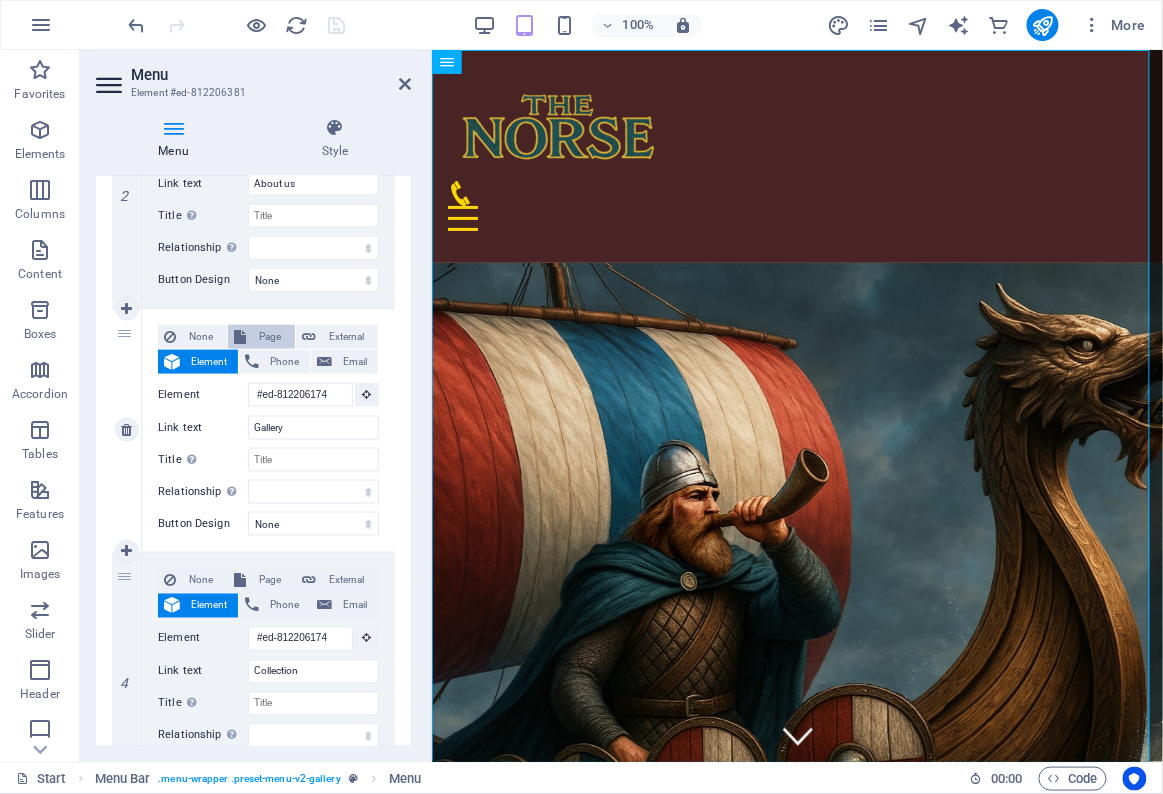 click at bounding box center (240, 337) 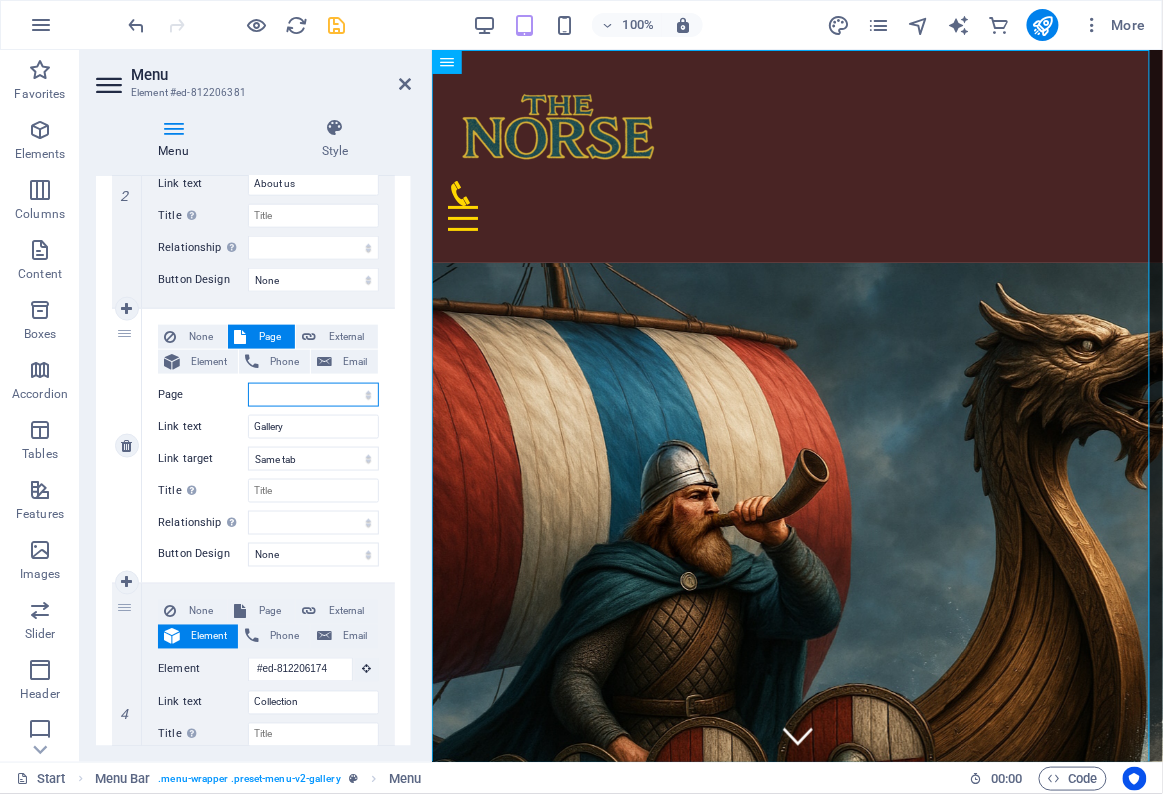 click on "Start Subpage Legal Notice Privacy Start" at bounding box center (313, 395) 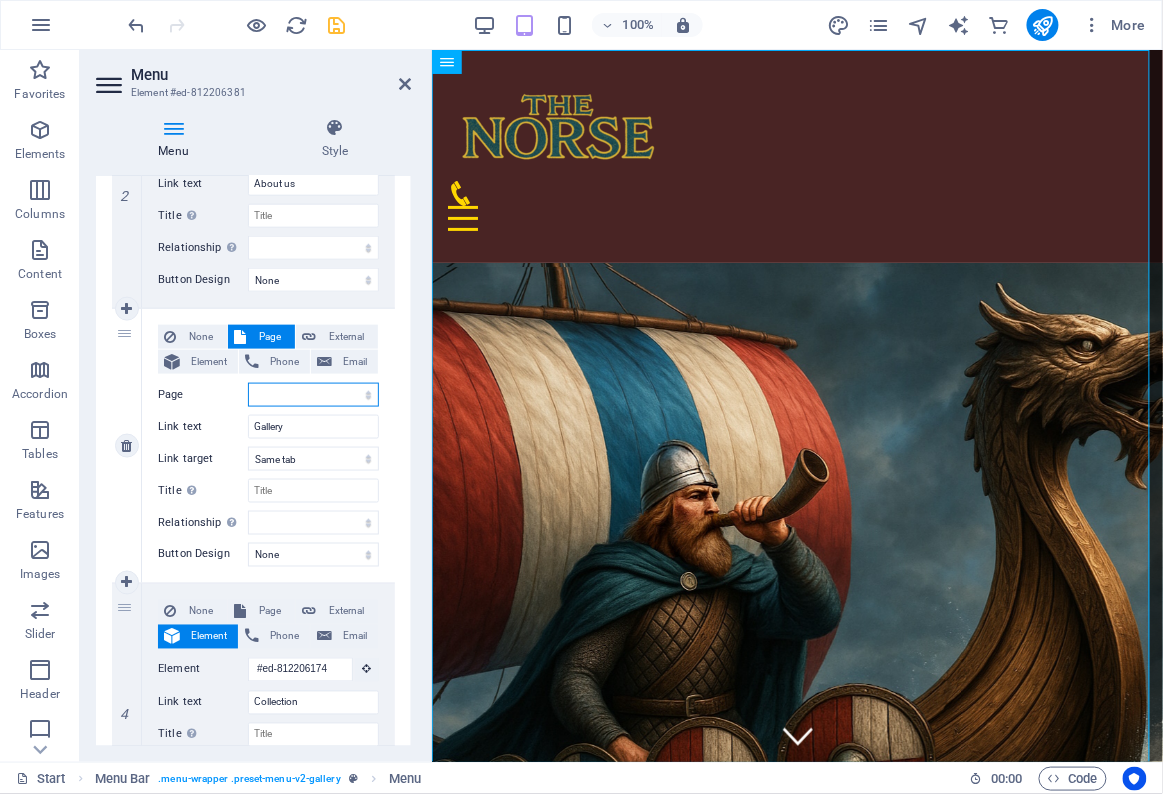 select on "1" 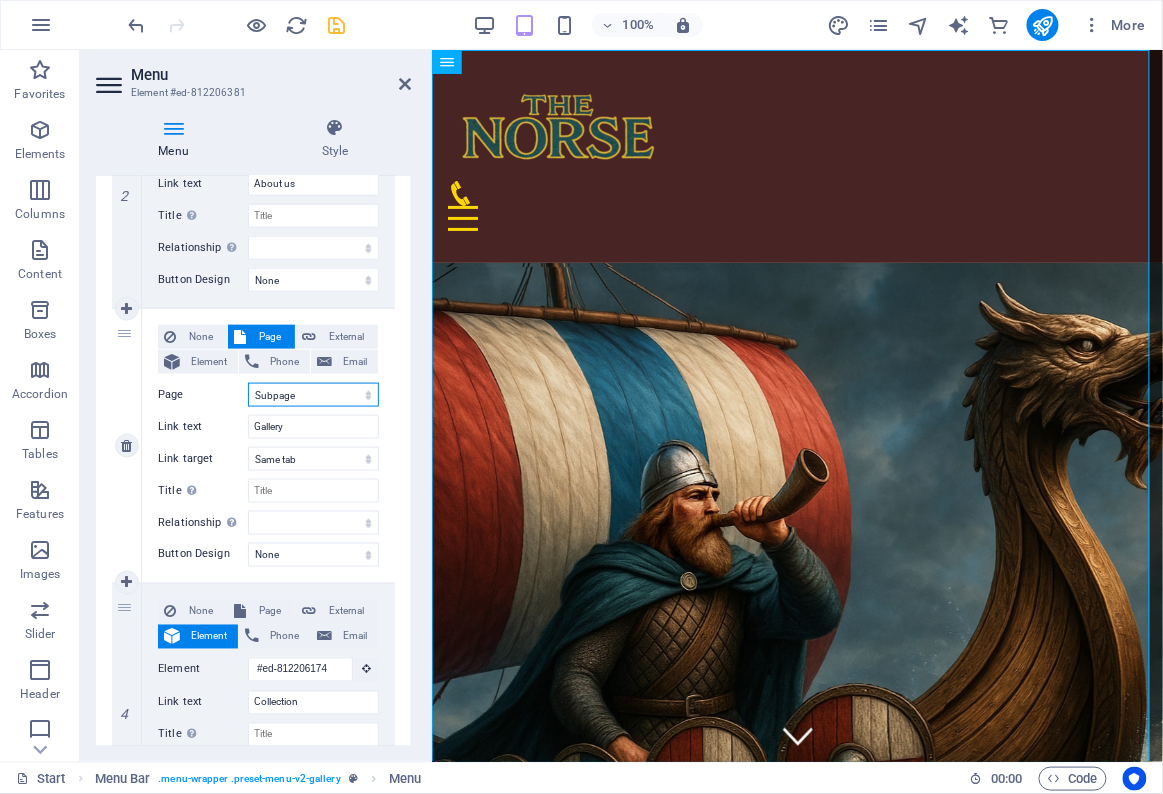 click on "Start Subpage Legal Notice Privacy Start" at bounding box center [313, 395] 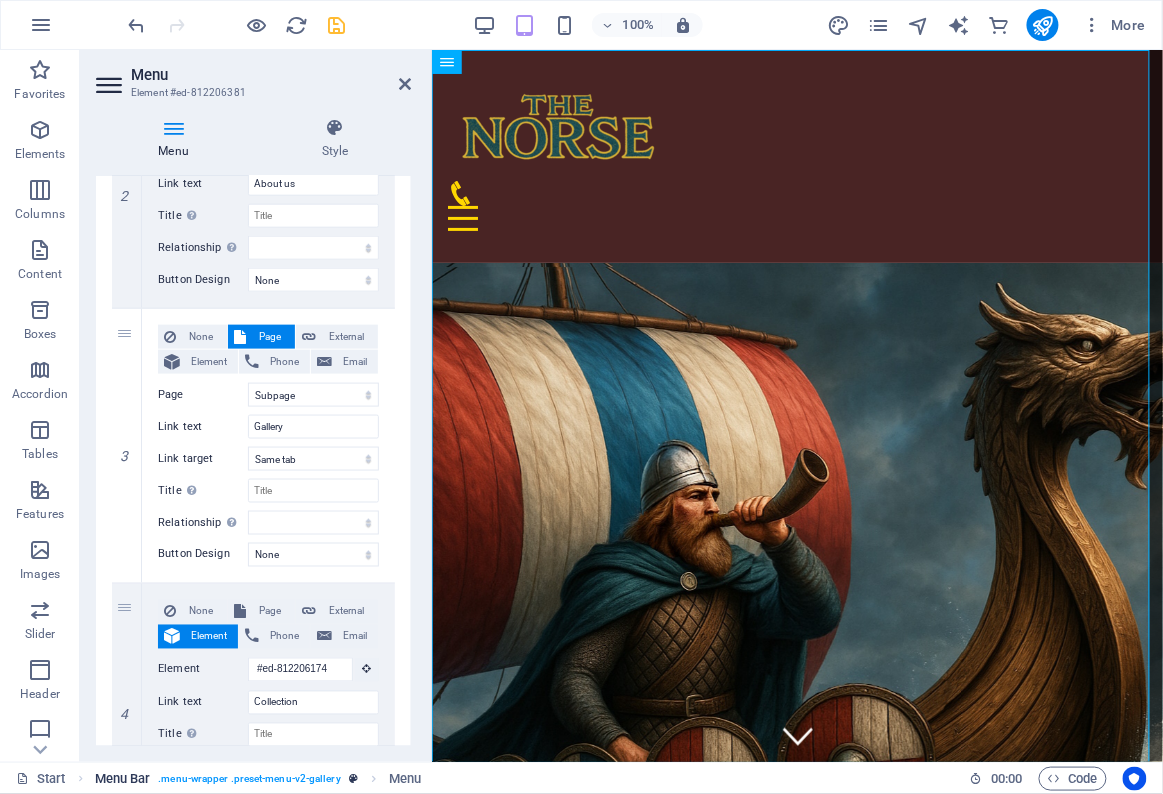 click on "Menu Bar" at bounding box center [123, 779] 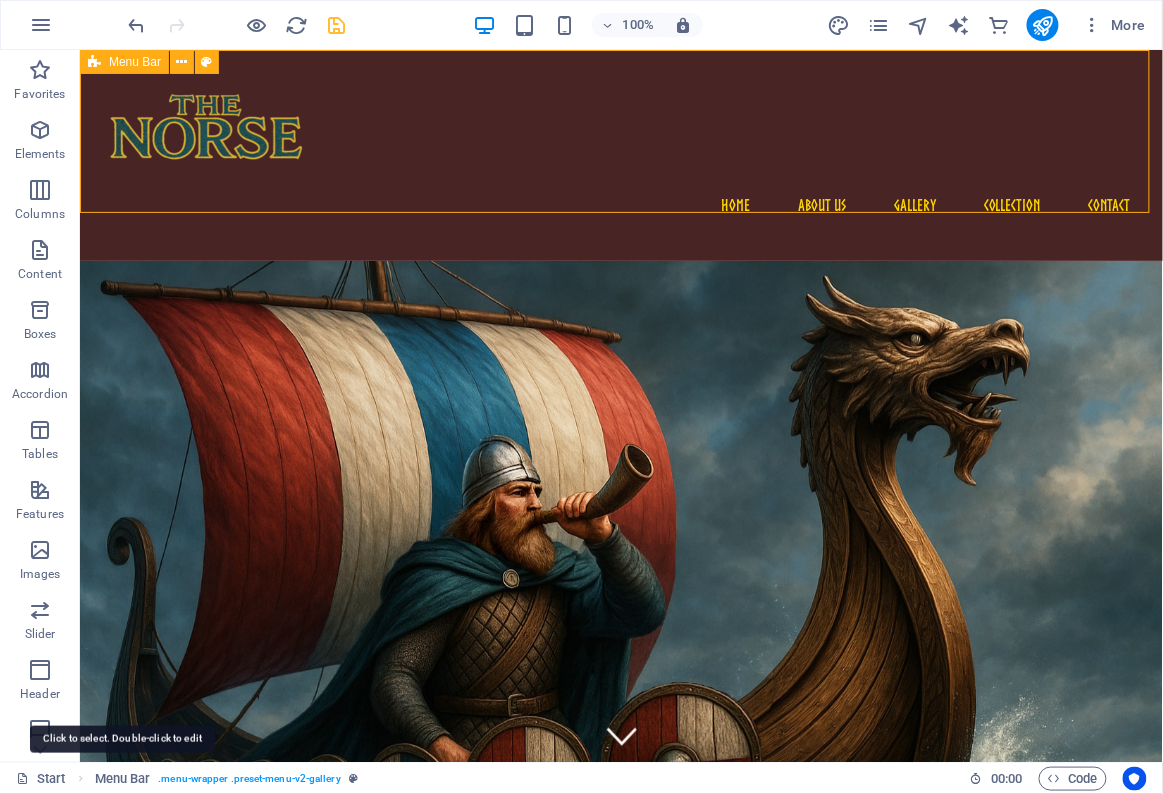 click on "Start Menu Bar . menu-wrapper .preset-menu-v2-gallery" at bounding box center [485, 779] 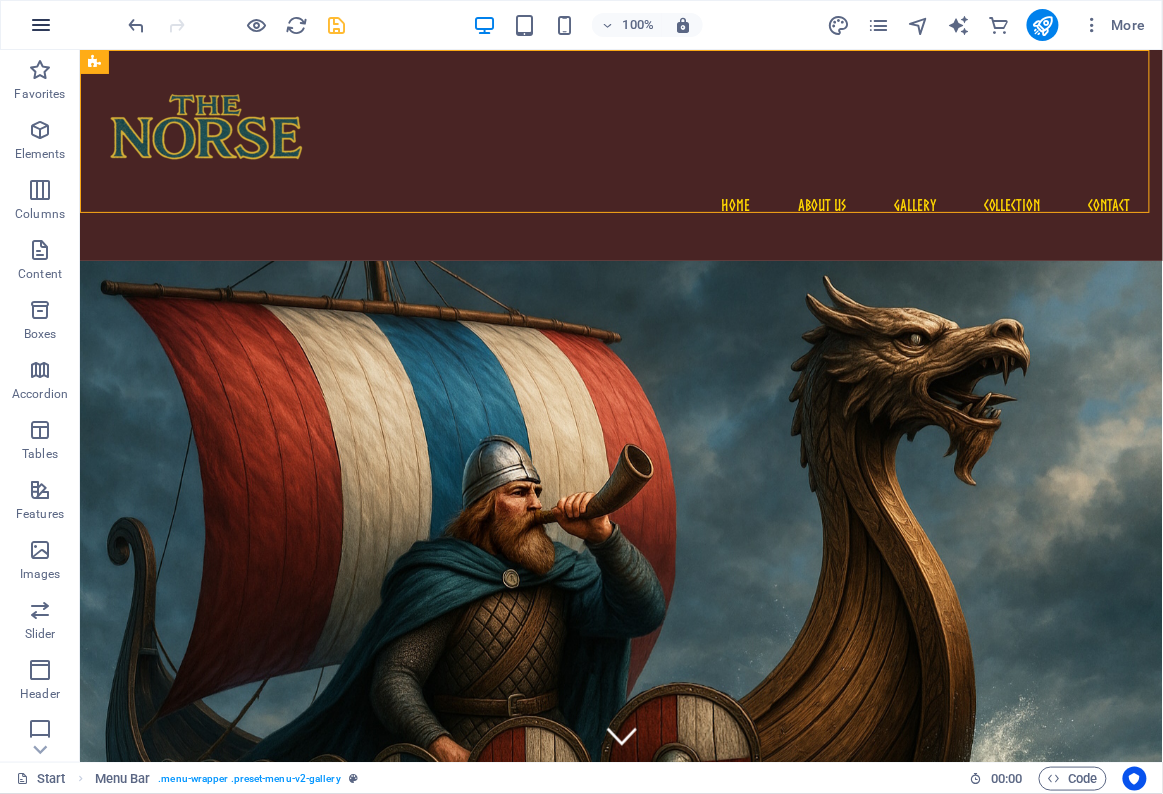 click at bounding box center [41, 25] 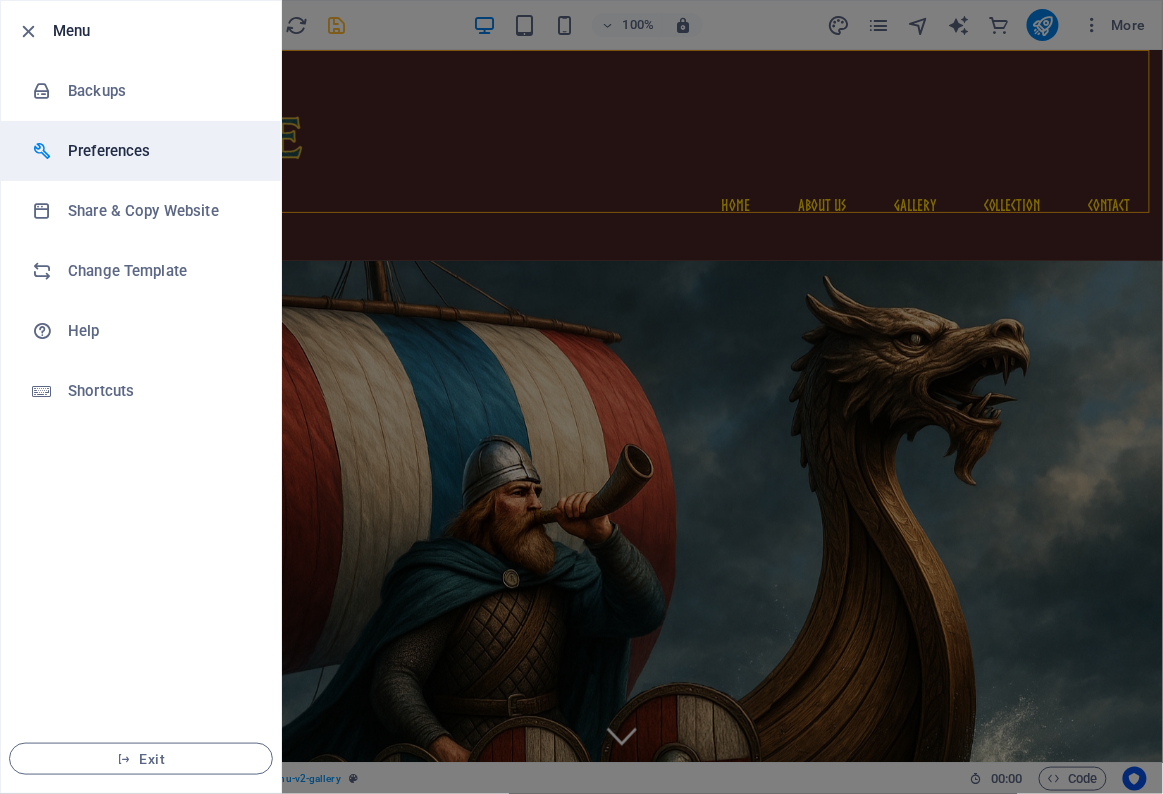 click on "Preferences" at bounding box center [160, 151] 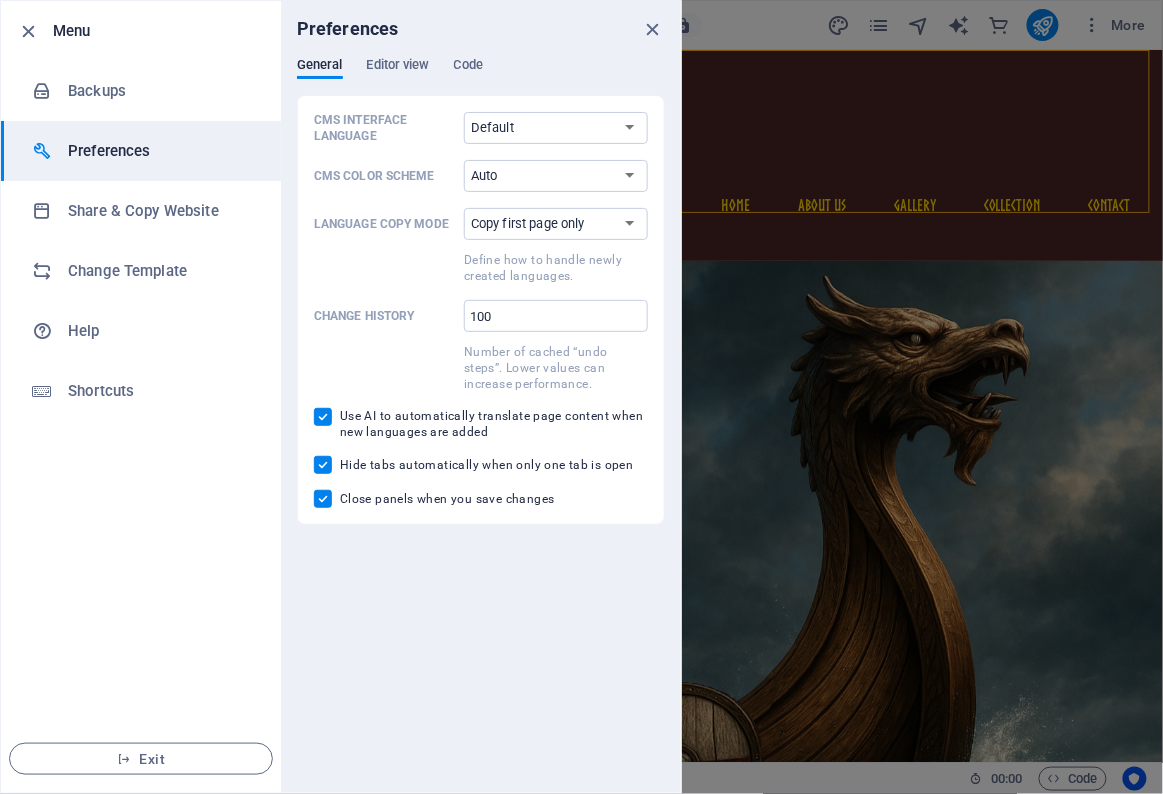 click on "Preferences" at bounding box center (160, 151) 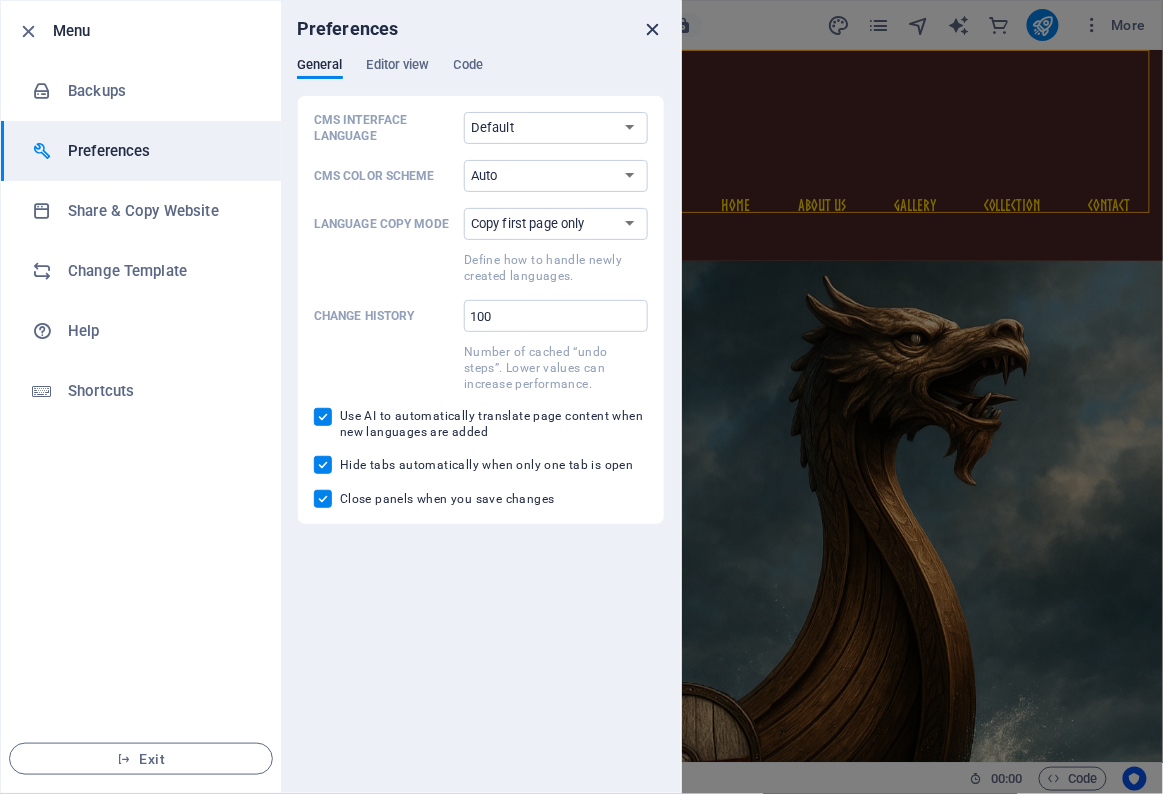 click at bounding box center [653, 29] 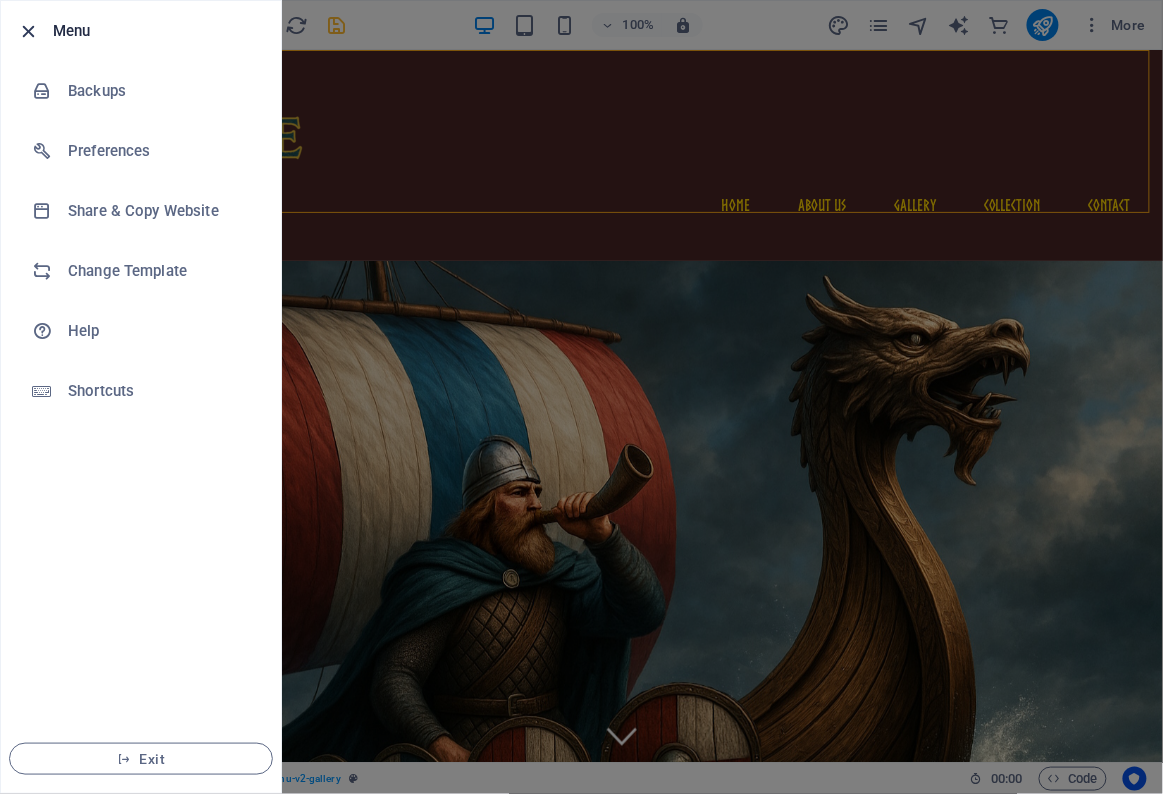 click at bounding box center (29, 31) 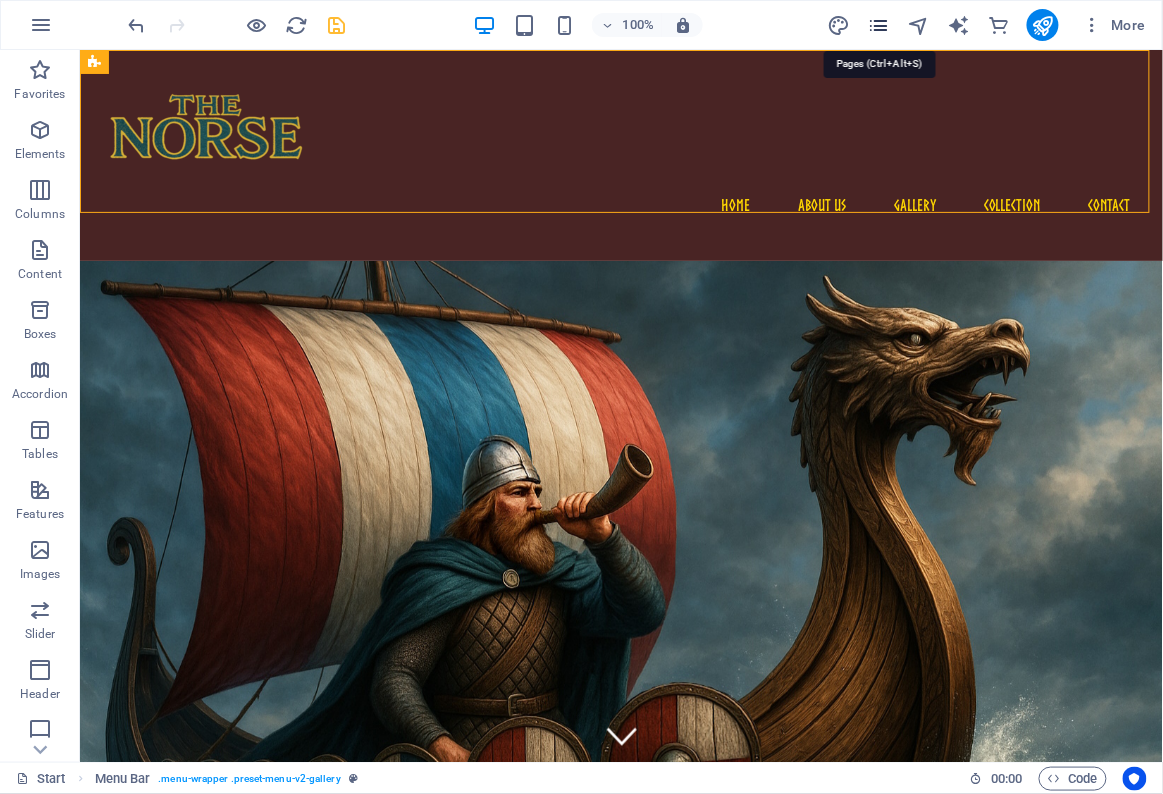 click at bounding box center [878, 25] 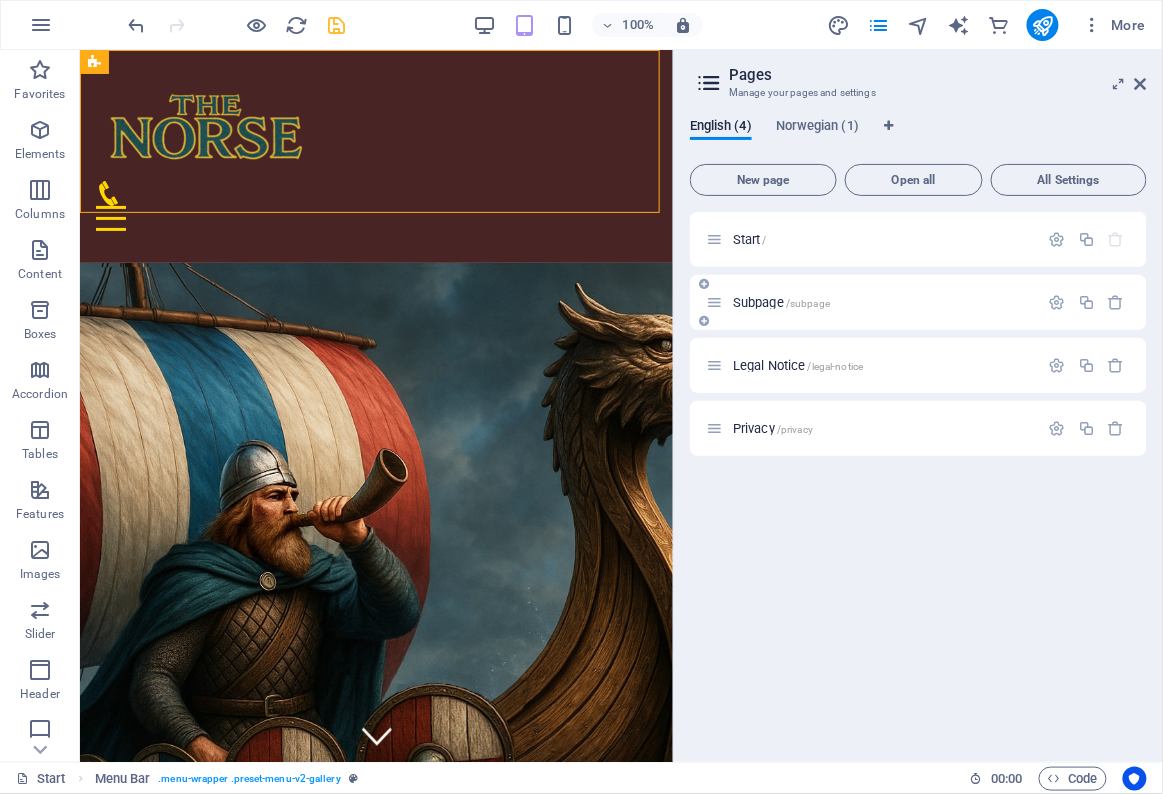 click on "Subpage /subpage" at bounding box center [781, 302] 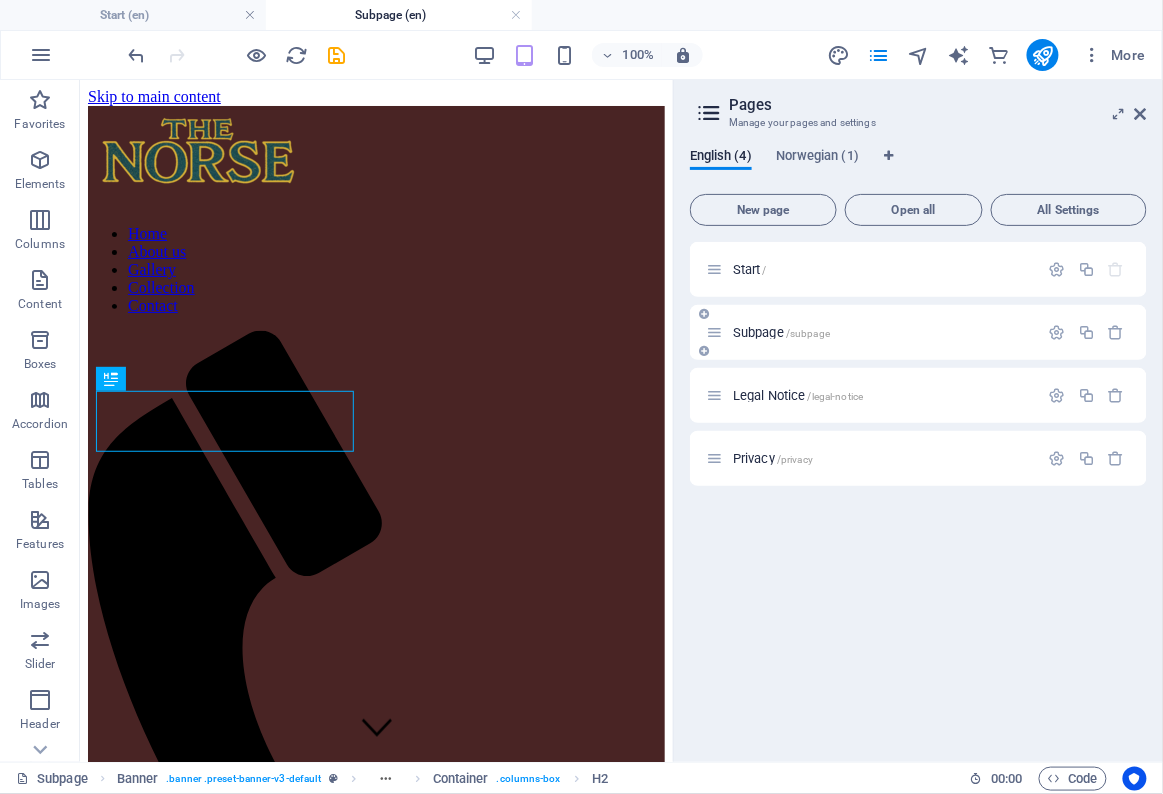 scroll, scrollTop: 0, scrollLeft: 0, axis: both 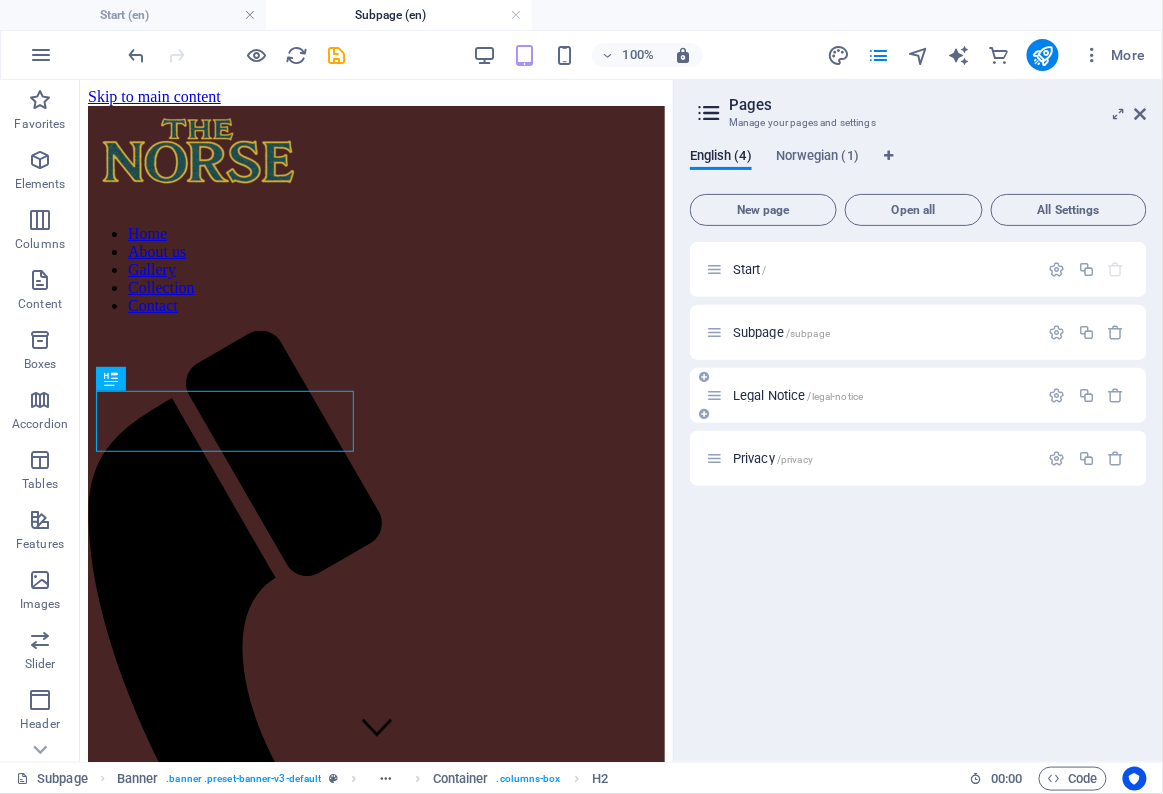 click on "Legal Notice /legal-notice" at bounding box center [798, 395] 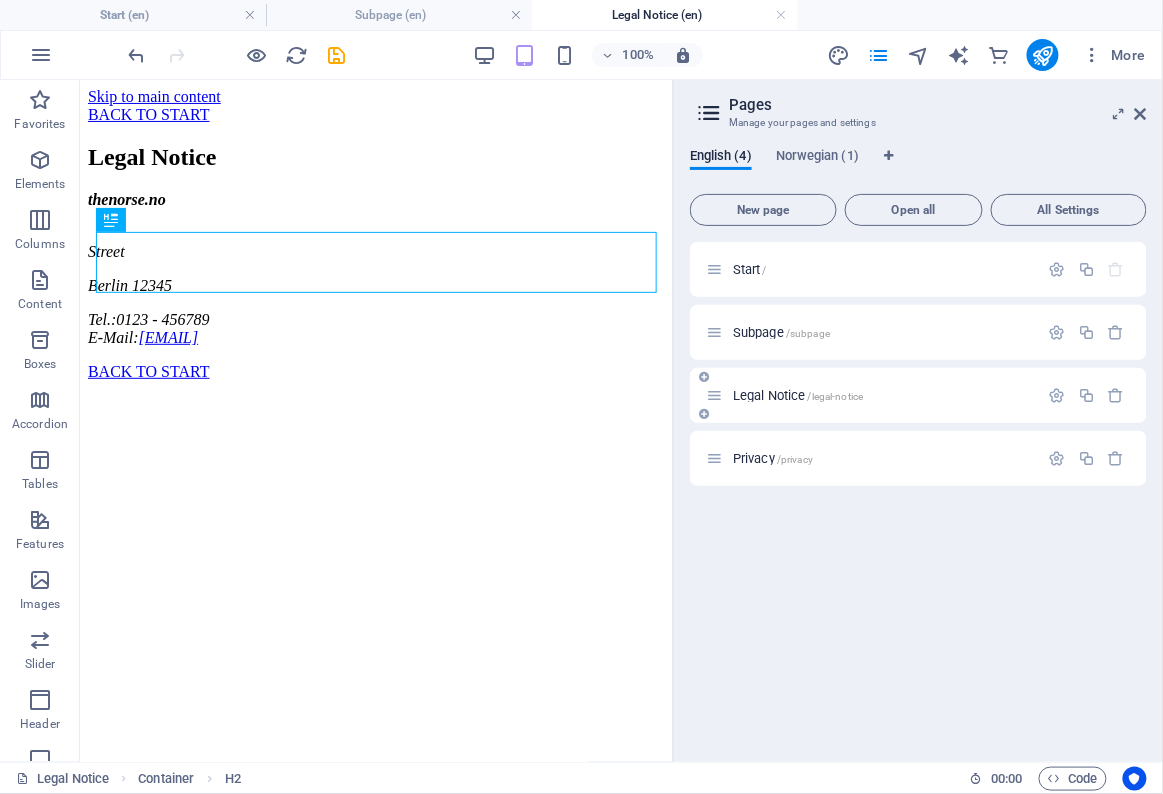 scroll, scrollTop: 0, scrollLeft: 0, axis: both 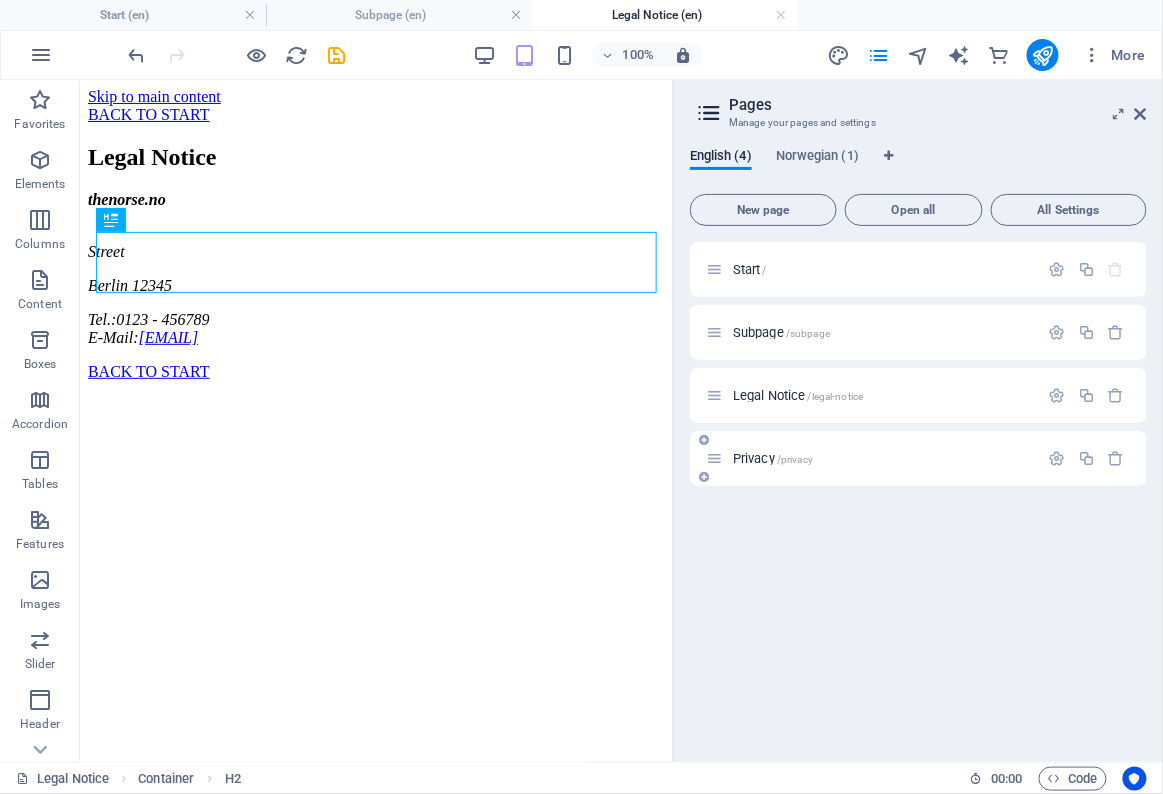 click on "Privacy /privacy" at bounding box center [773, 458] 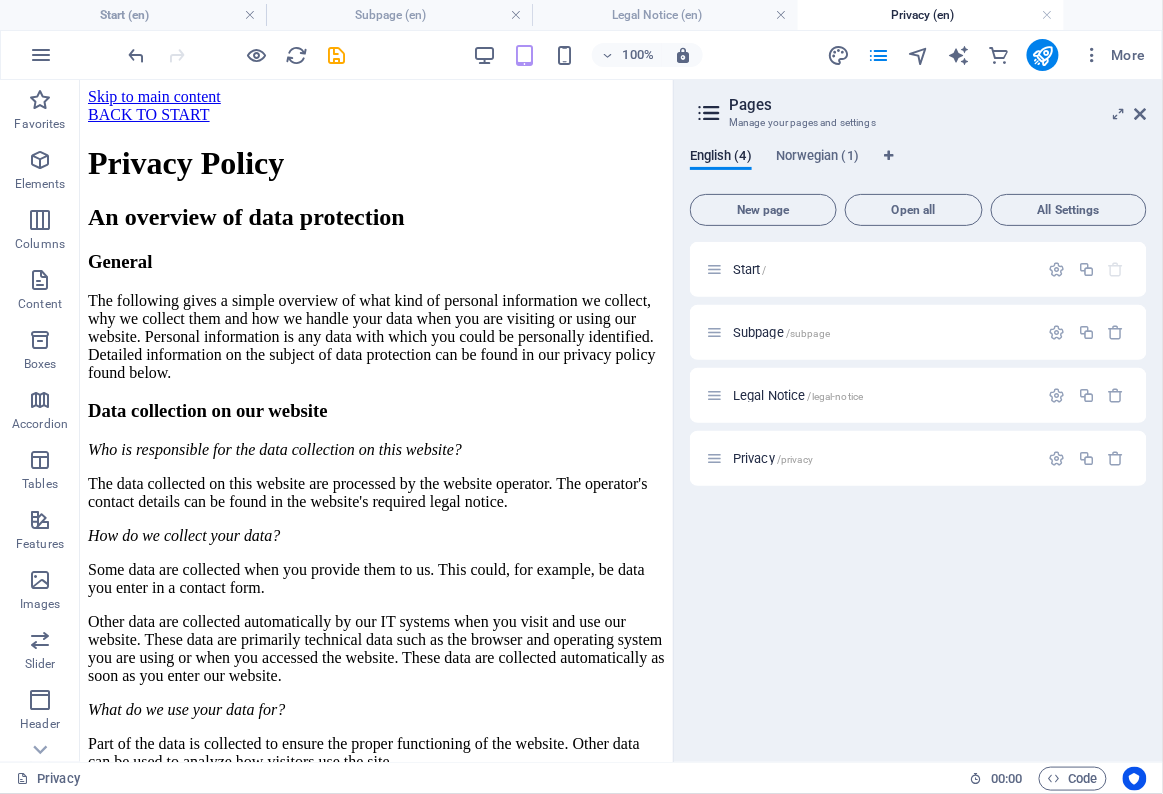 scroll, scrollTop: 0, scrollLeft: 0, axis: both 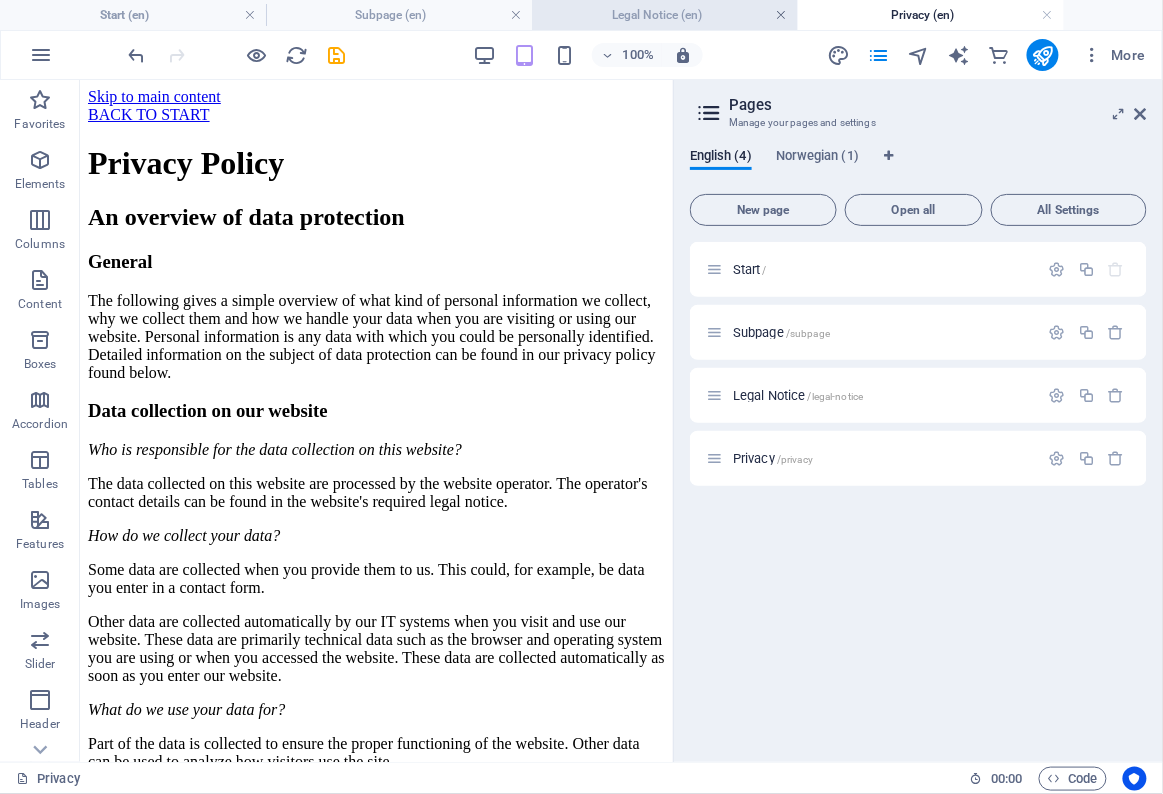 click at bounding box center (782, 15) 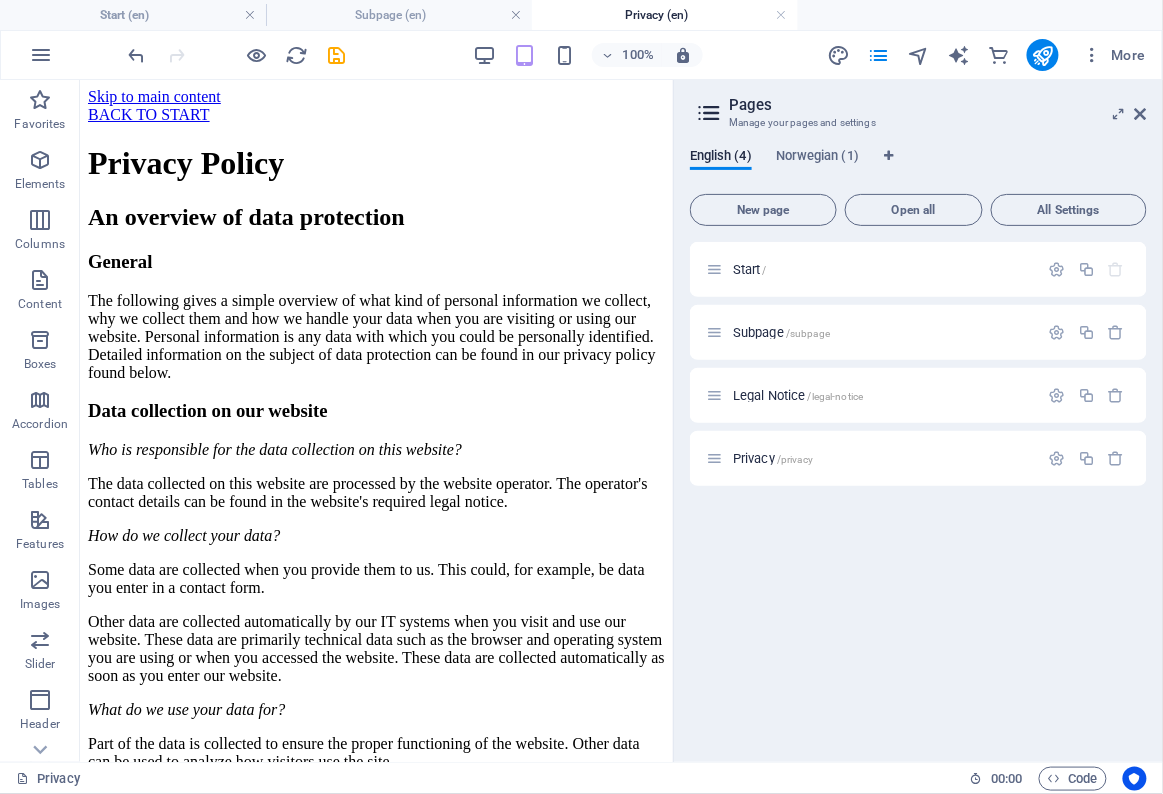 click at bounding box center (782, 15) 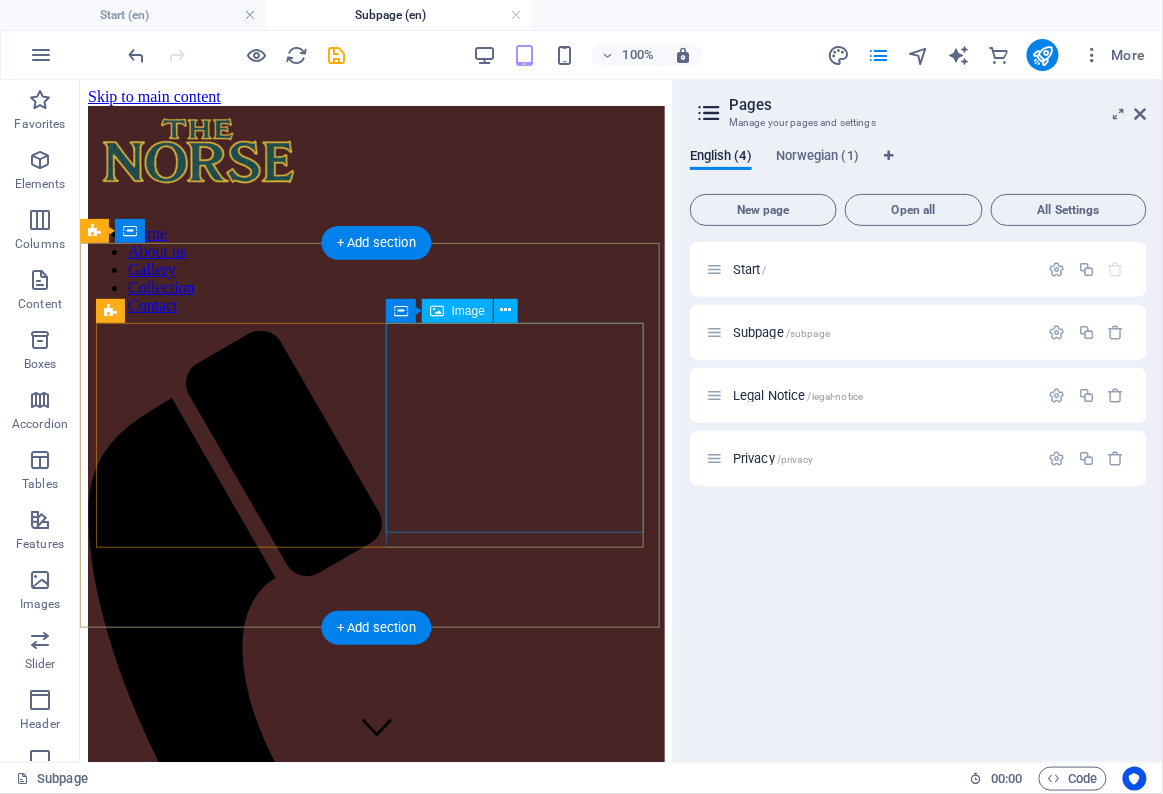 scroll, scrollTop: 1090, scrollLeft: 0, axis: vertical 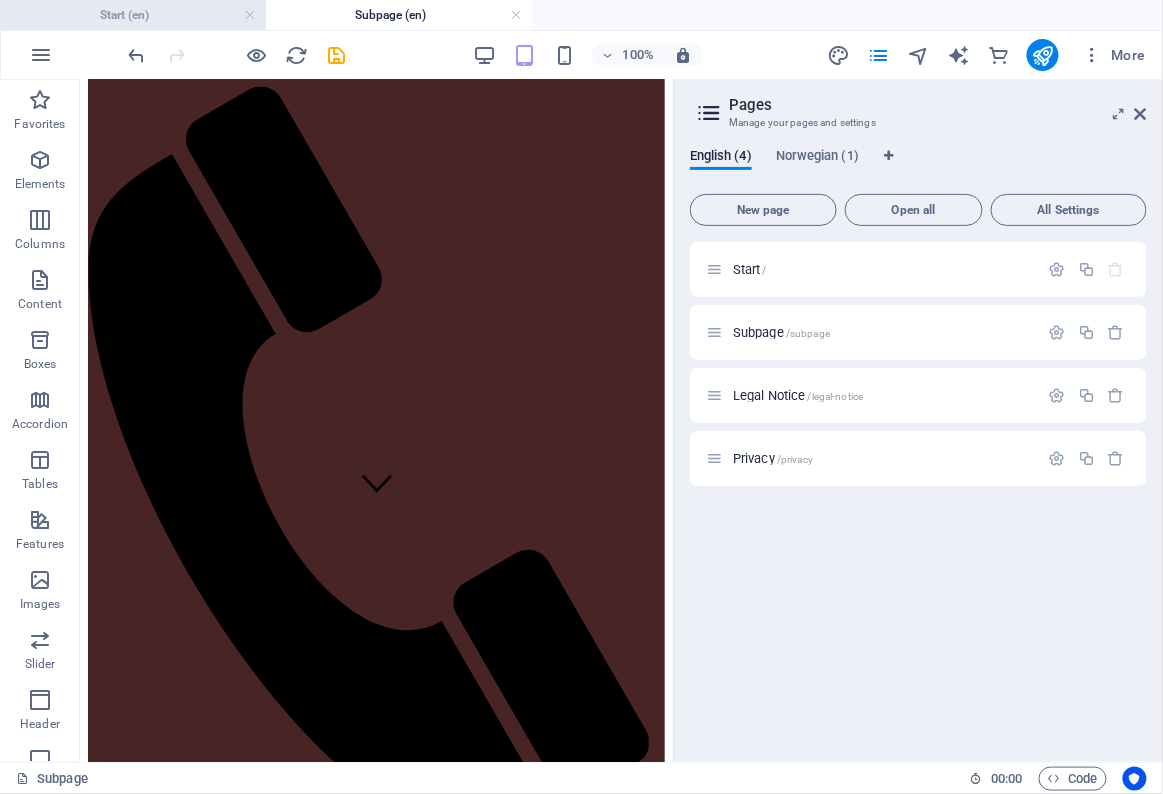 click on "Start (en)" at bounding box center [133, 15] 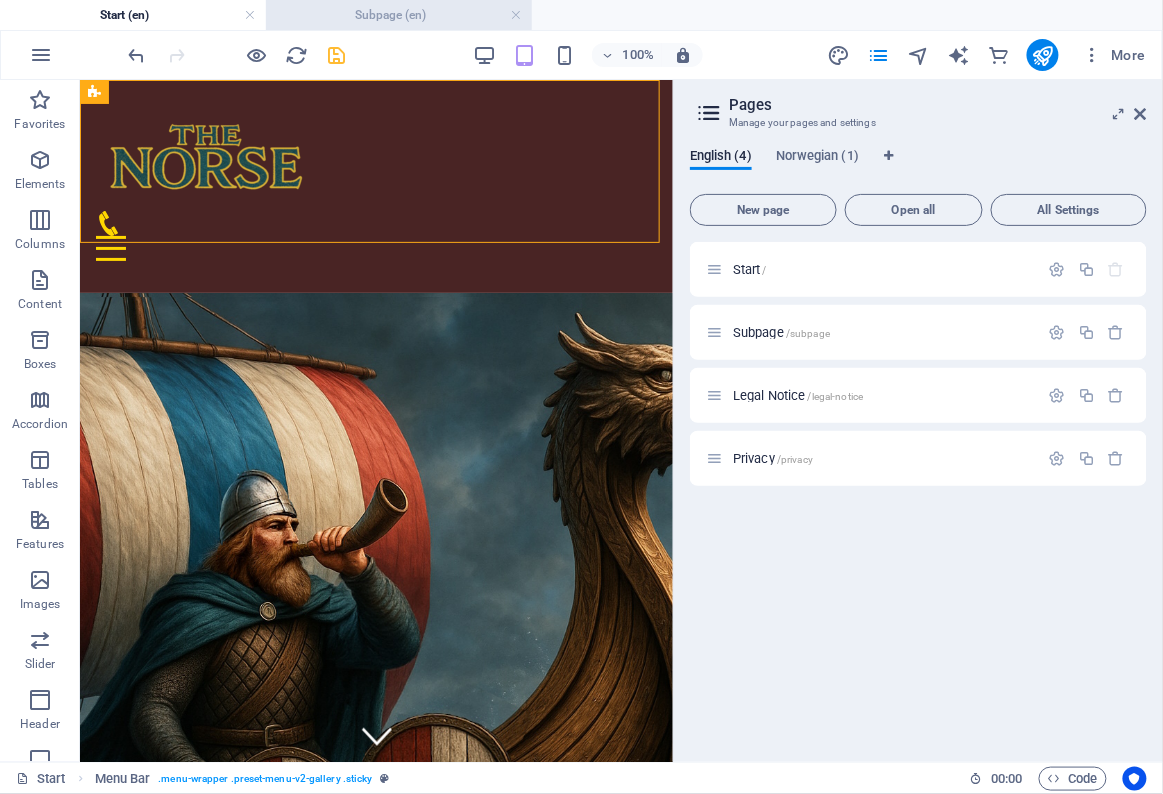 click on "Subpage (en)" at bounding box center [399, 15] 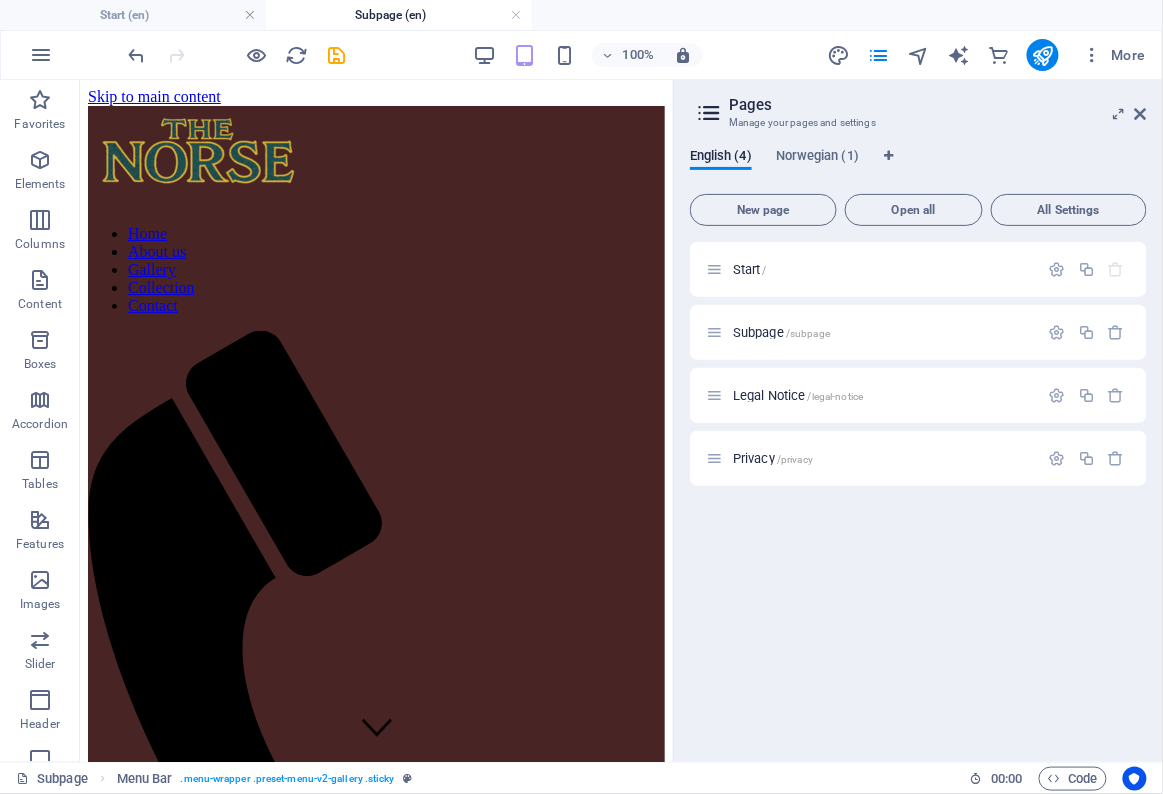 scroll, scrollTop: 244, scrollLeft: 0, axis: vertical 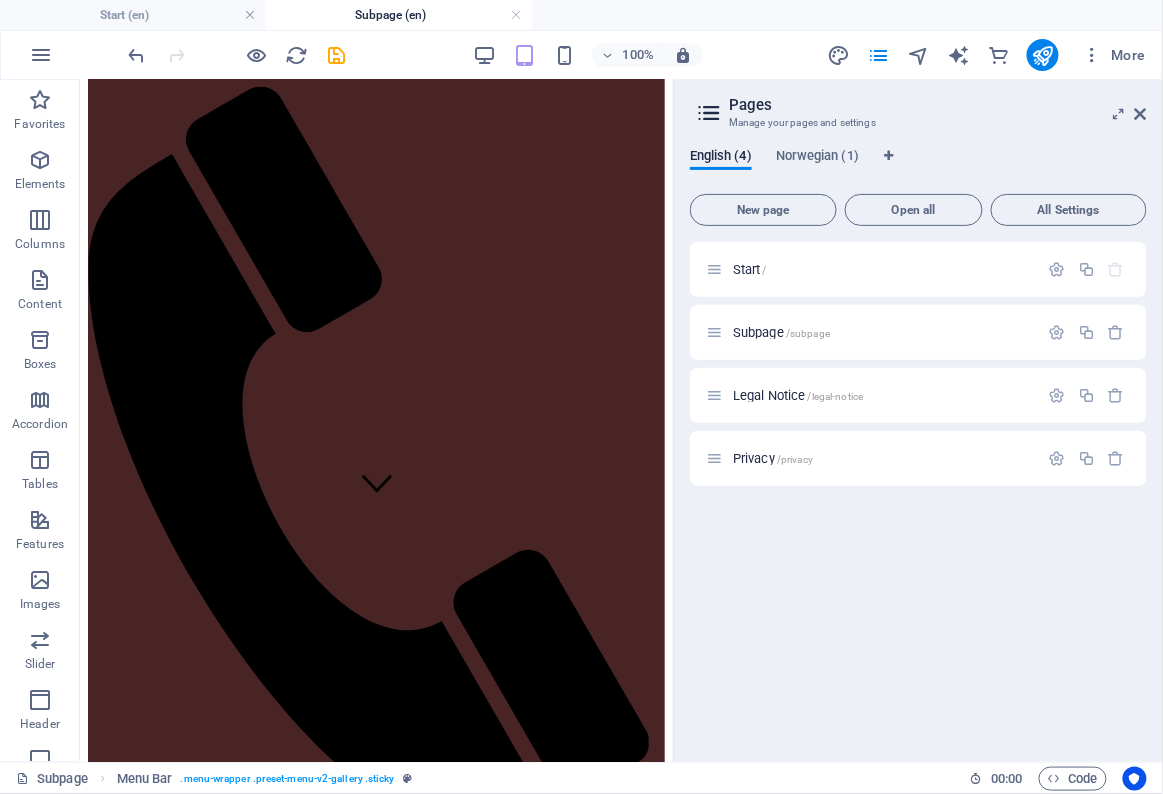 click on "Start (en) Subpage (en)" at bounding box center [581, 15] 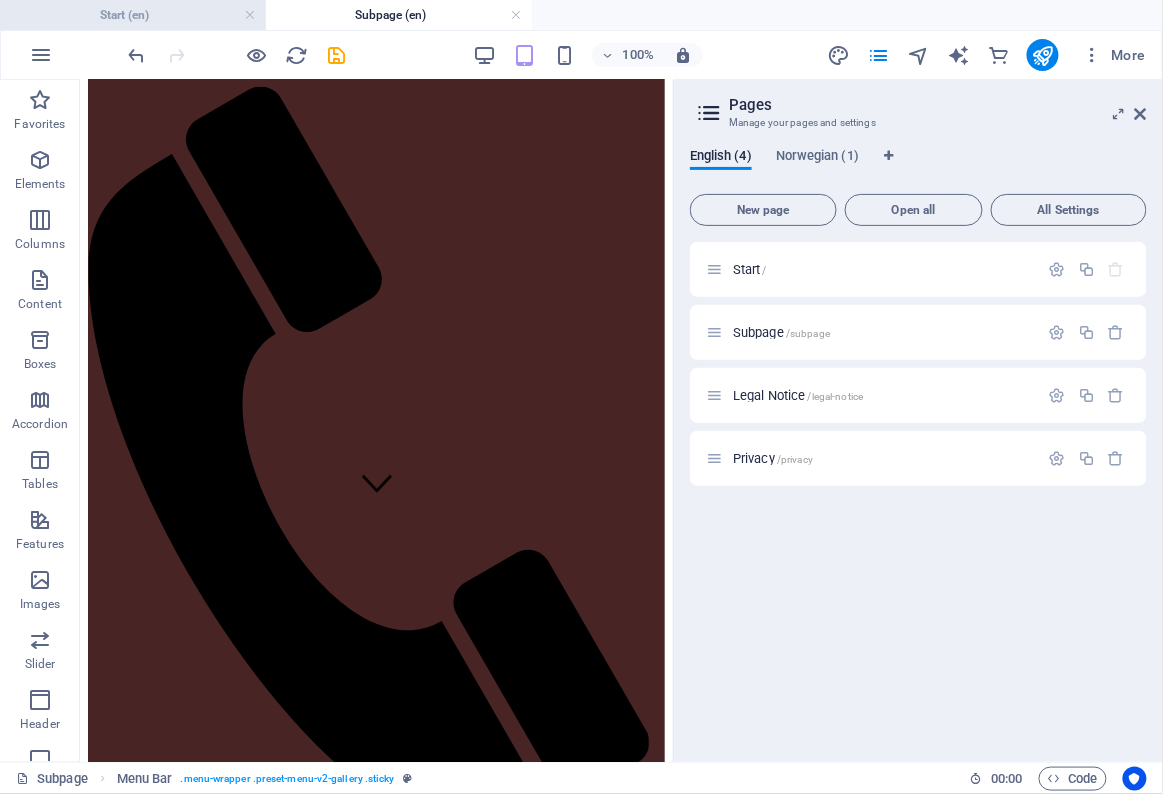 click on "Start (en)" at bounding box center [133, 15] 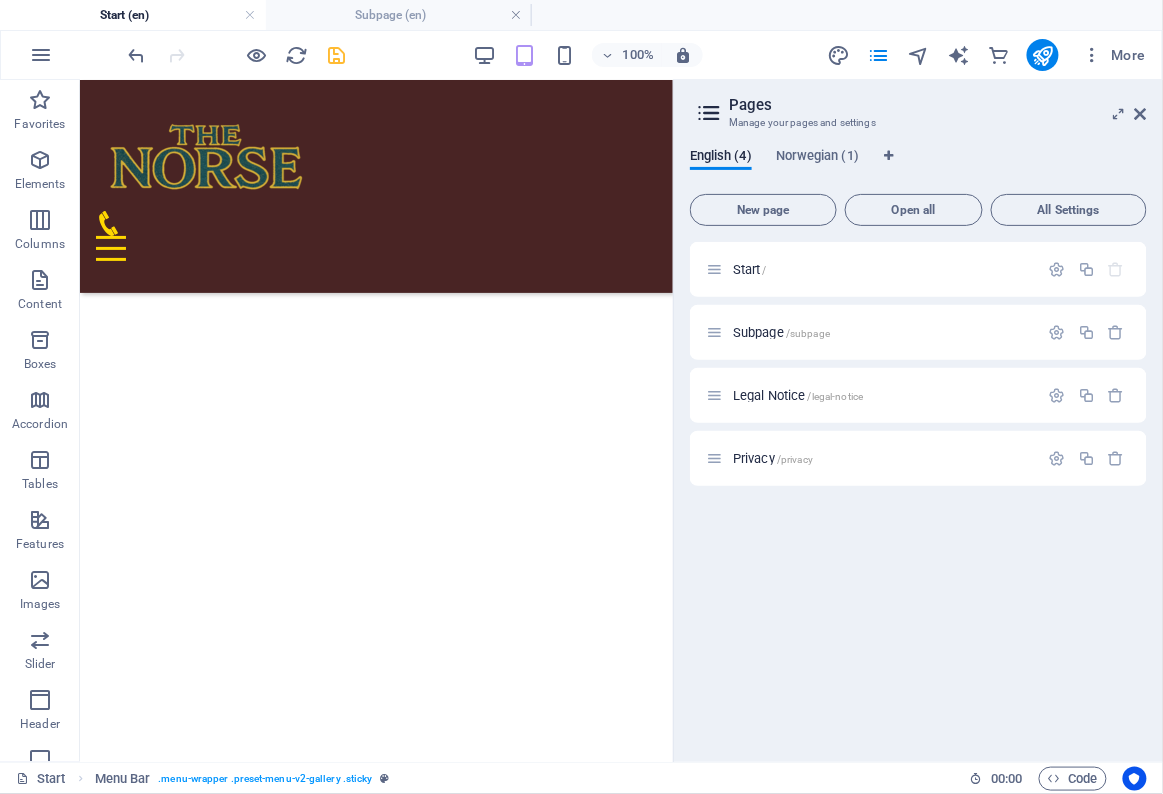 scroll, scrollTop: 2290, scrollLeft: 0, axis: vertical 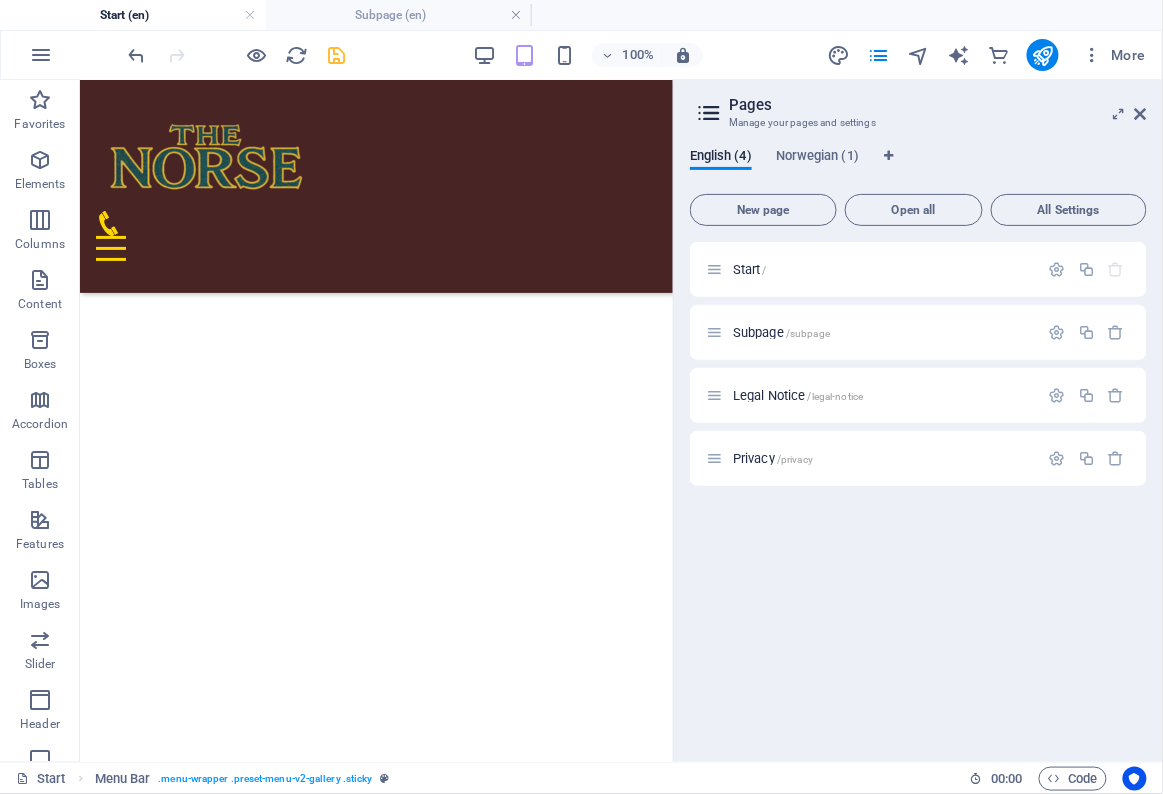 click on "Sculptures" at bounding box center (375, 2818) 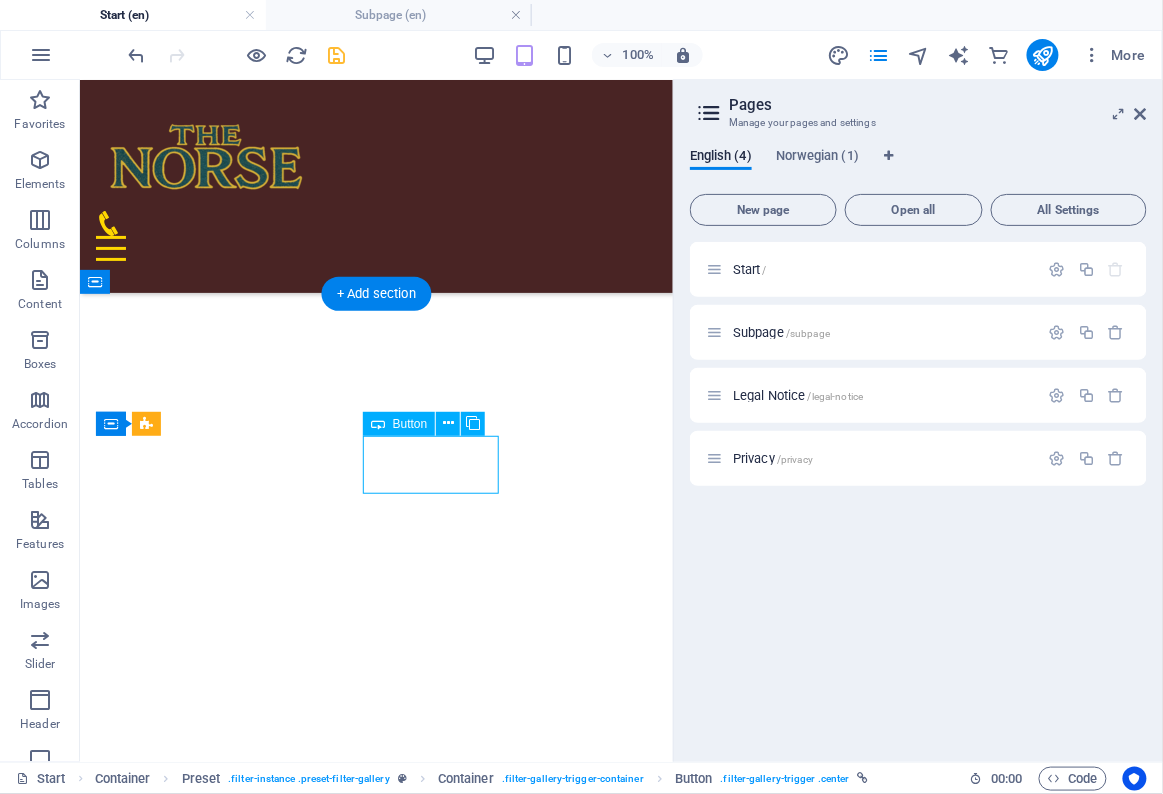 click on "Container" at bounding box center (0, 0) 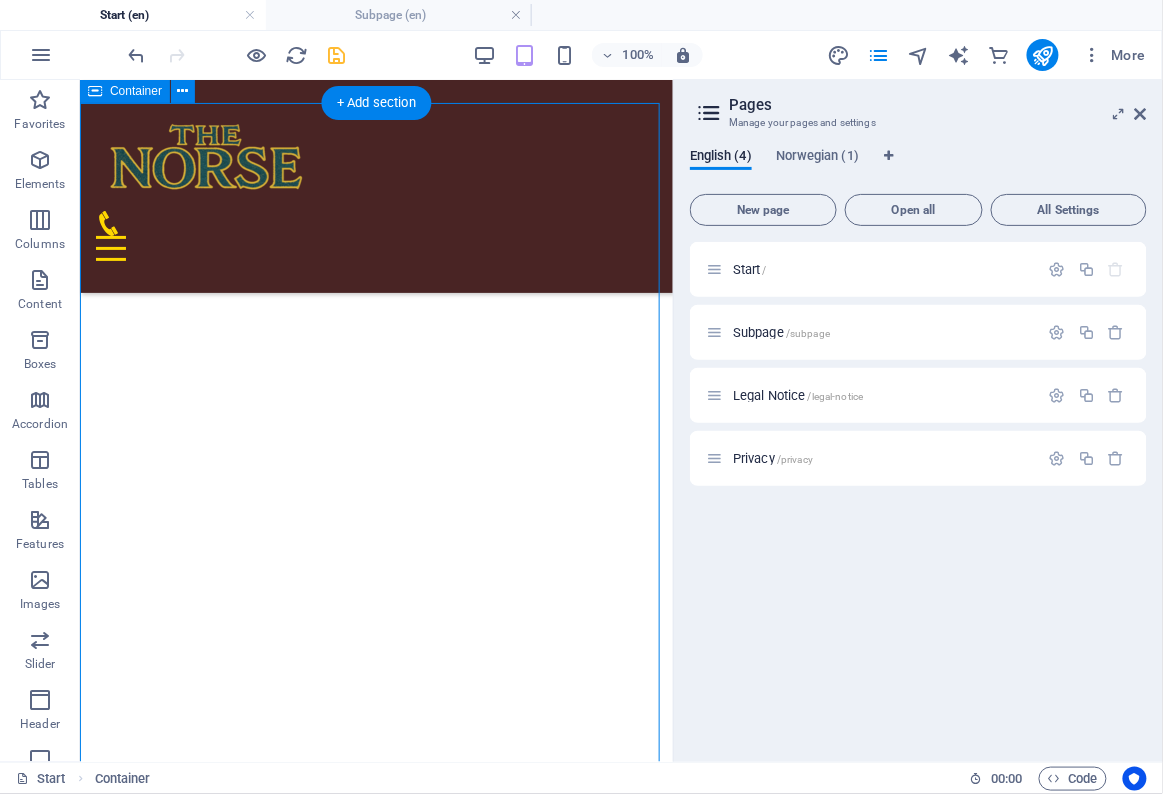 scroll, scrollTop: 2618, scrollLeft: 0, axis: vertical 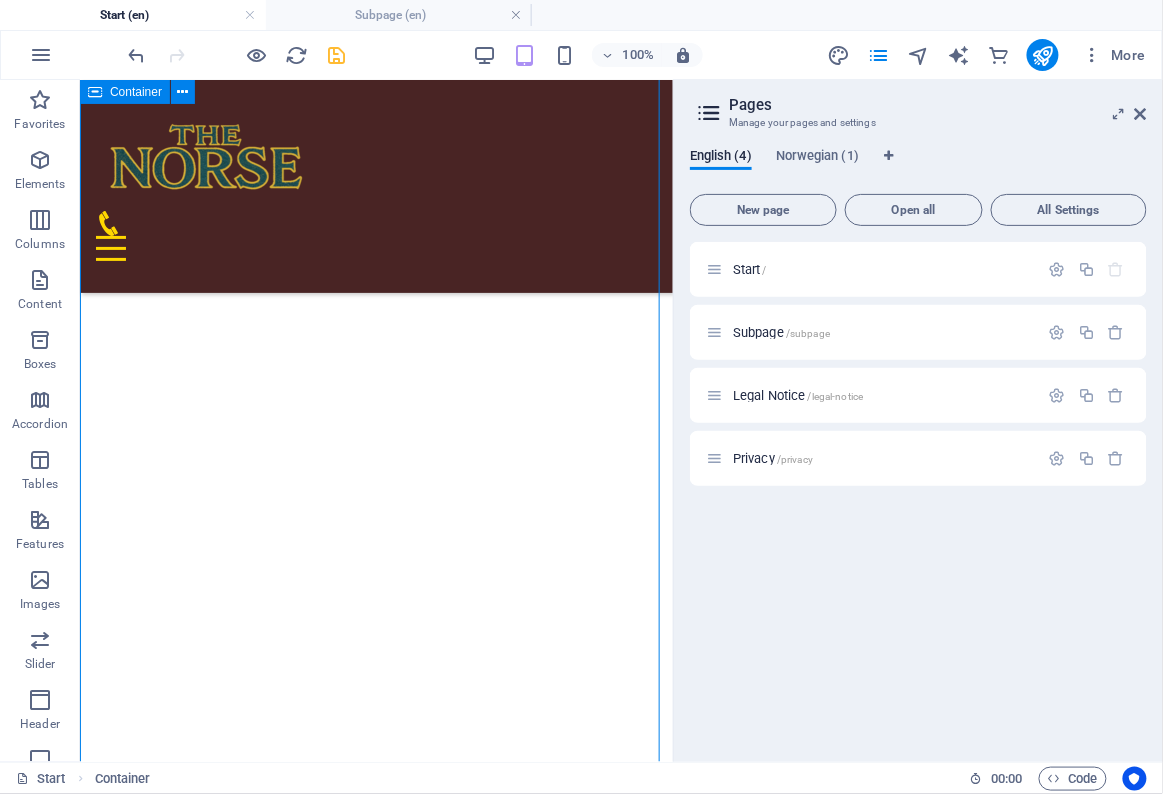 click on "our gallery all Modern Art Sculptures Paintings Categories are classes on the image element. Each category starts with filter-. Trigger buttons are linked with #category viking ship" at bounding box center [375, 3482] 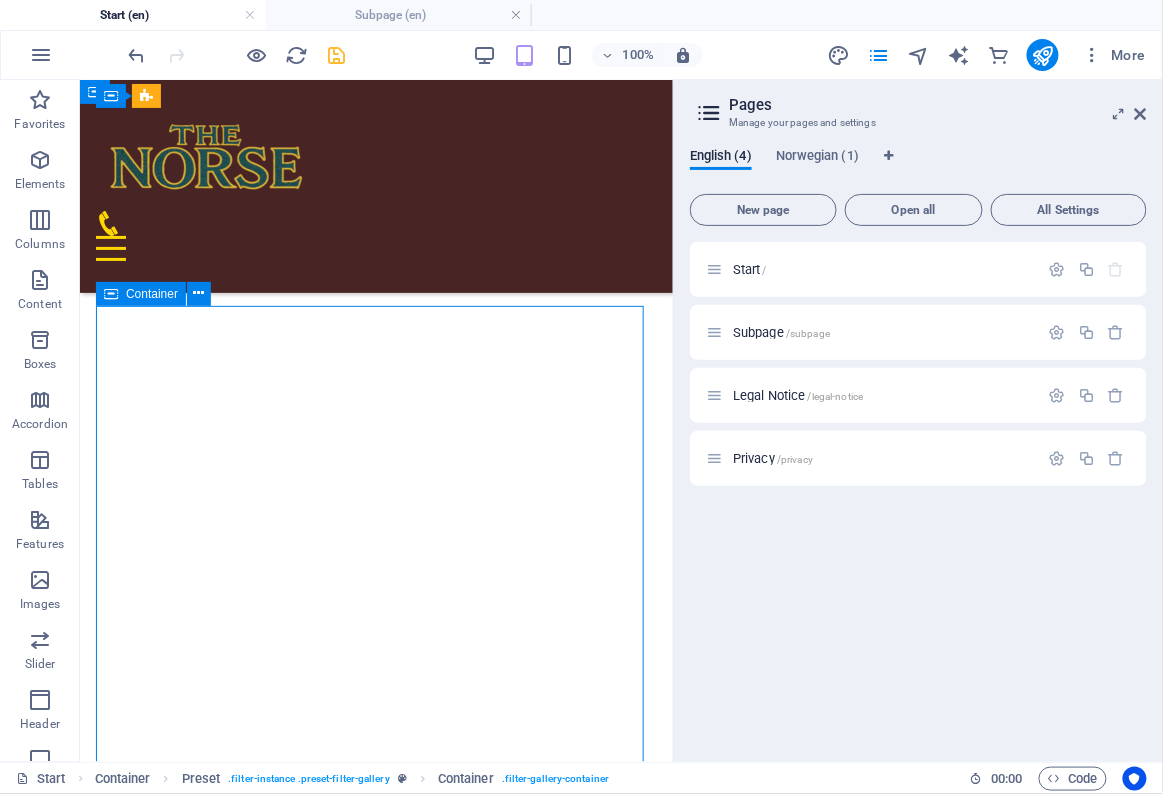 click on "Container" at bounding box center (152, 294) 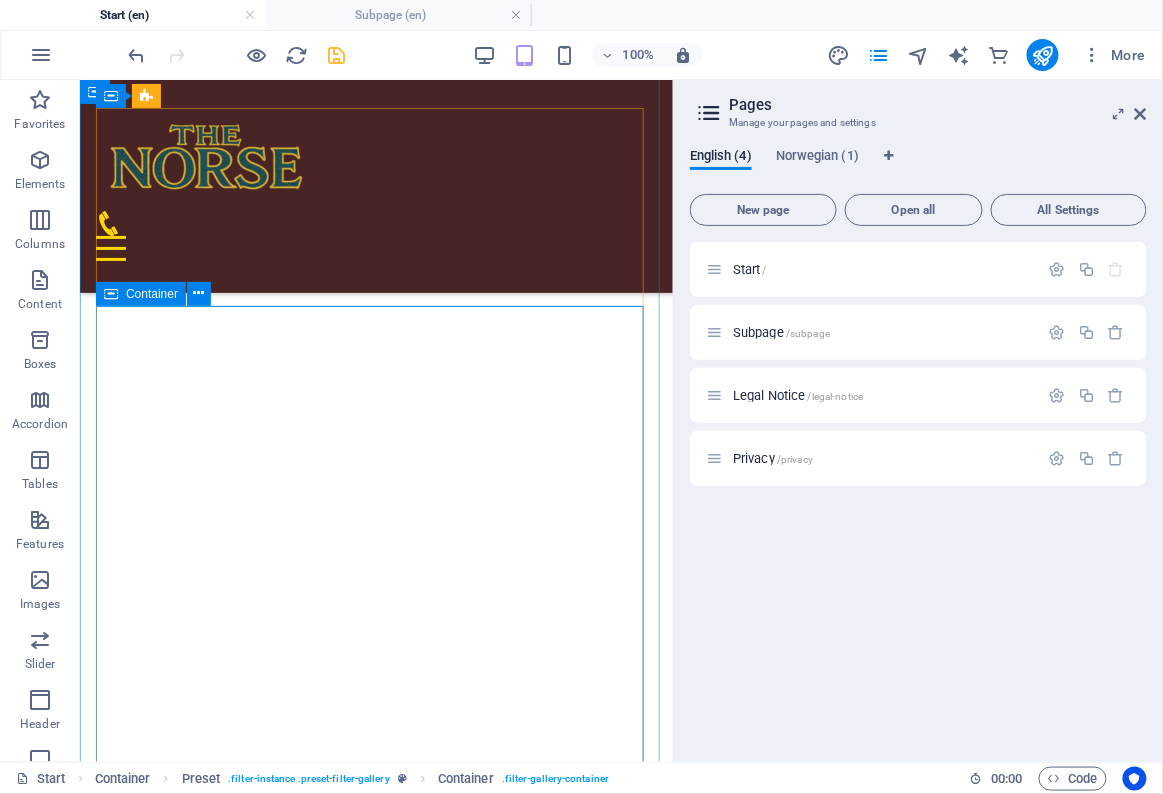 click at bounding box center [111, 294] 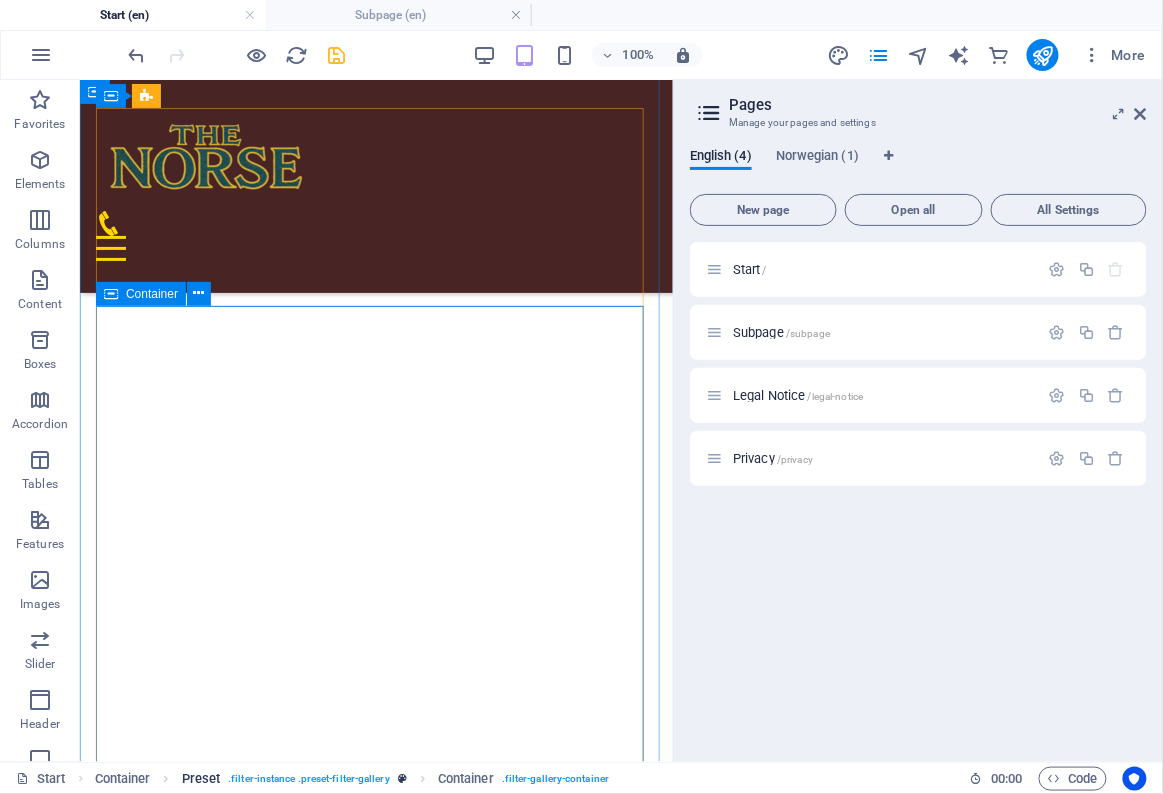 click on ". filter-instance .preset-filter-gallery" at bounding box center [309, 779] 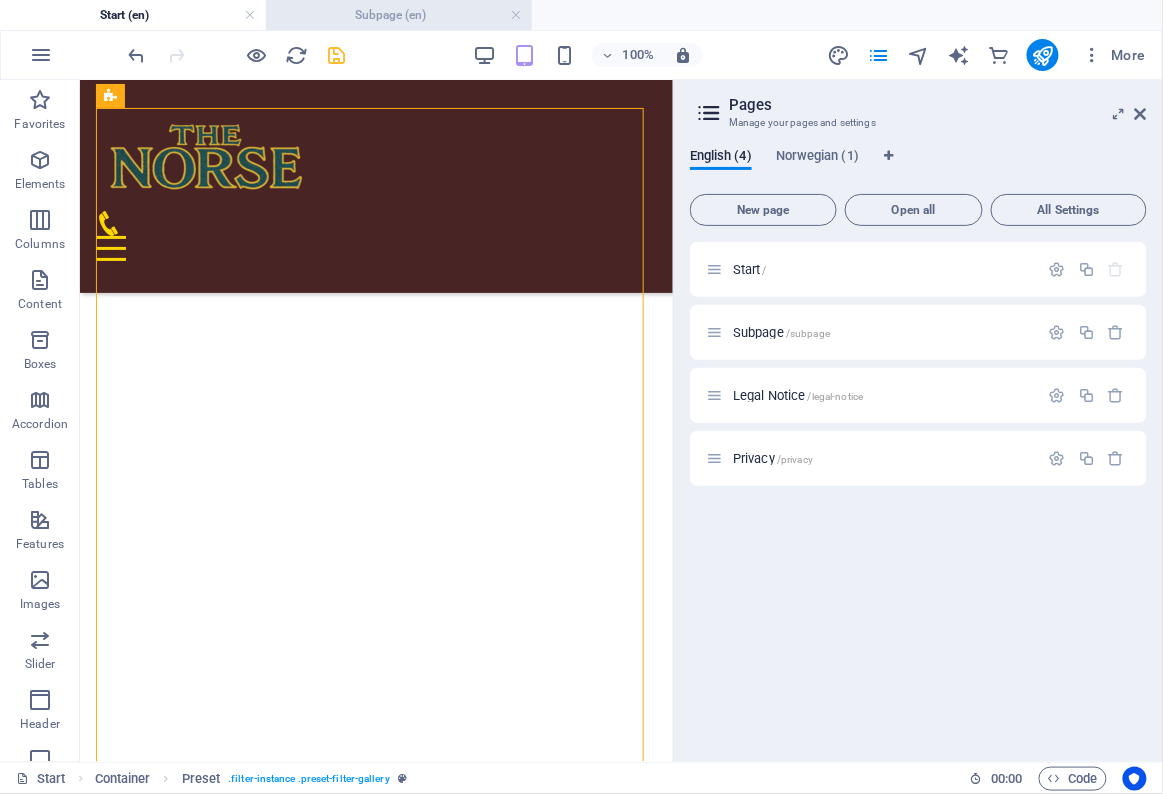click on "Subpage (en)" at bounding box center [399, 15] 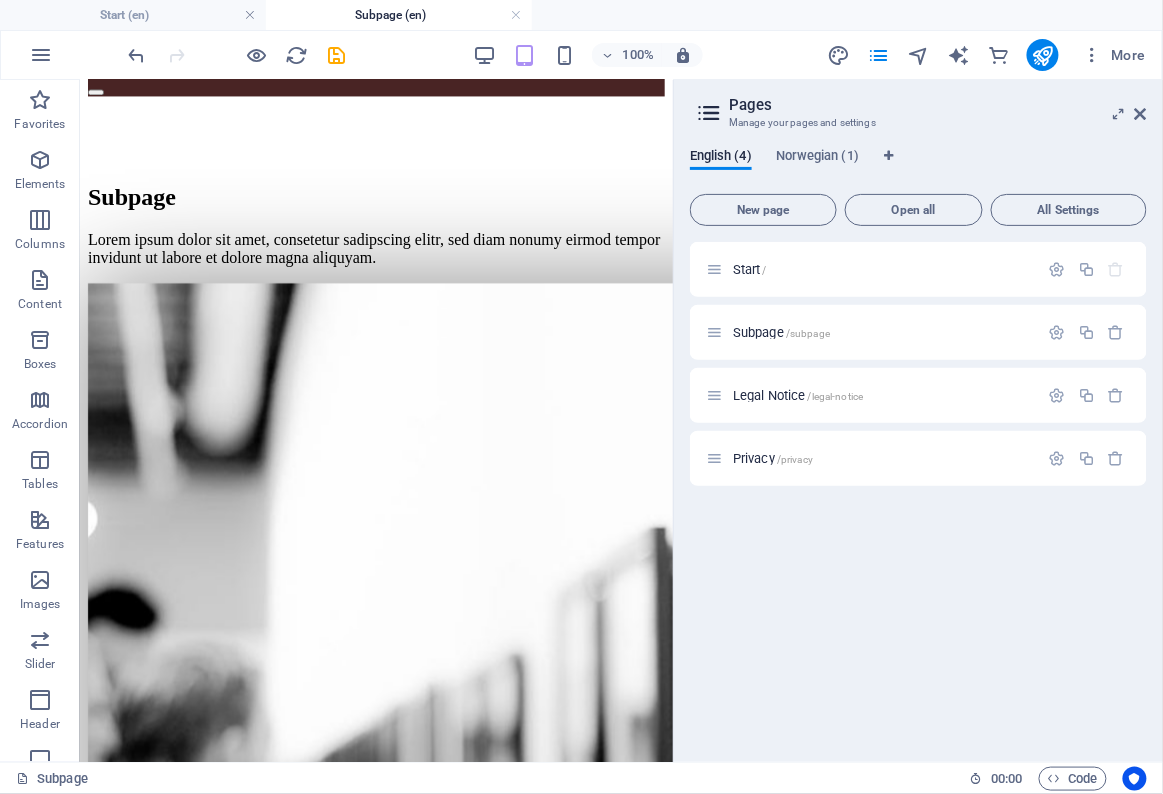 scroll, scrollTop: 1007, scrollLeft: 0, axis: vertical 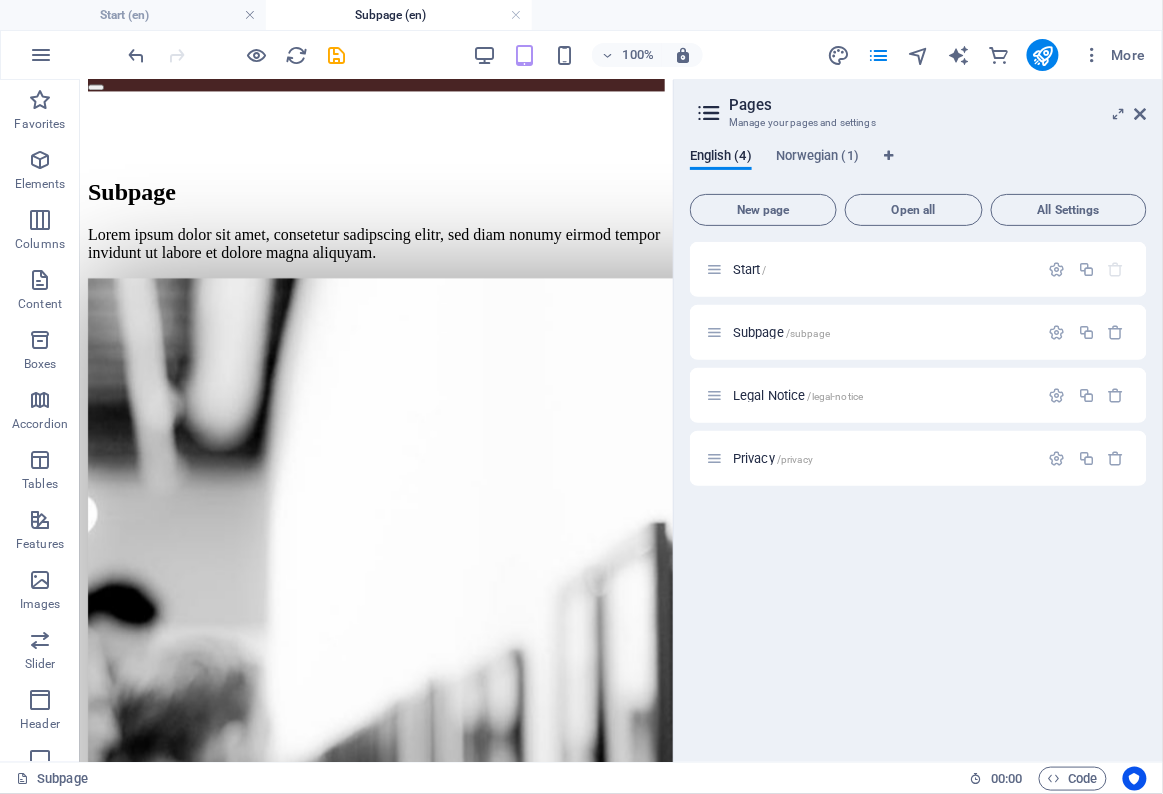 click at bounding box center (375, -851) 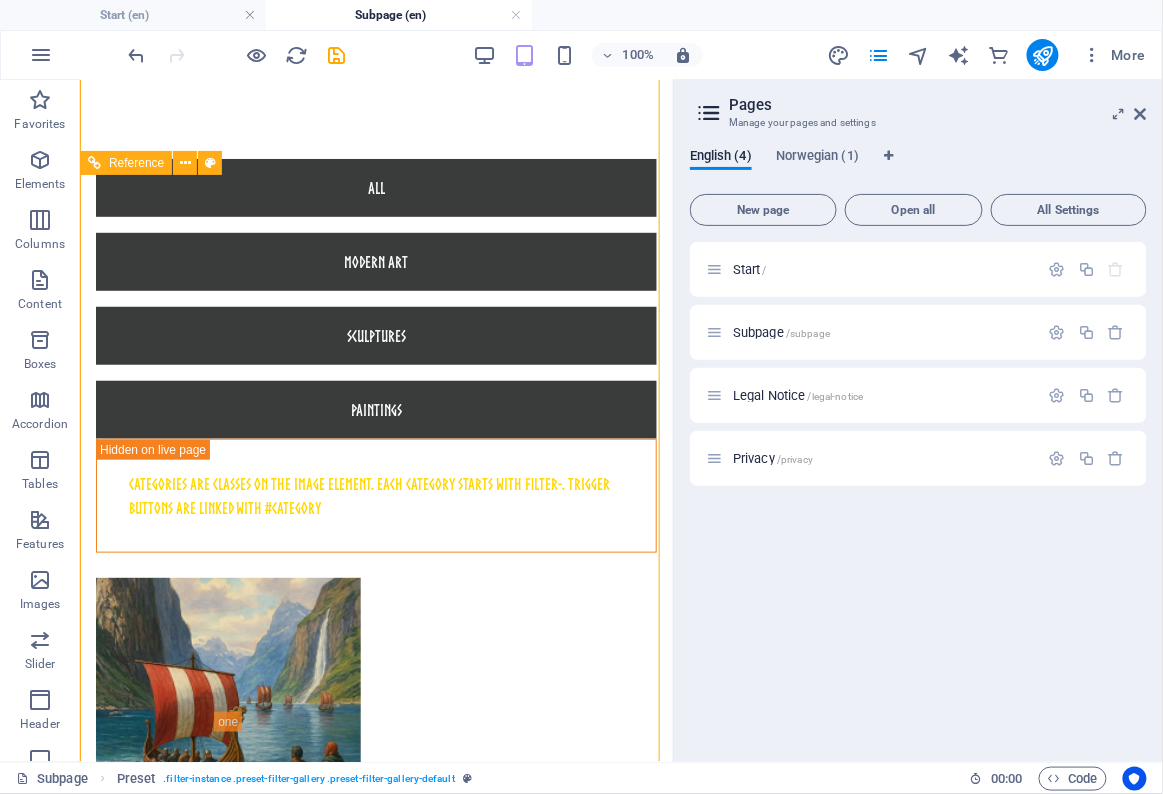 scroll, scrollTop: 576, scrollLeft: 0, axis: vertical 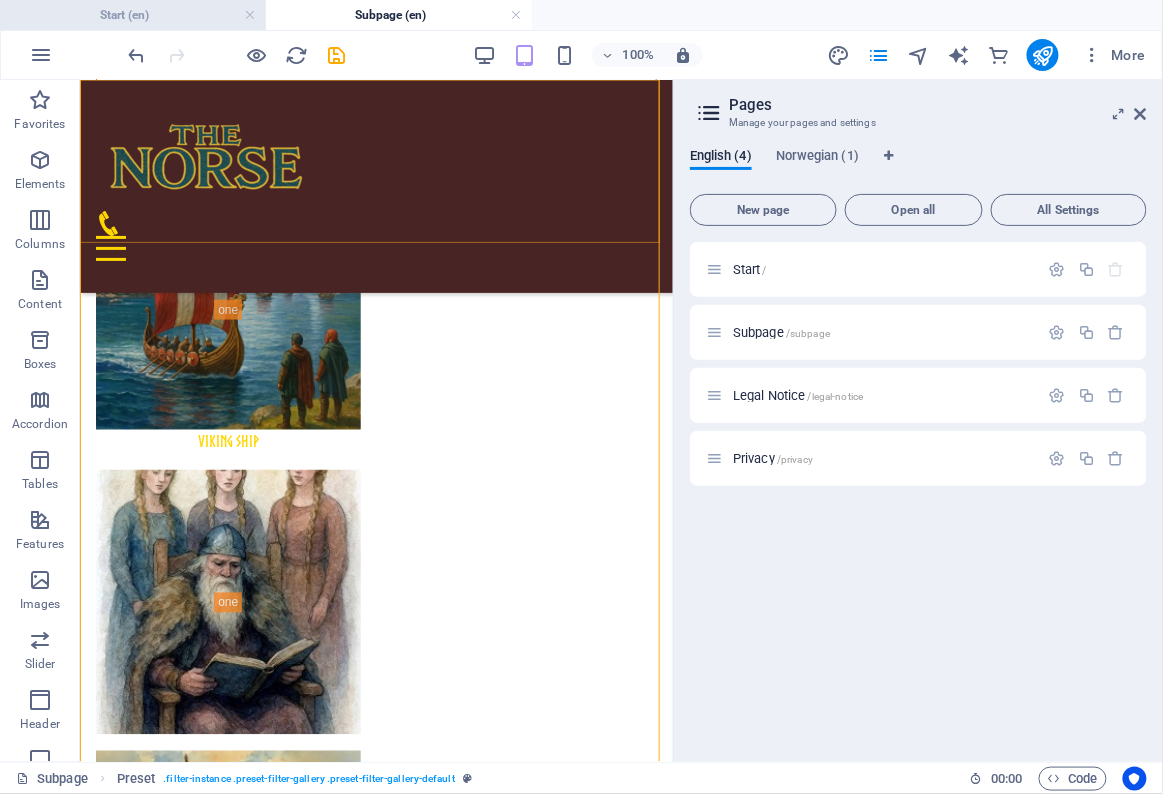 click on "Start (en)" at bounding box center [133, 15] 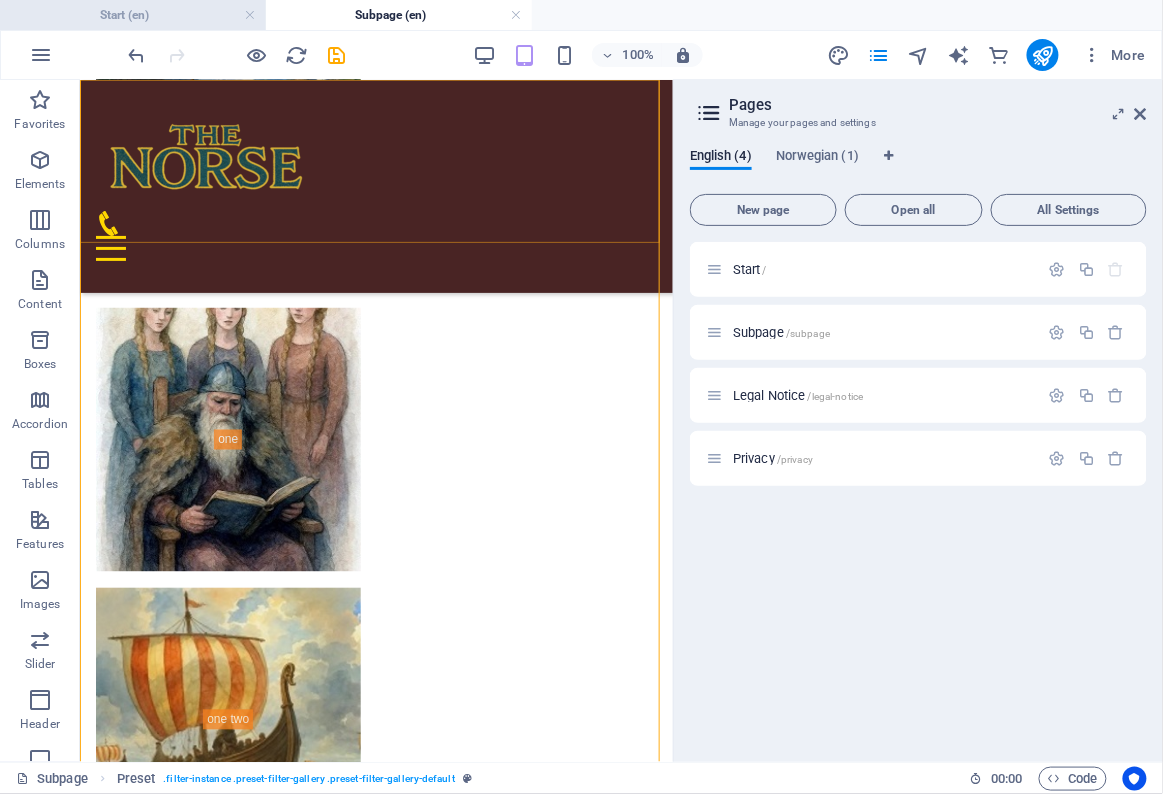 scroll, scrollTop: 0, scrollLeft: 0, axis: both 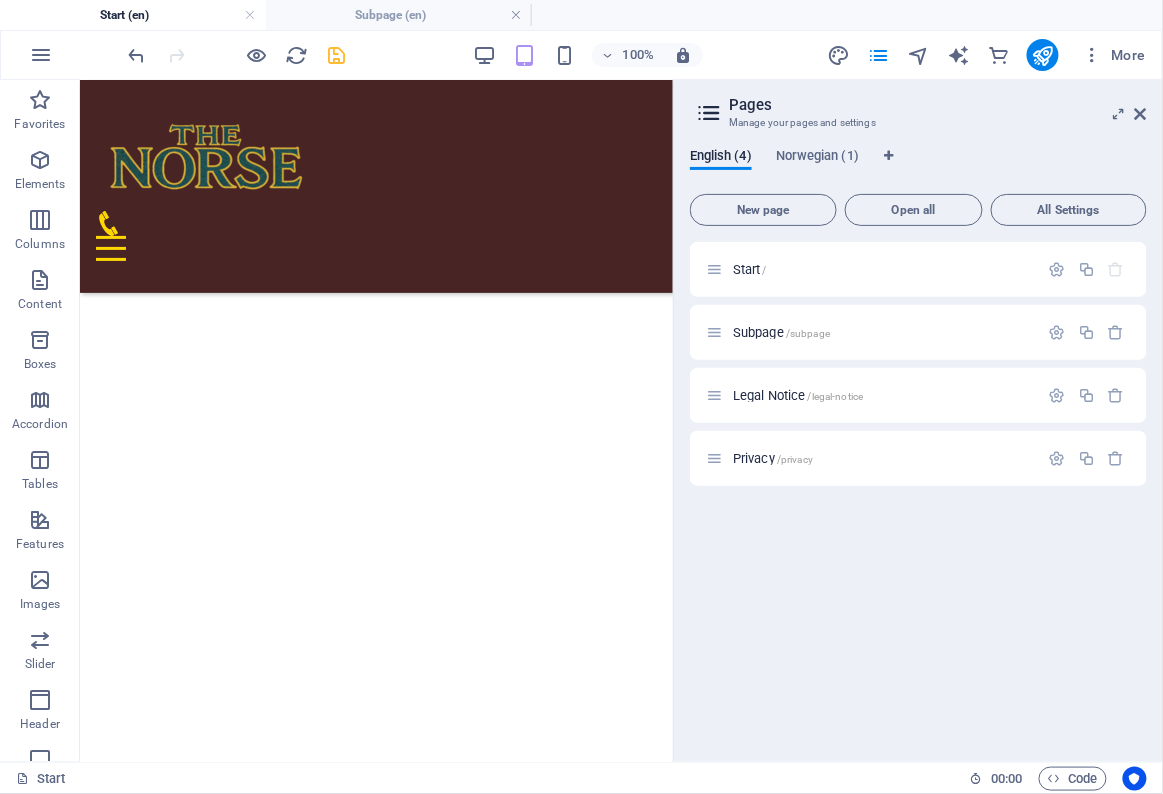 click at bounding box center [375, 2735] 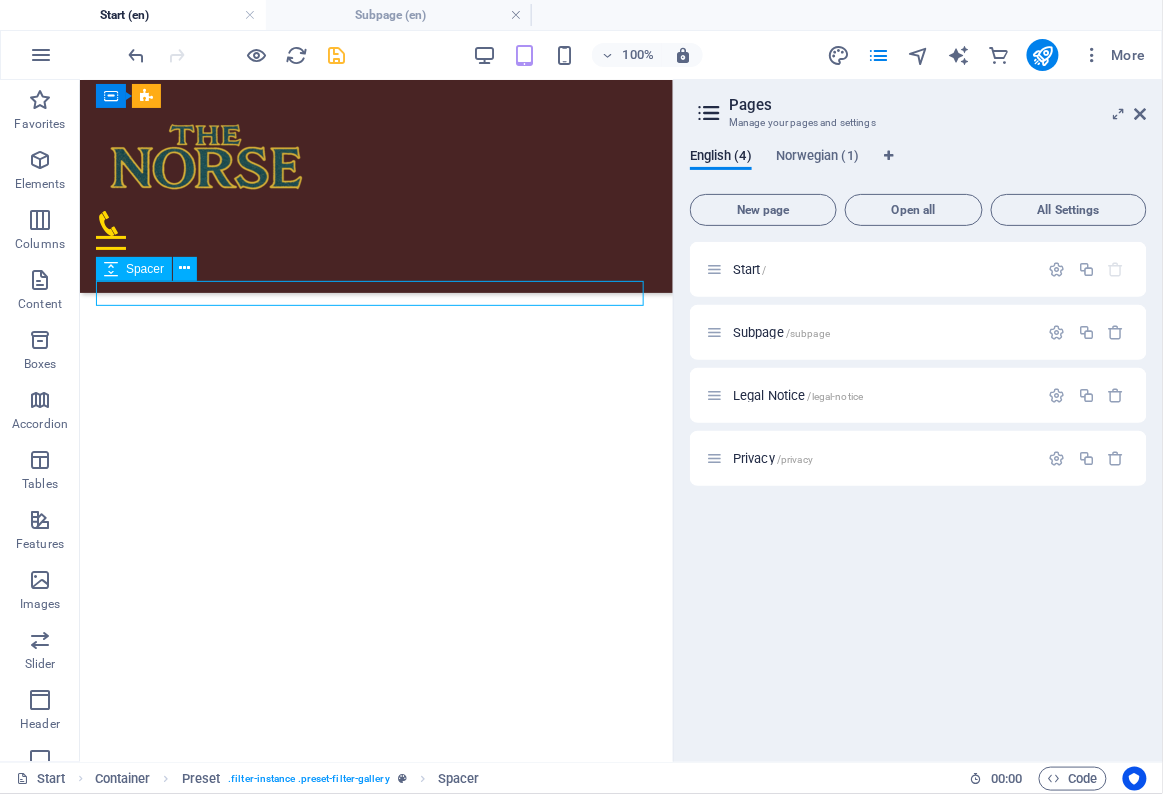 click on "Start Container Preset . filter-instance .preset-filter-gallery Spacer 00 : 00 Code" at bounding box center [581, 778] 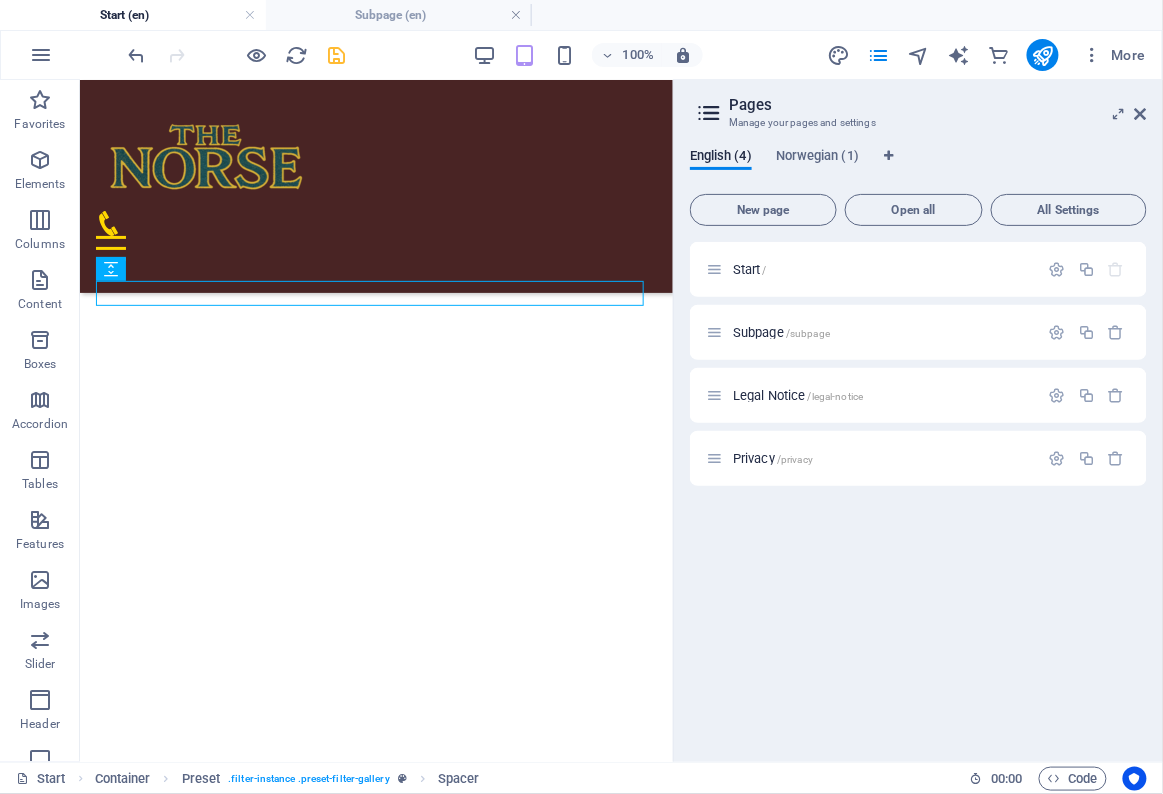 click at bounding box center (375, 2735) 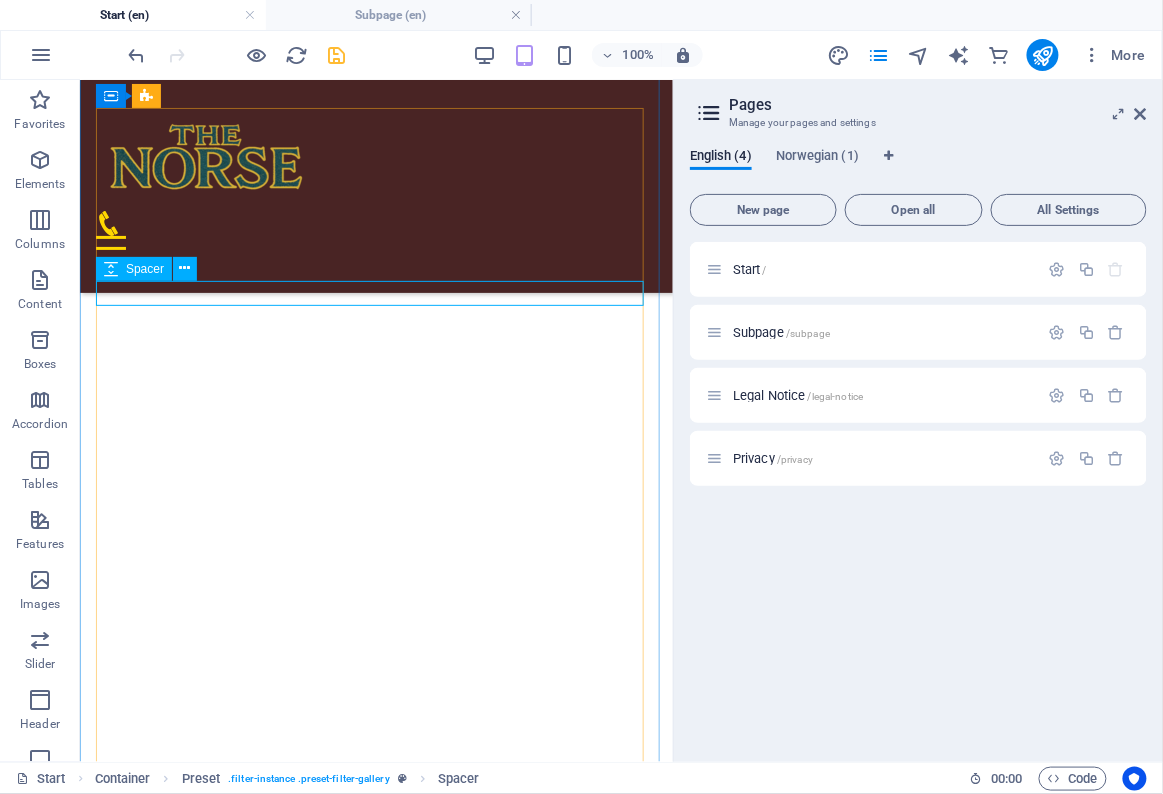 click on "Start Container Preset . filter-instance .preset-filter-gallery Spacer 00 : 00 Code" at bounding box center (581, 778) 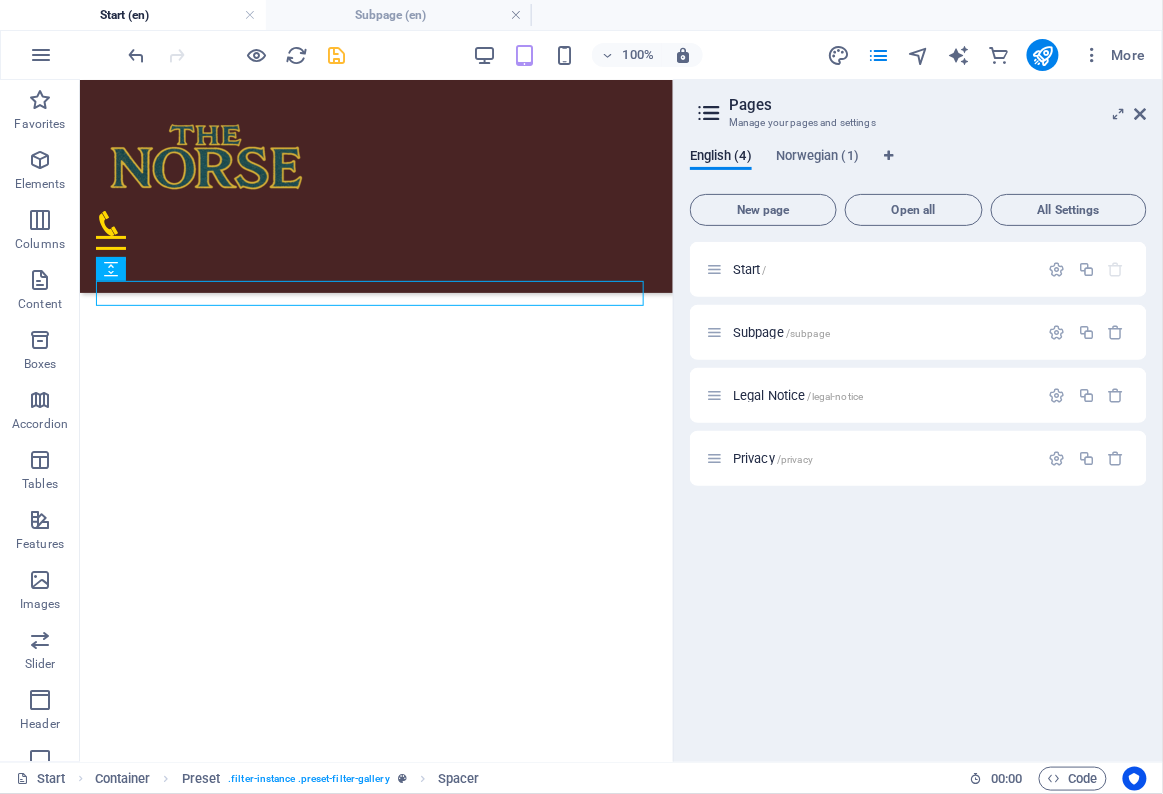 click on "Start Container Preset . filter-instance .preset-filter-gallery Spacer 00 : 00 Code" at bounding box center (581, 778) 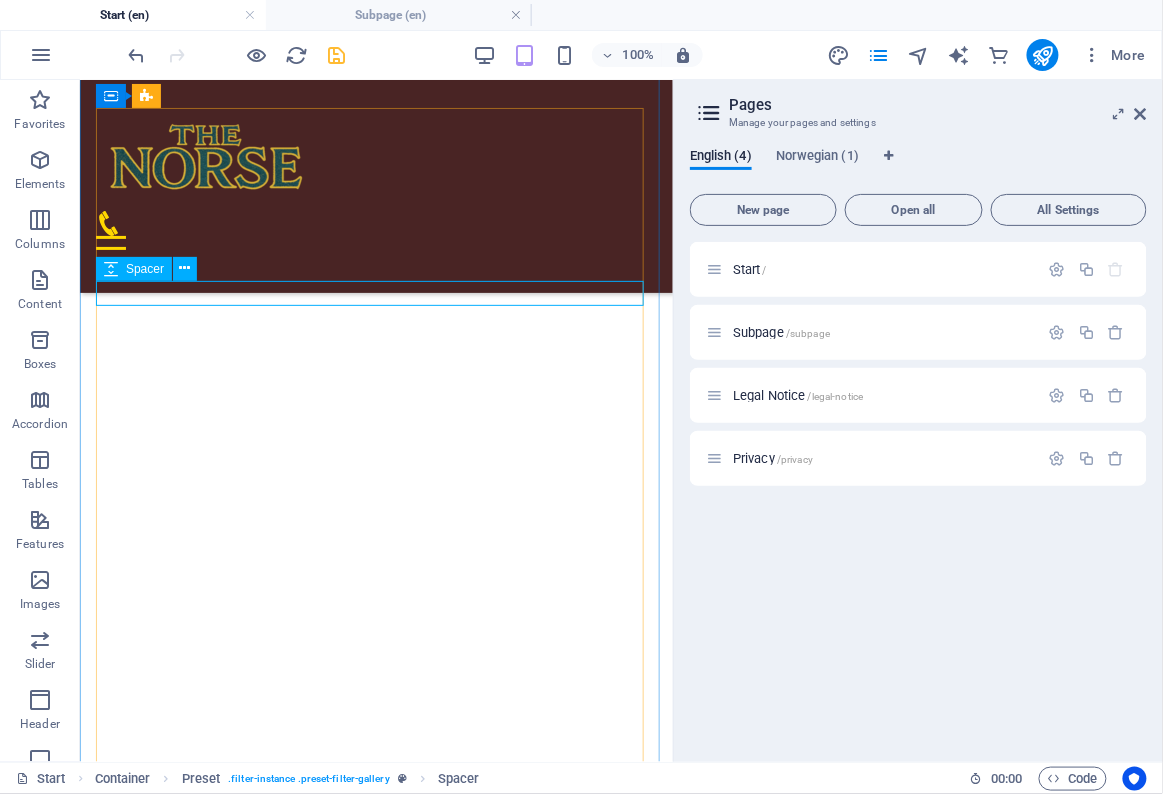 click on "Spacer" at bounding box center [134, 269] 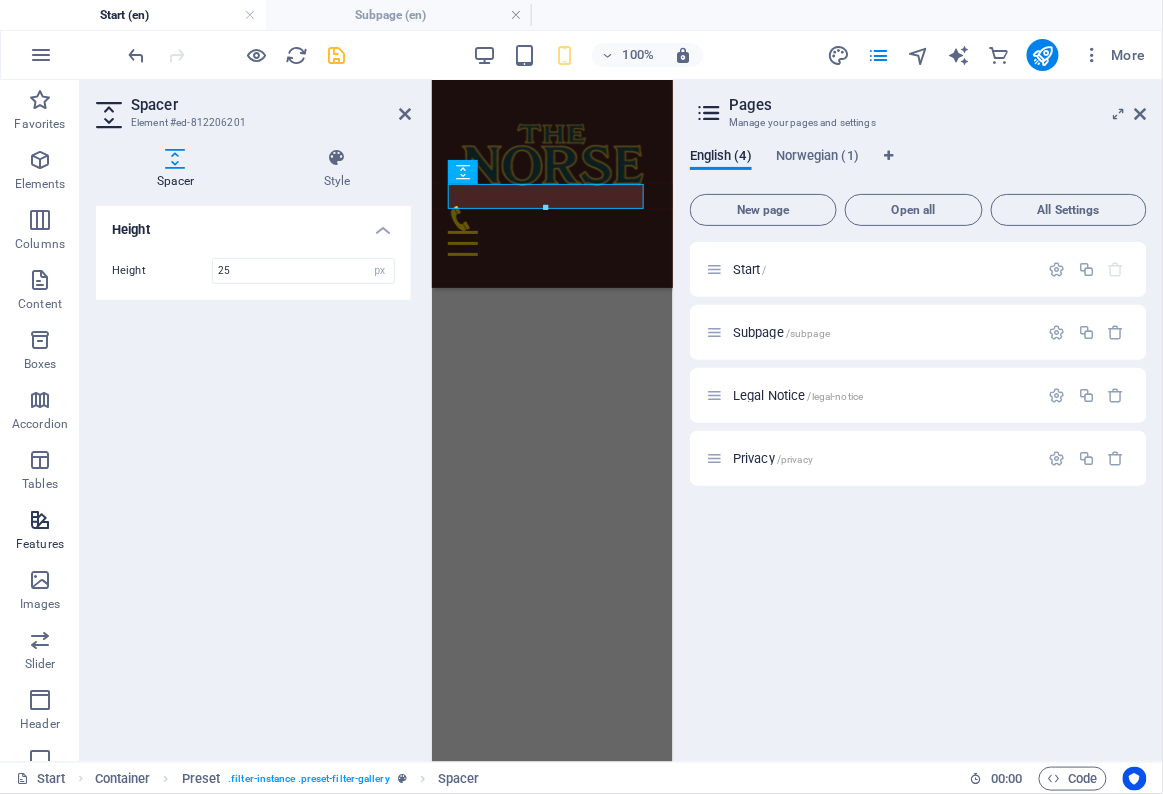 click on "Features" at bounding box center (40, 544) 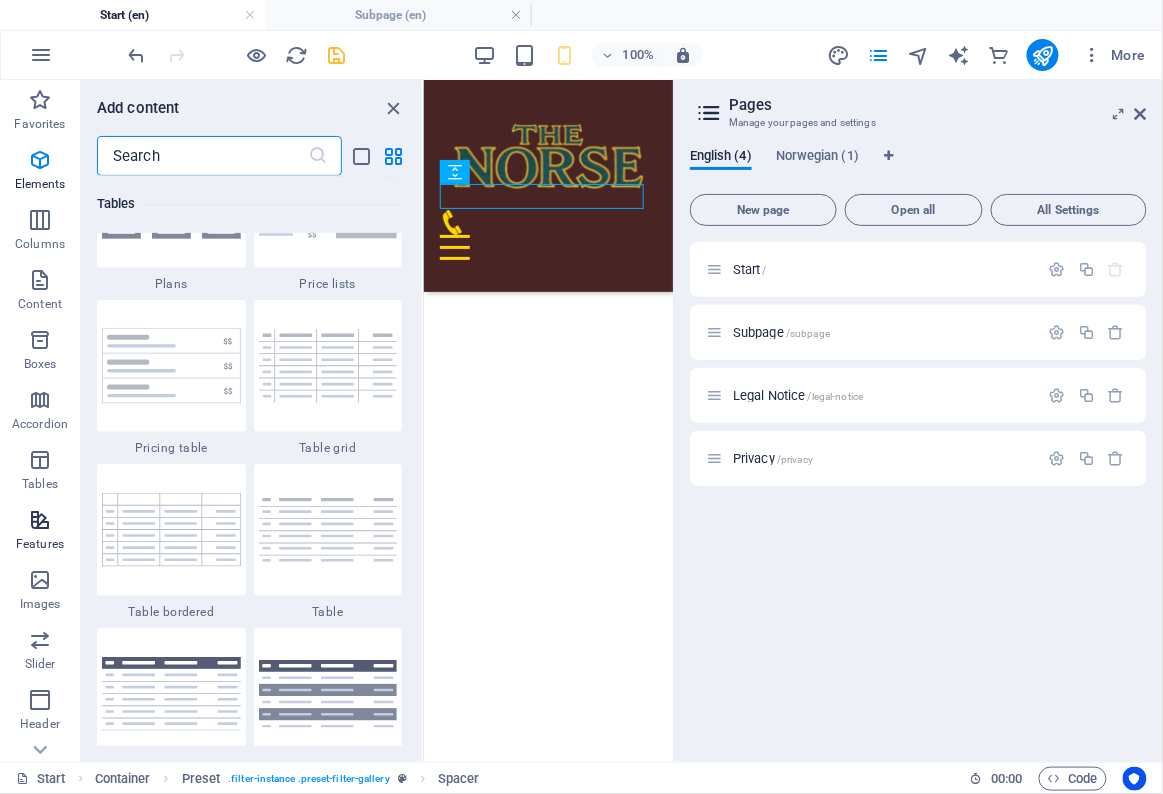 scroll, scrollTop: 7794, scrollLeft: 0, axis: vertical 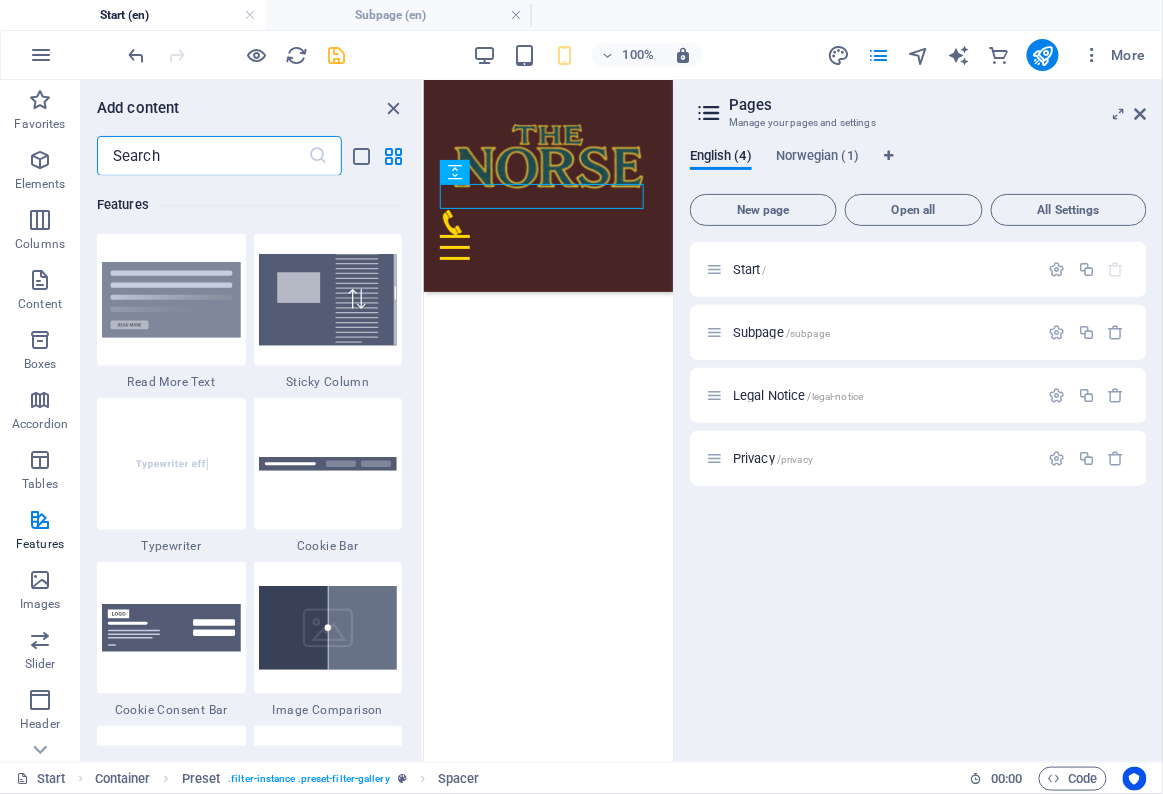 click on "​" at bounding box center (251, 156) 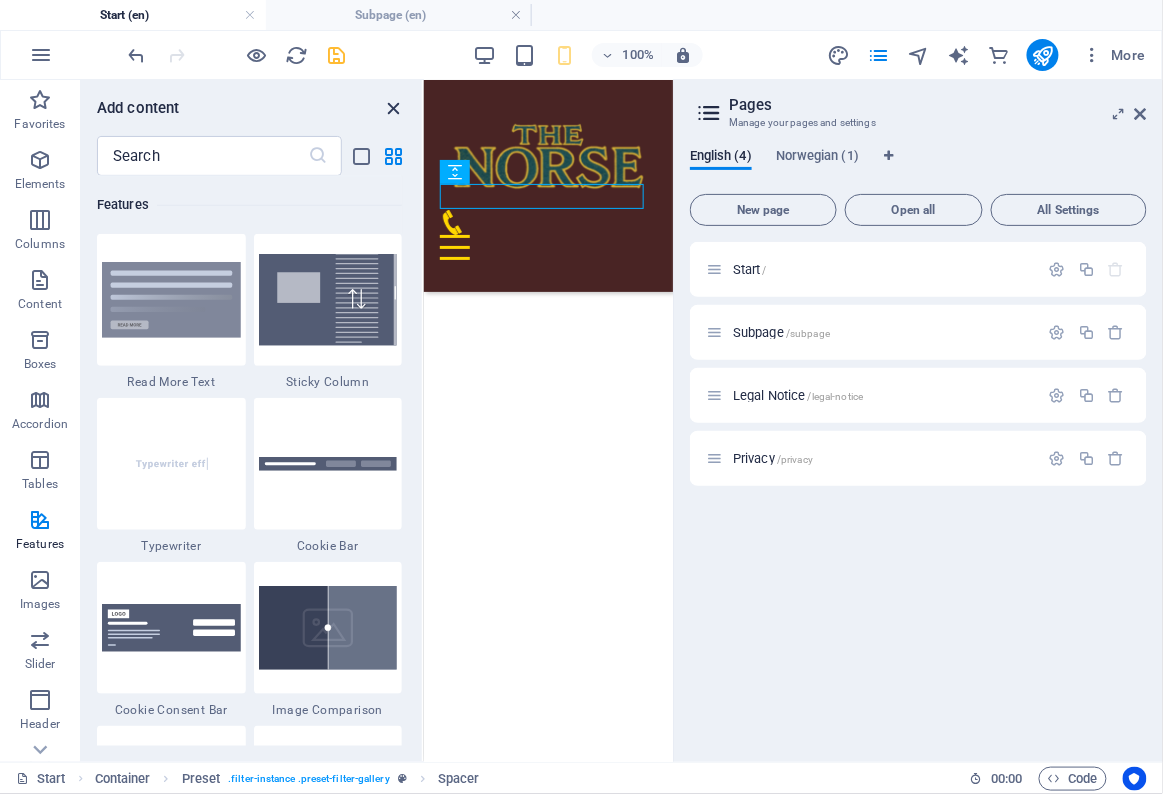 click at bounding box center [394, 108] 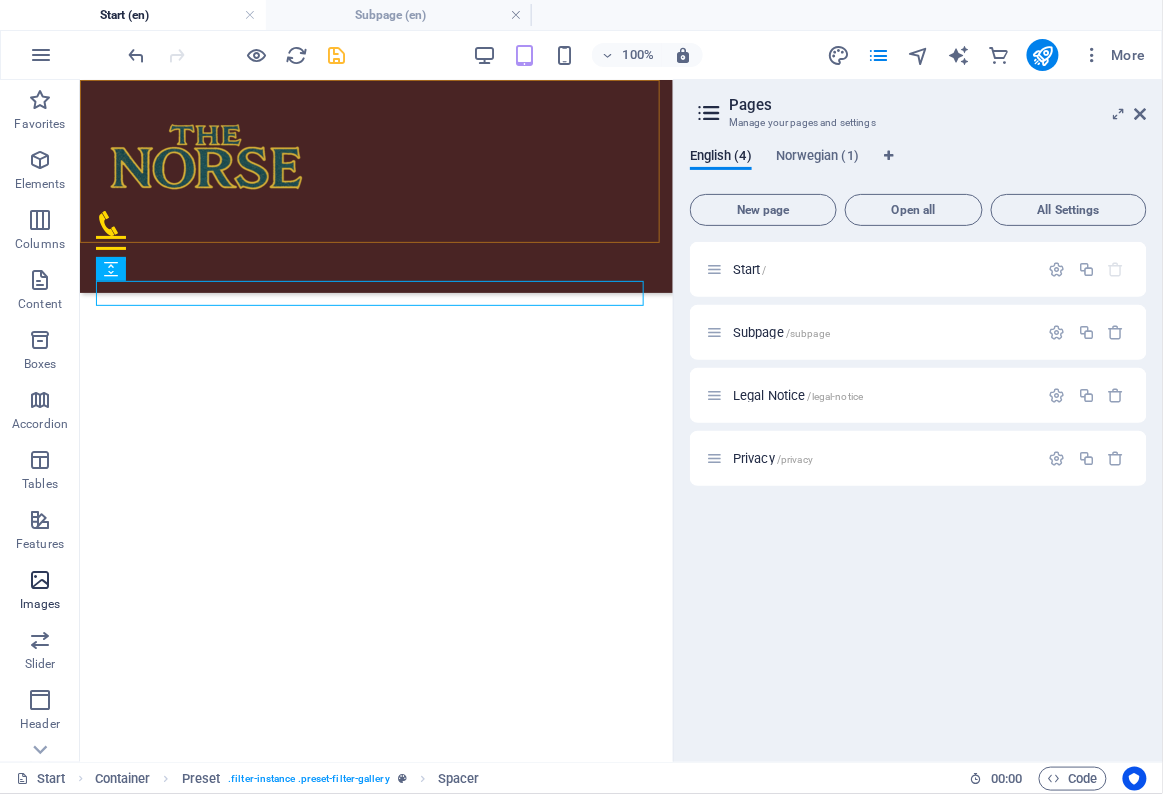 click on "Images" at bounding box center (40, 604) 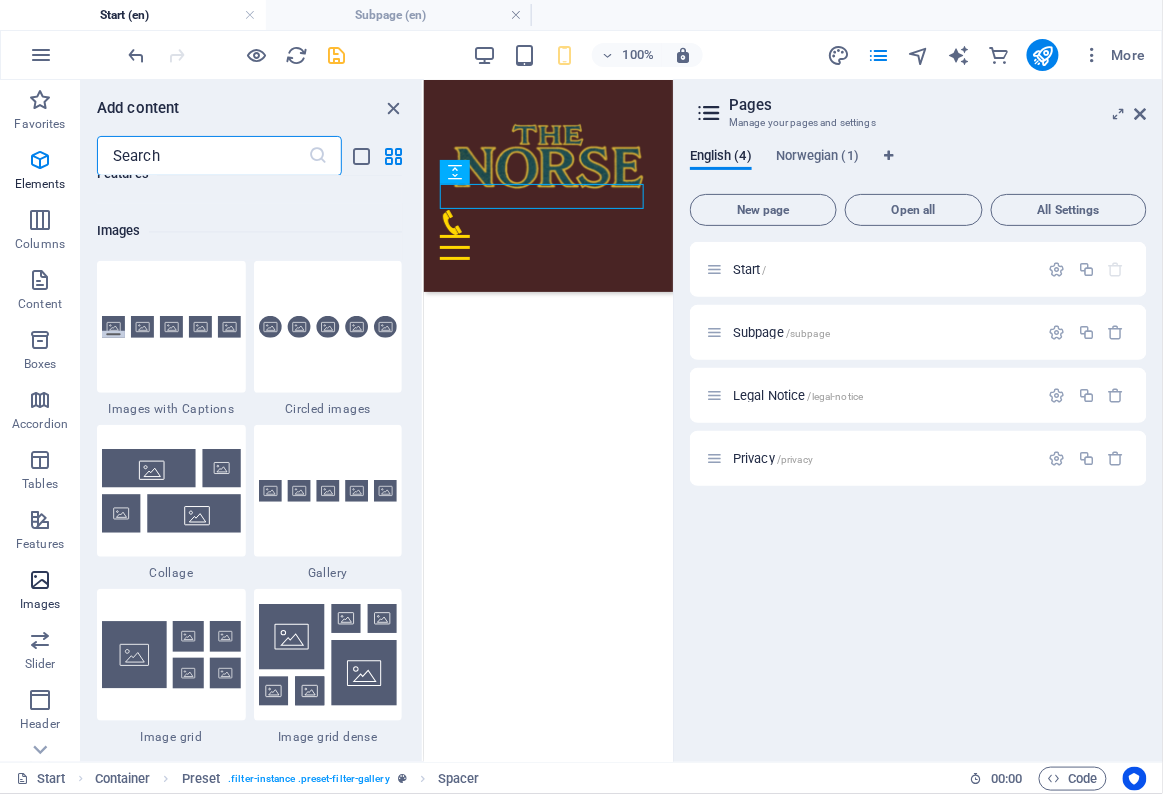 scroll, scrollTop: 10137, scrollLeft: 0, axis: vertical 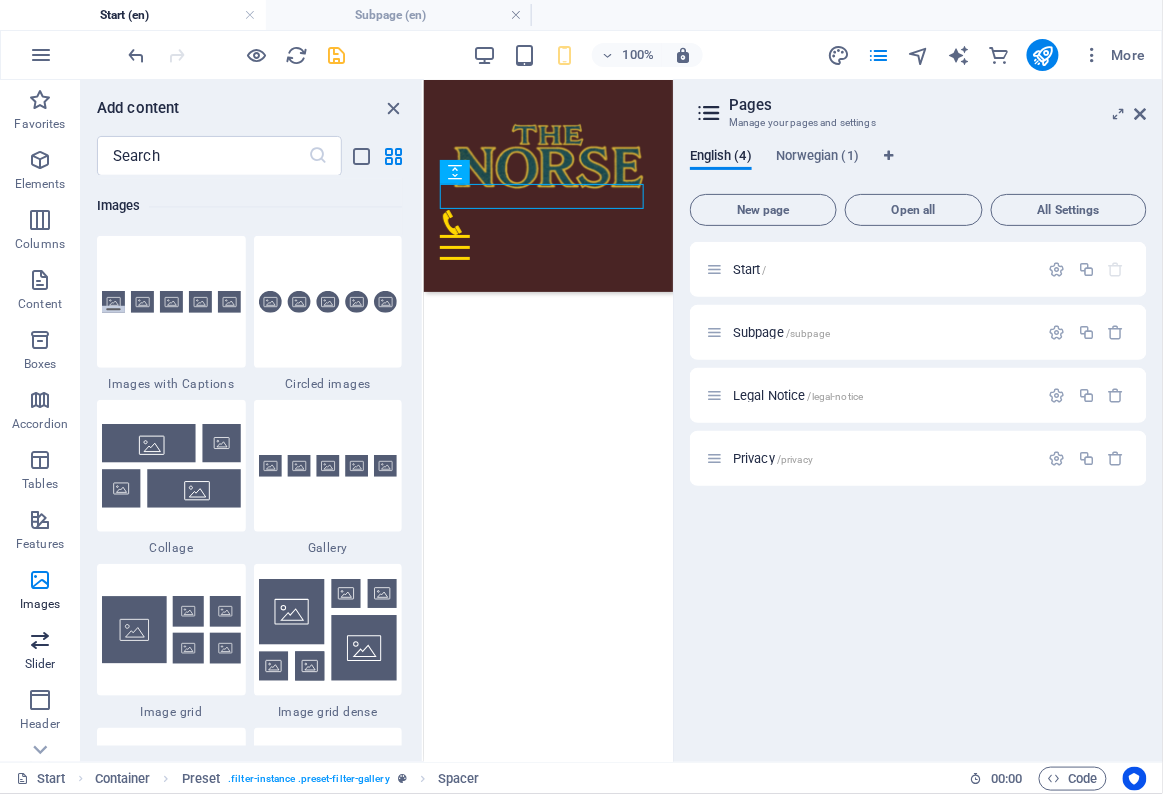 click at bounding box center (40, 640) 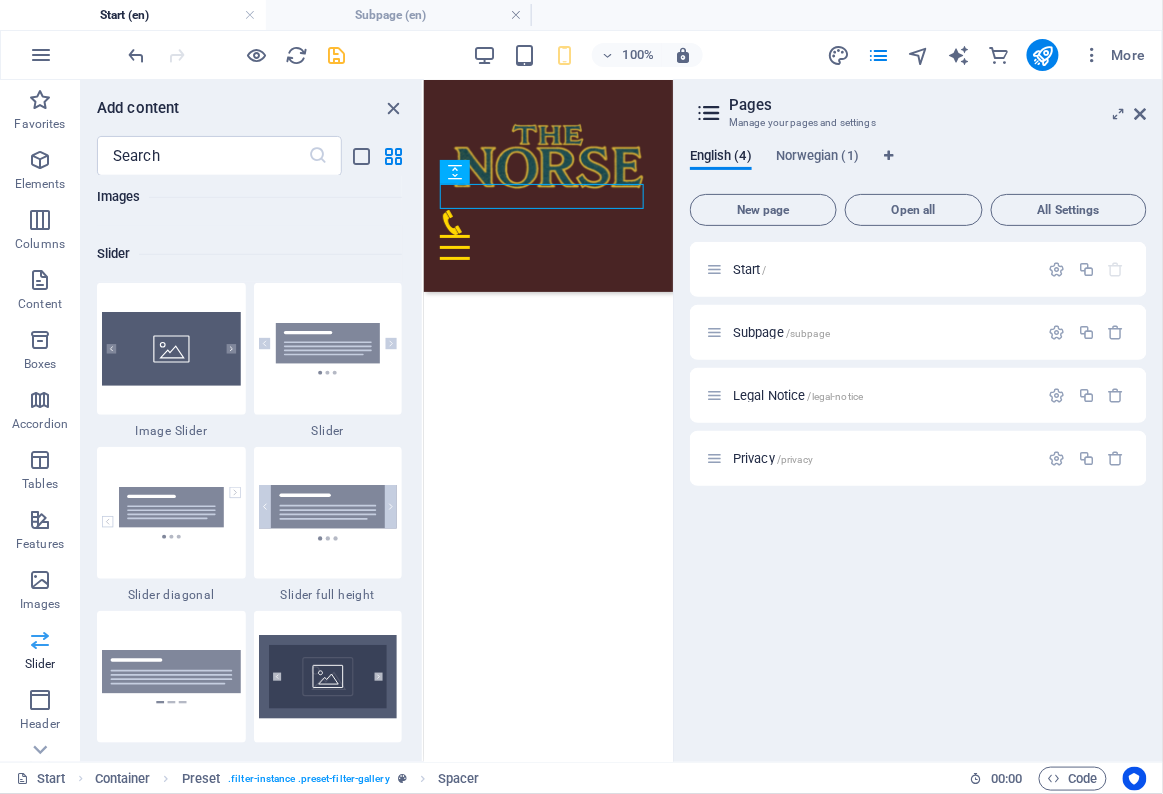 scroll, scrollTop: 11335, scrollLeft: 0, axis: vertical 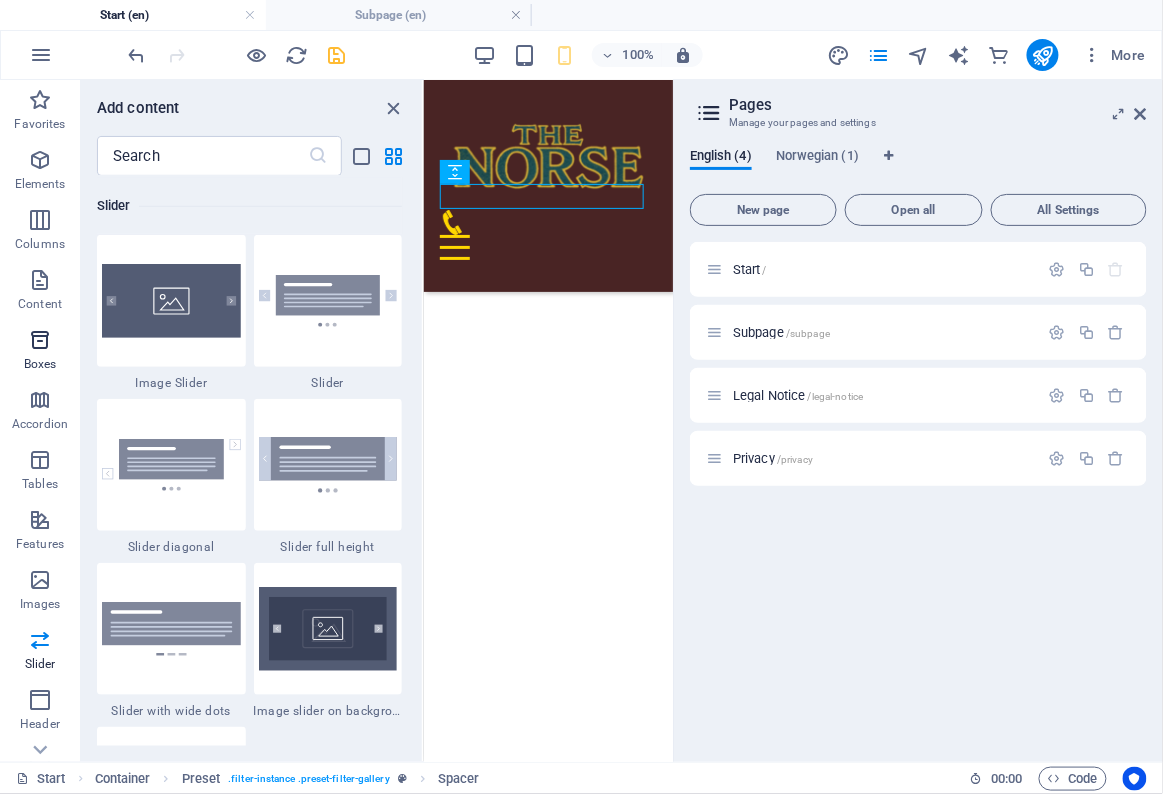 click on "Boxes" at bounding box center [40, 364] 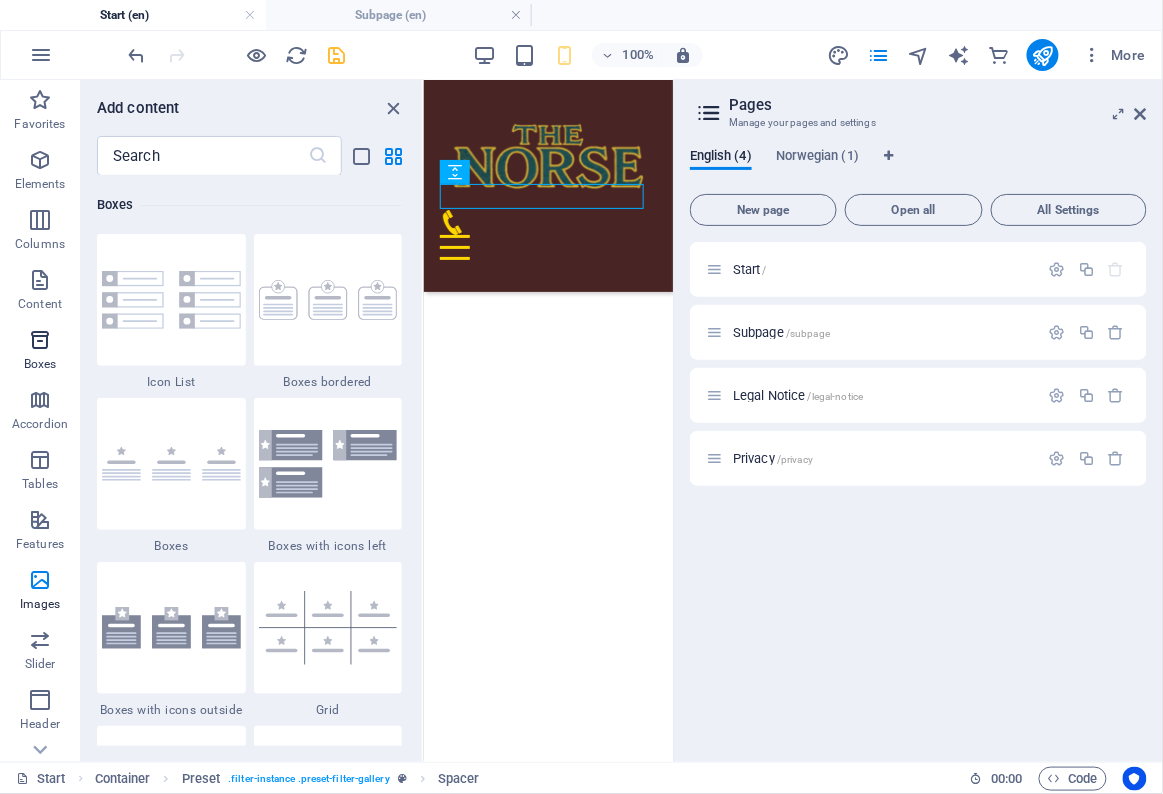 scroll, scrollTop: 5514, scrollLeft: 0, axis: vertical 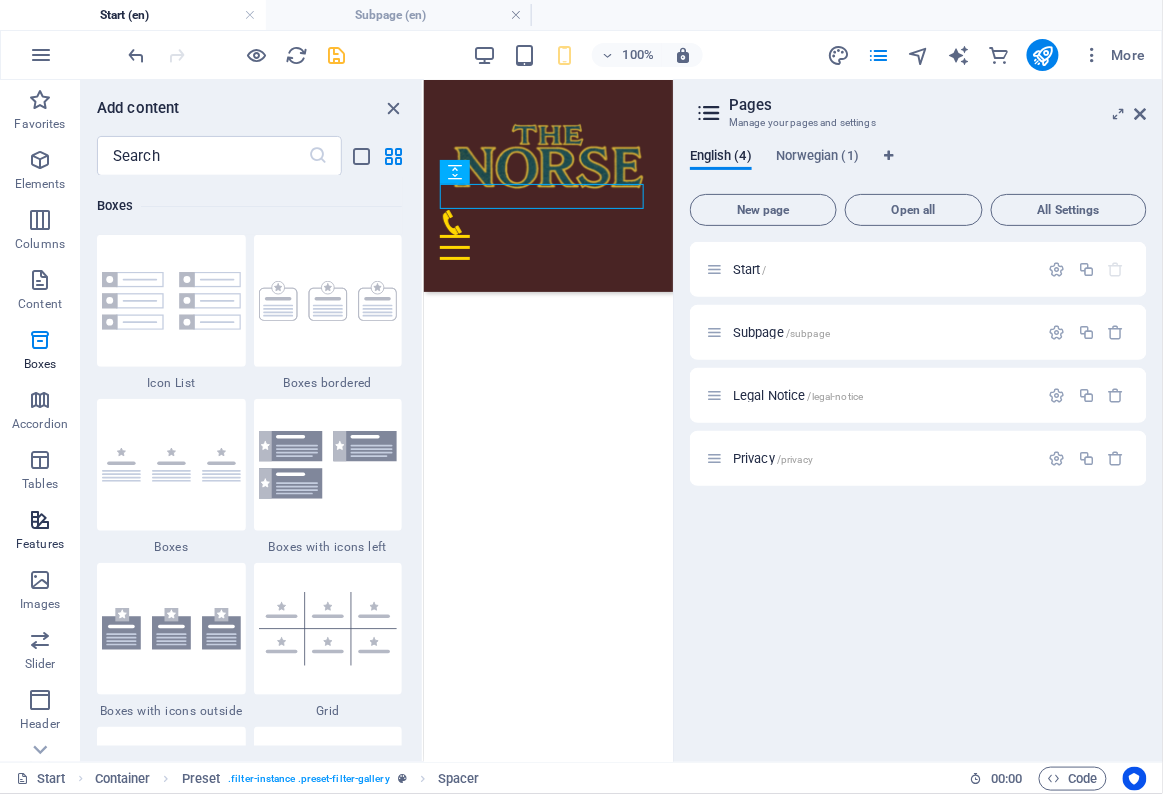 click on "Features" at bounding box center (40, 544) 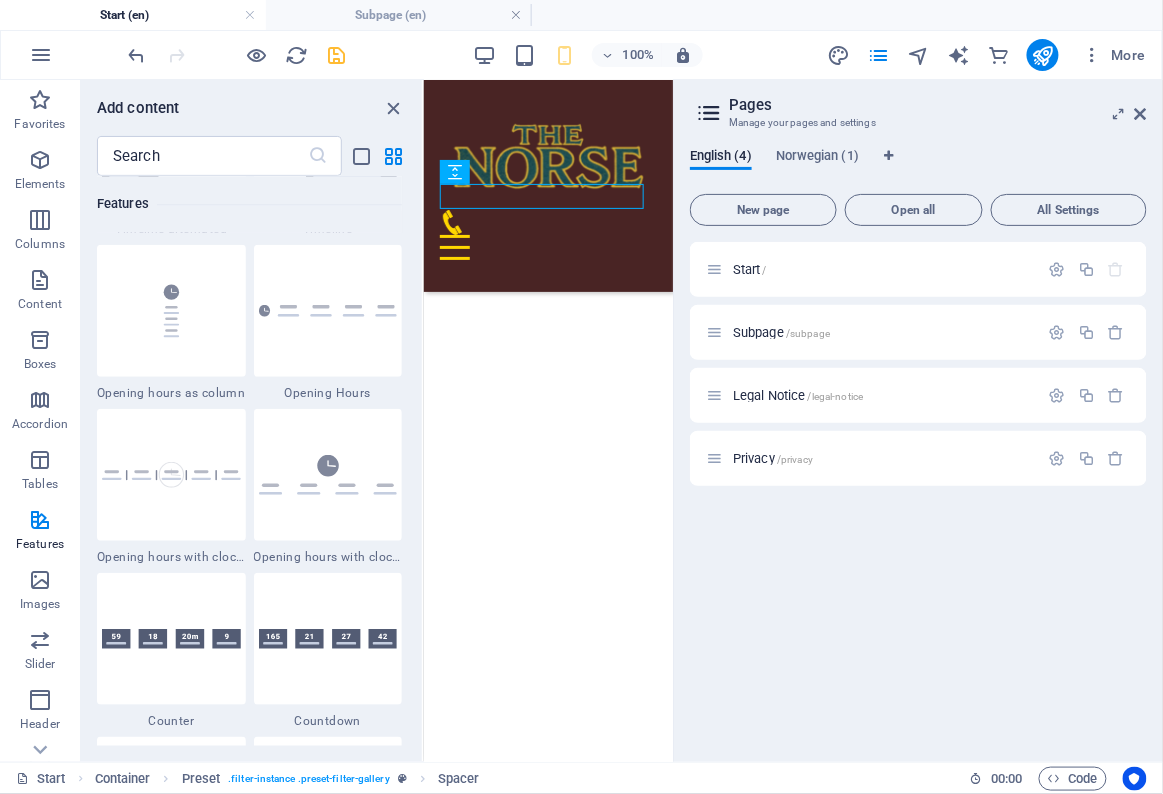 scroll, scrollTop: 9103, scrollLeft: 0, axis: vertical 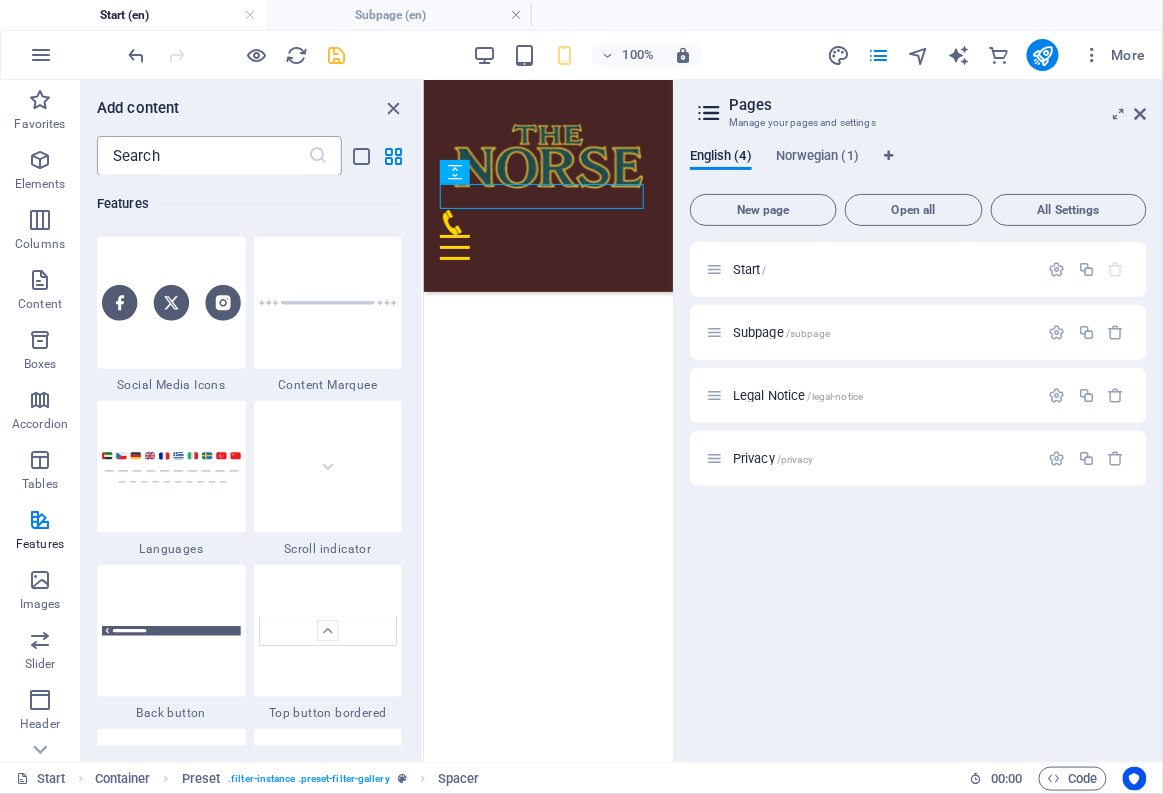 click at bounding box center (202, 156) 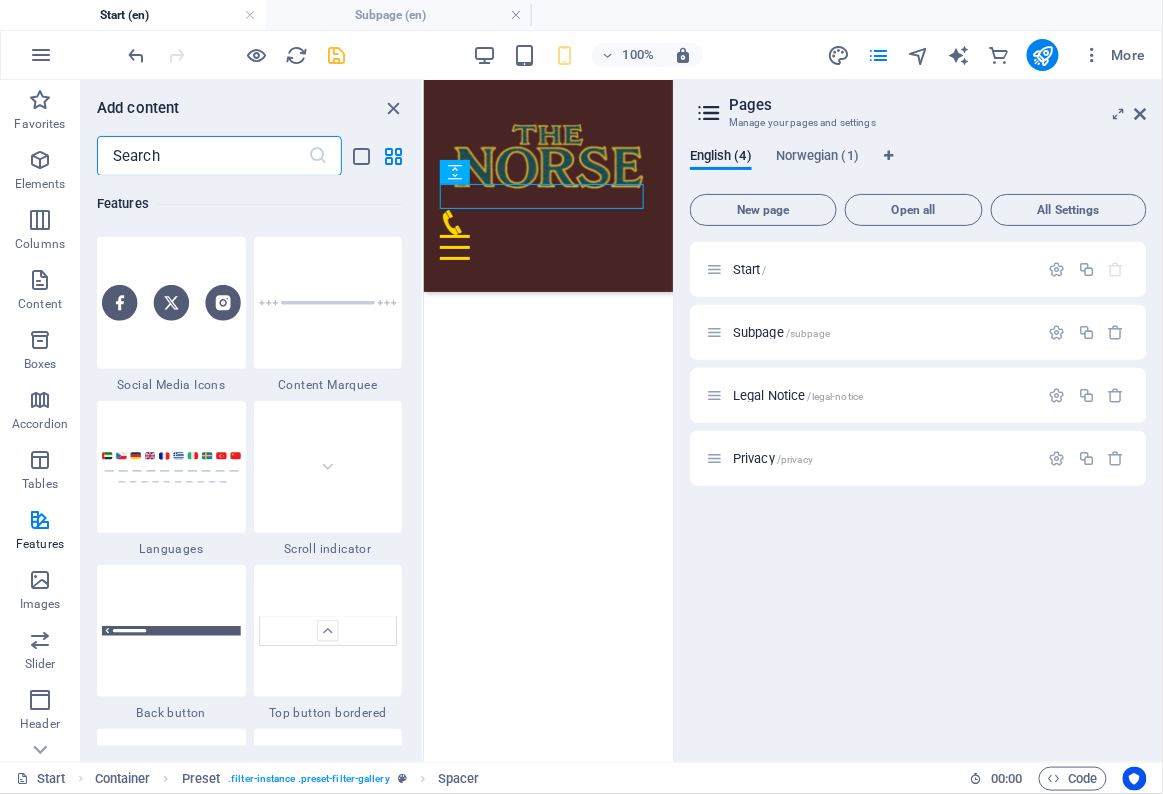 paste on "gallery" 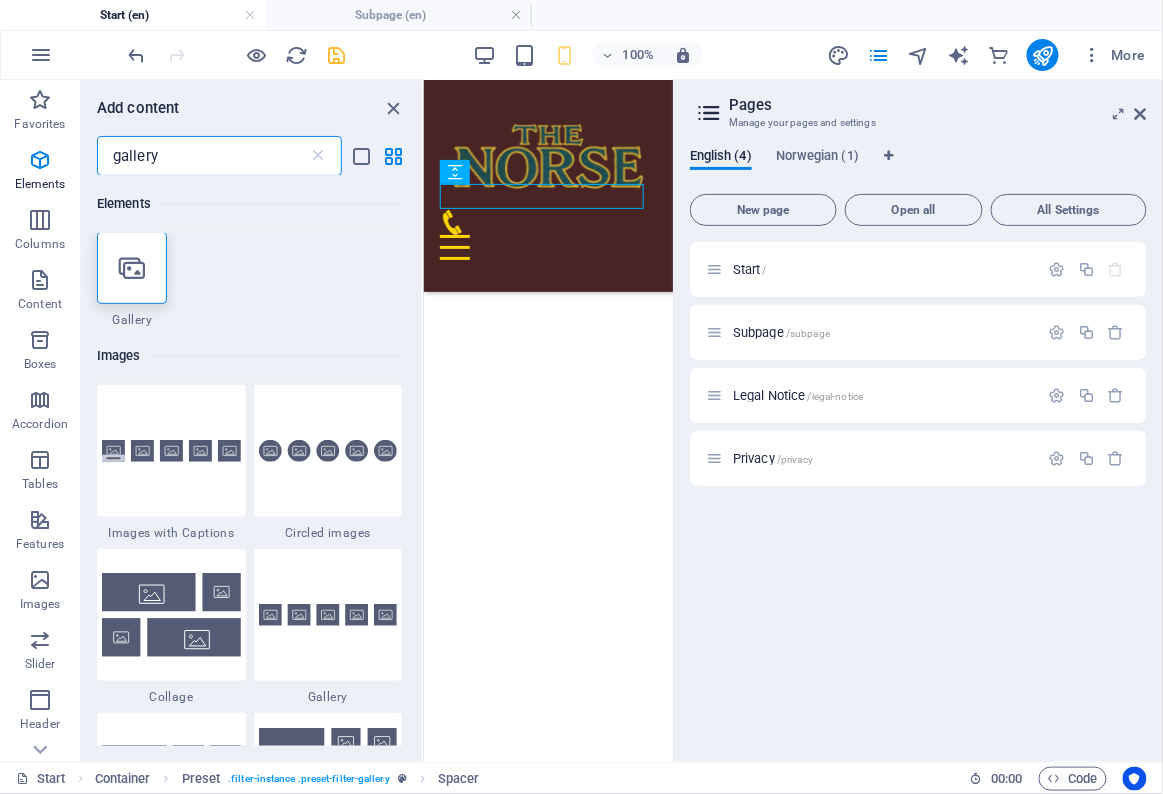 scroll, scrollTop: 0, scrollLeft: 0, axis: both 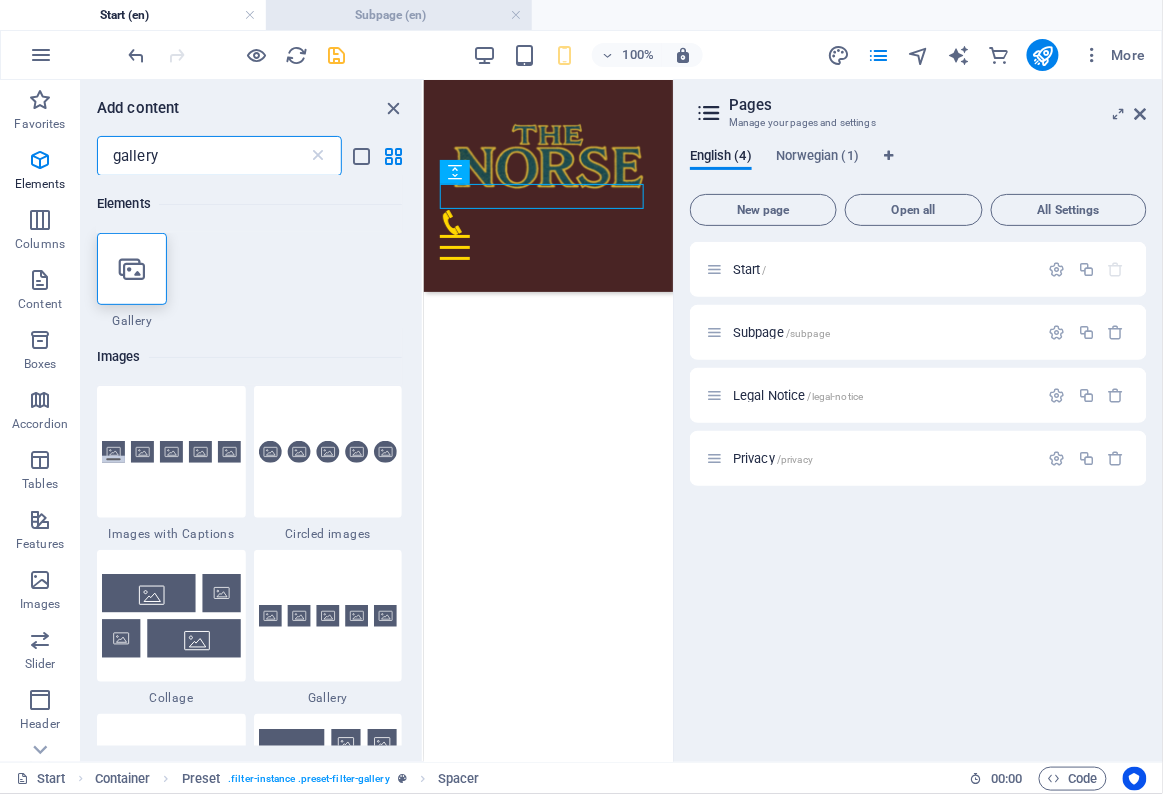 click on "Subpage (en)" at bounding box center [399, 15] 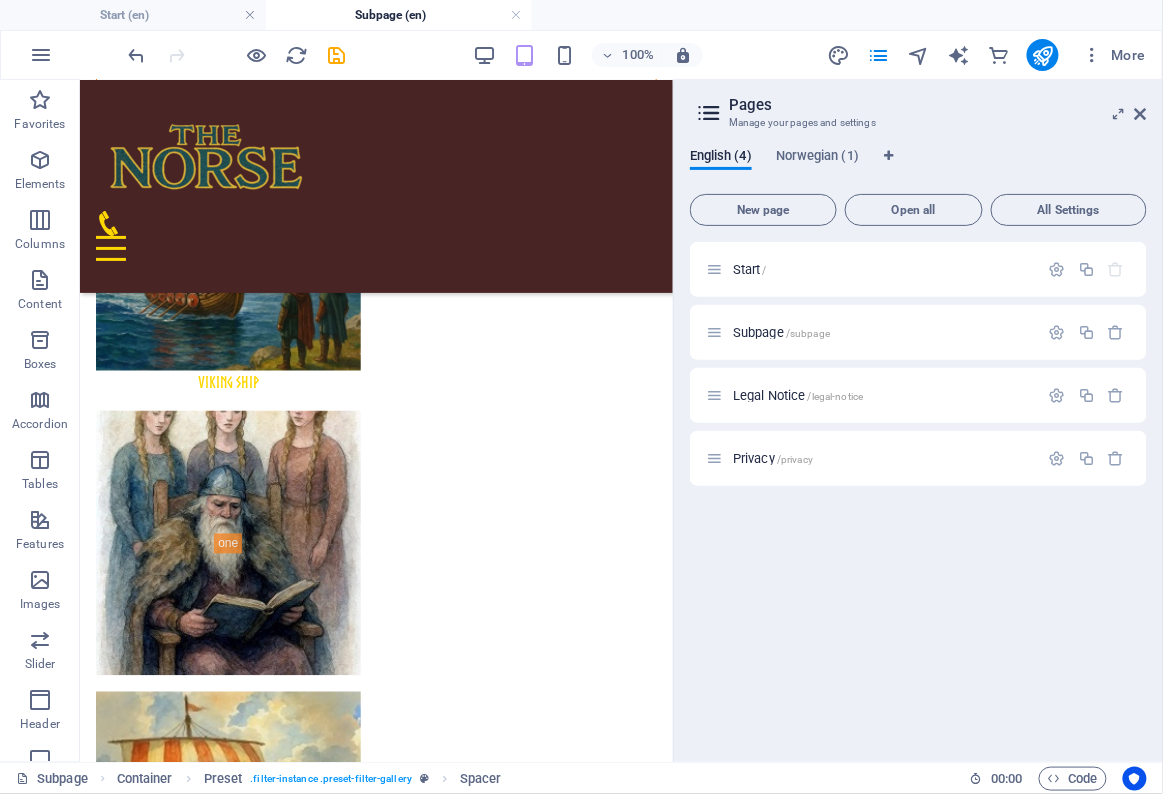 scroll, scrollTop: 576, scrollLeft: 0, axis: vertical 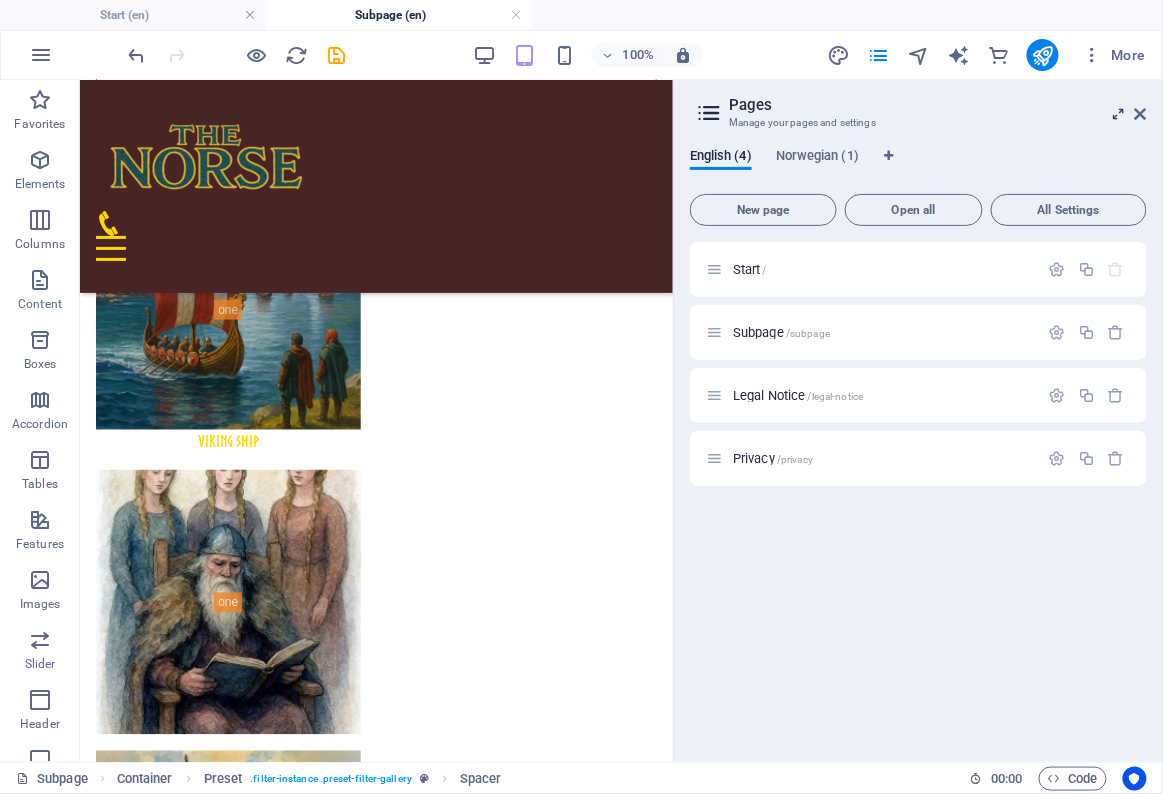 click at bounding box center [1119, 114] 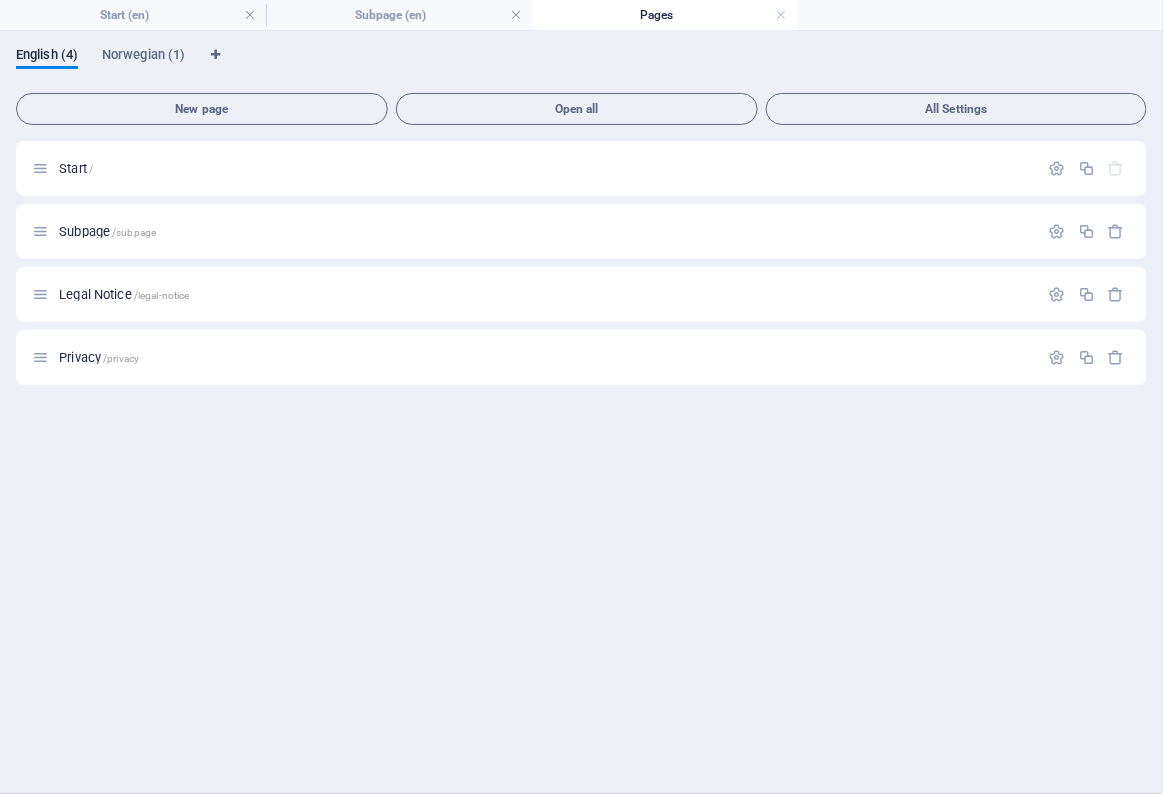 scroll, scrollTop: 0, scrollLeft: 0, axis: both 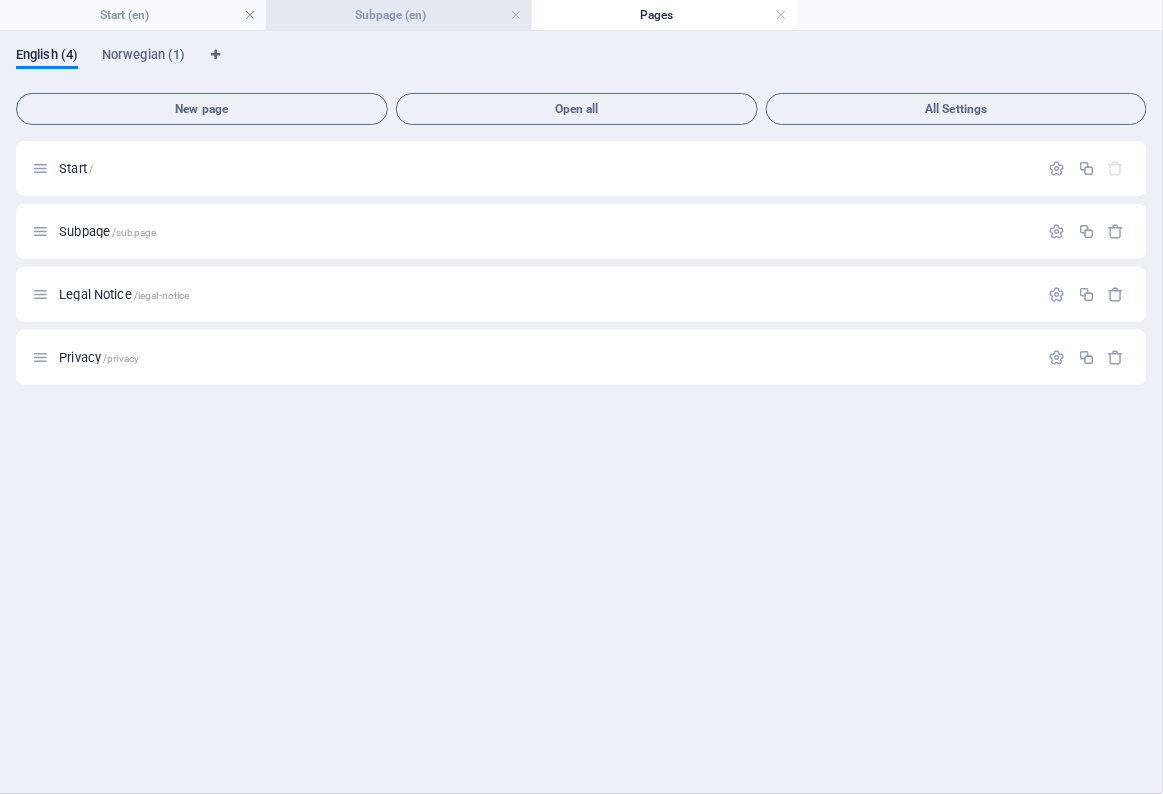 click on "Subpage (en)" at bounding box center (399, 15) 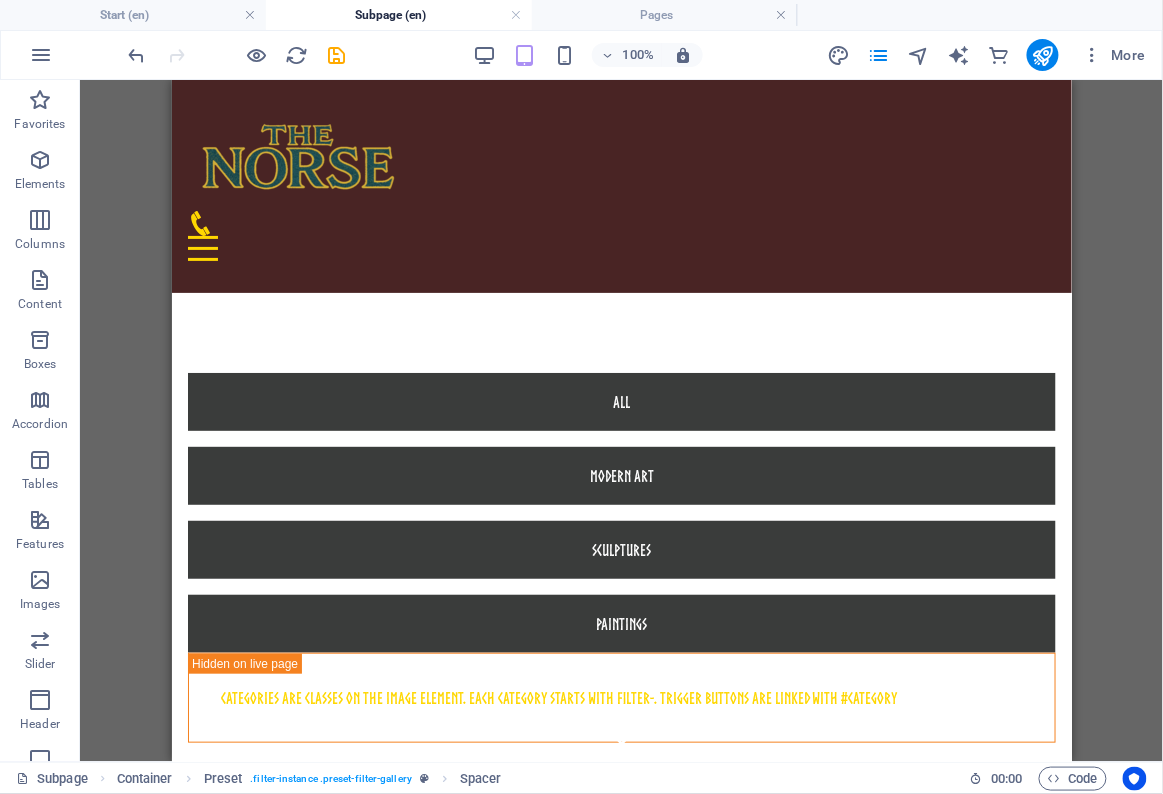 scroll, scrollTop: 628, scrollLeft: 0, axis: vertical 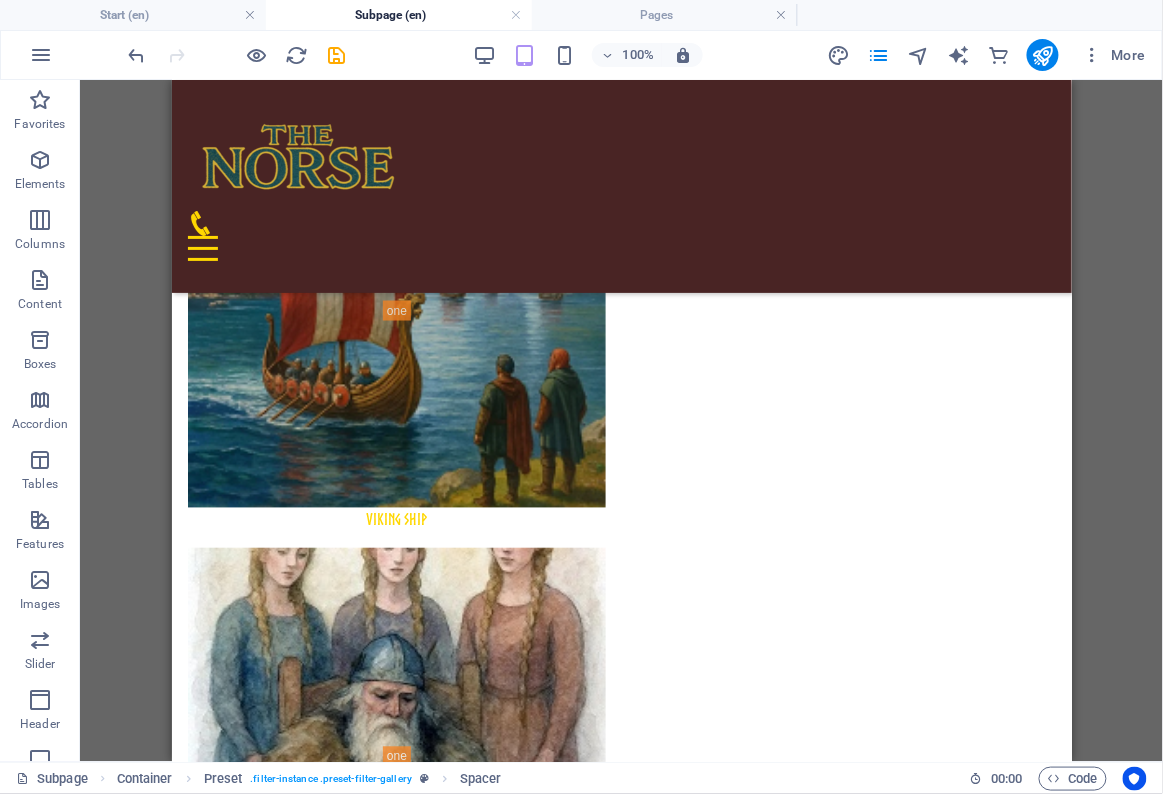 click at bounding box center [621, 247] 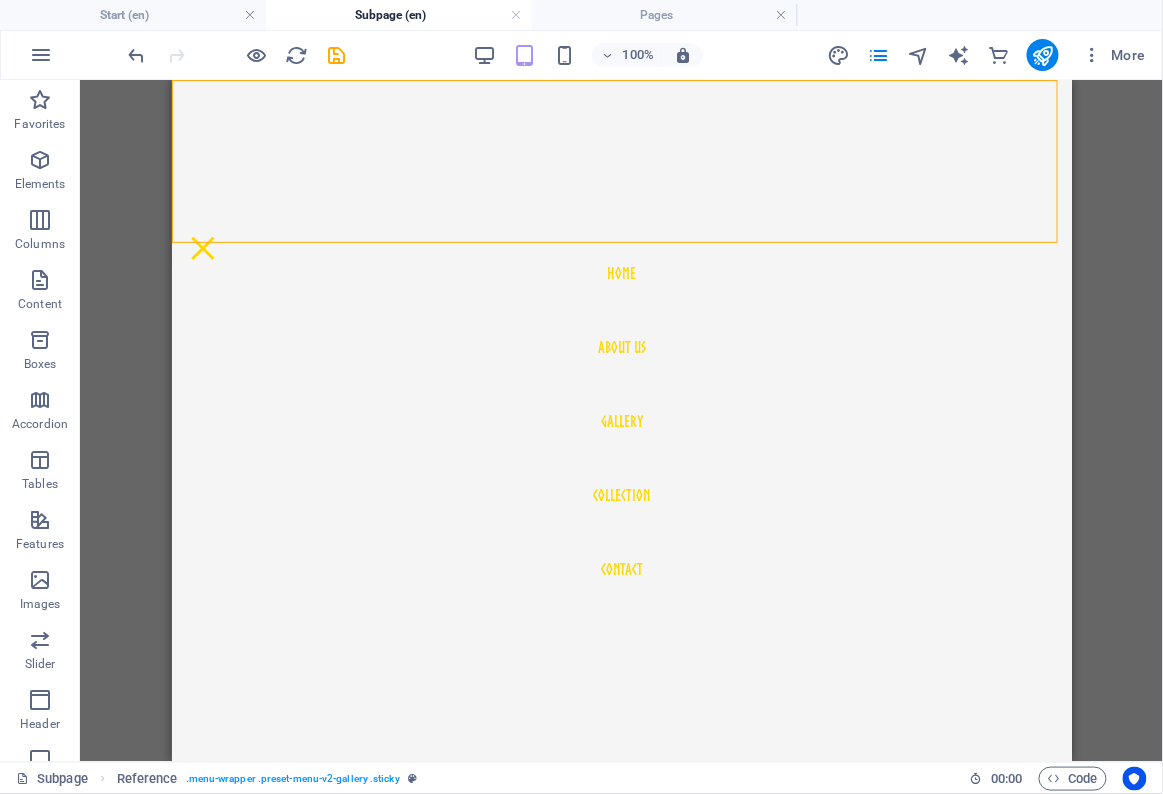 click on "Home About us Gallery Collection Contact" at bounding box center [621, 420] 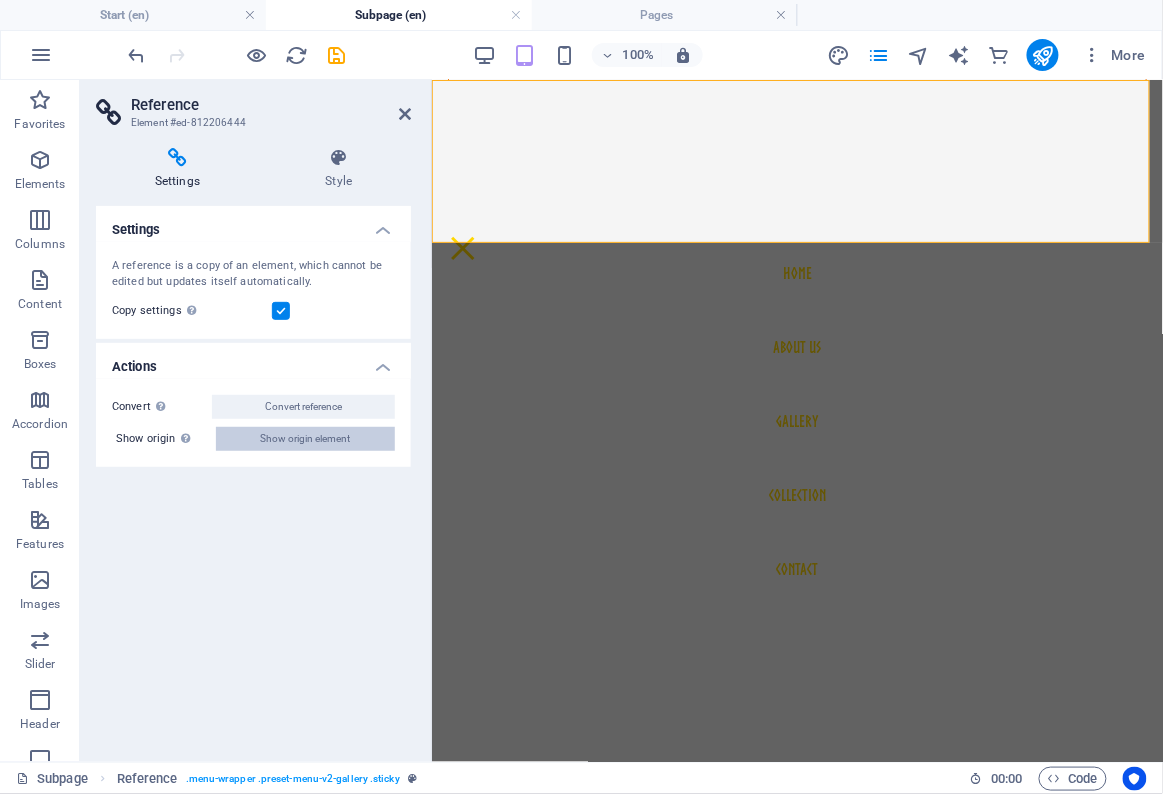 click on "Show origin element" at bounding box center (306, 439) 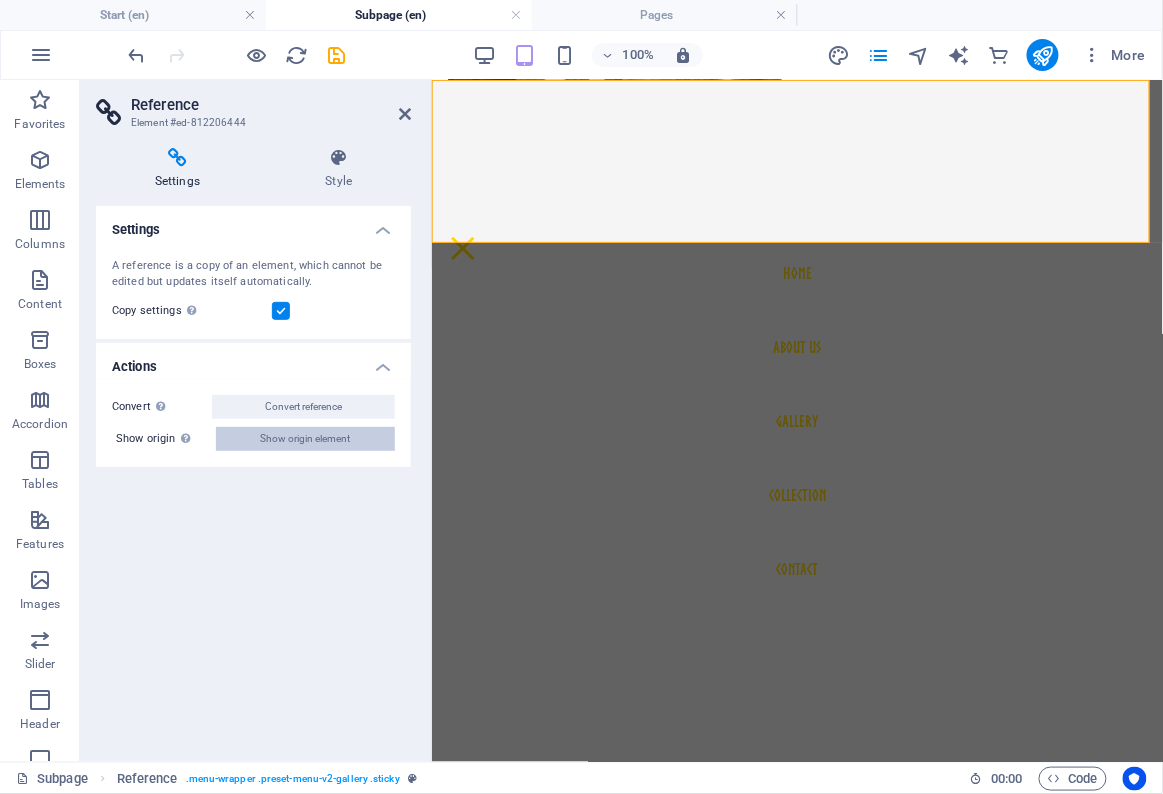 select on "header" 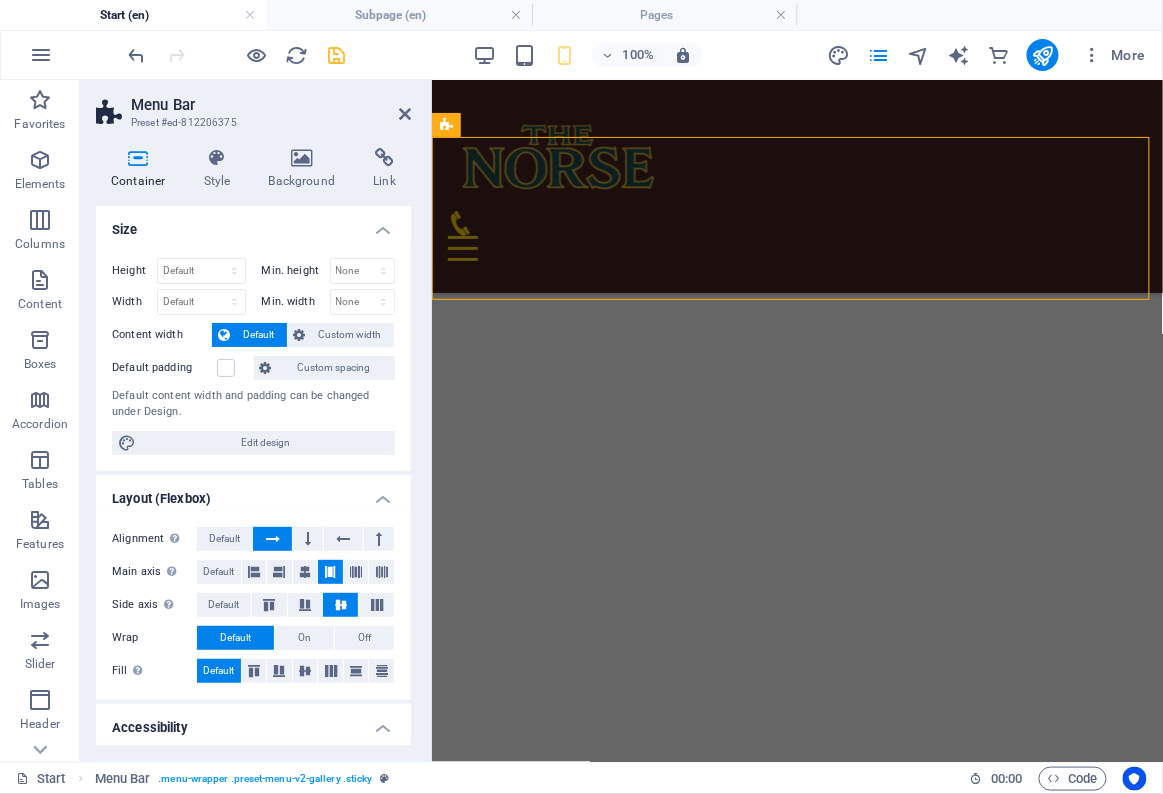 scroll, scrollTop: 0, scrollLeft: 0, axis: both 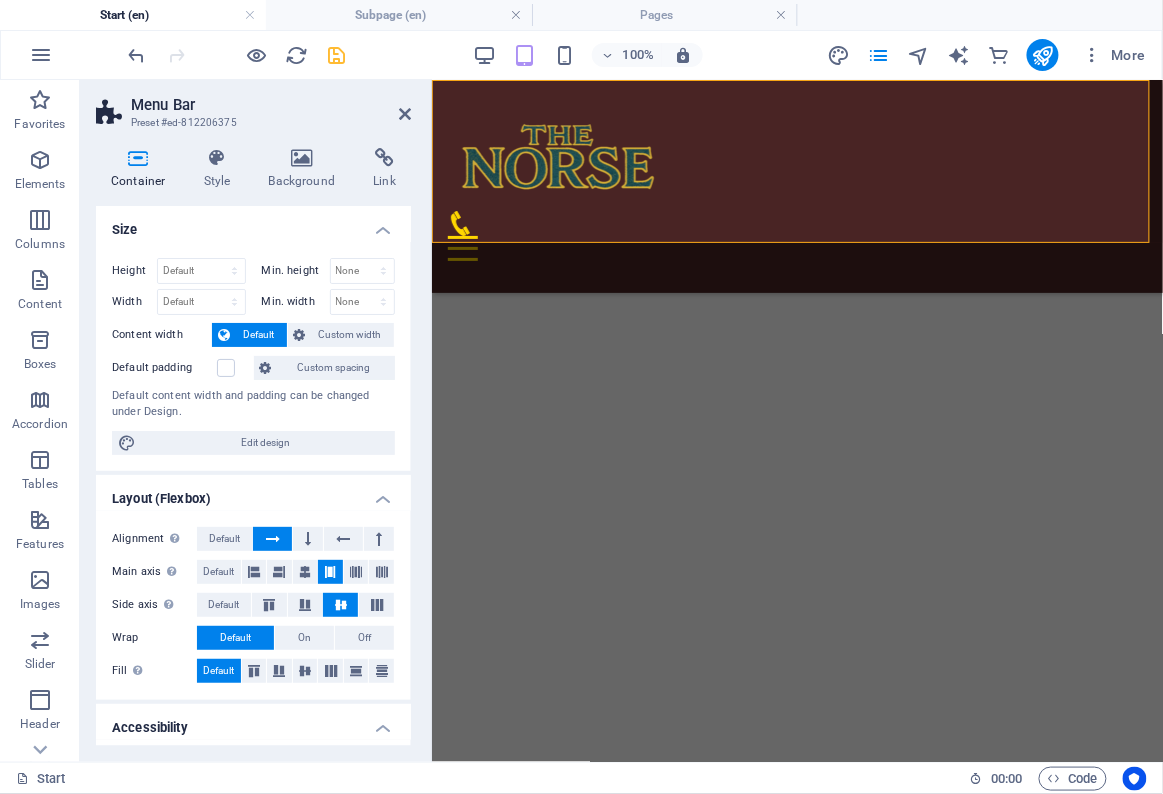 click at bounding box center [796, 247] 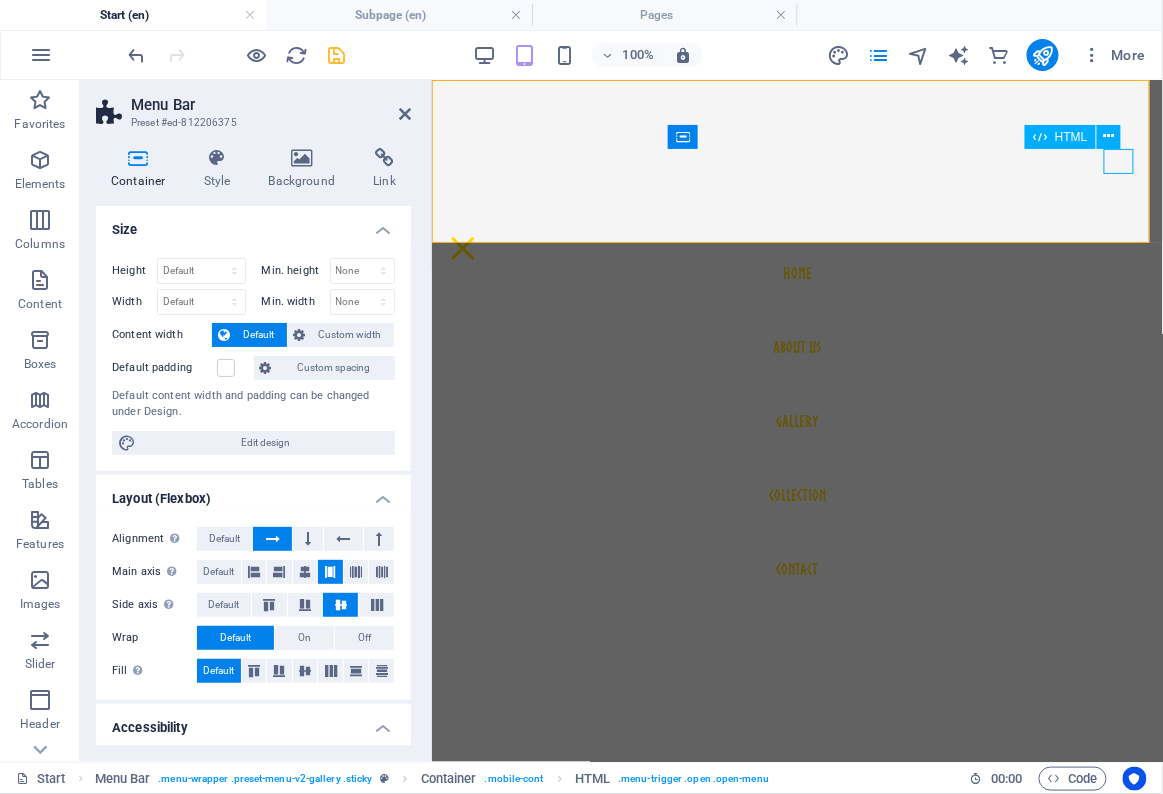 click on "Home About us Gallery Collection Contact" at bounding box center (796, 420) 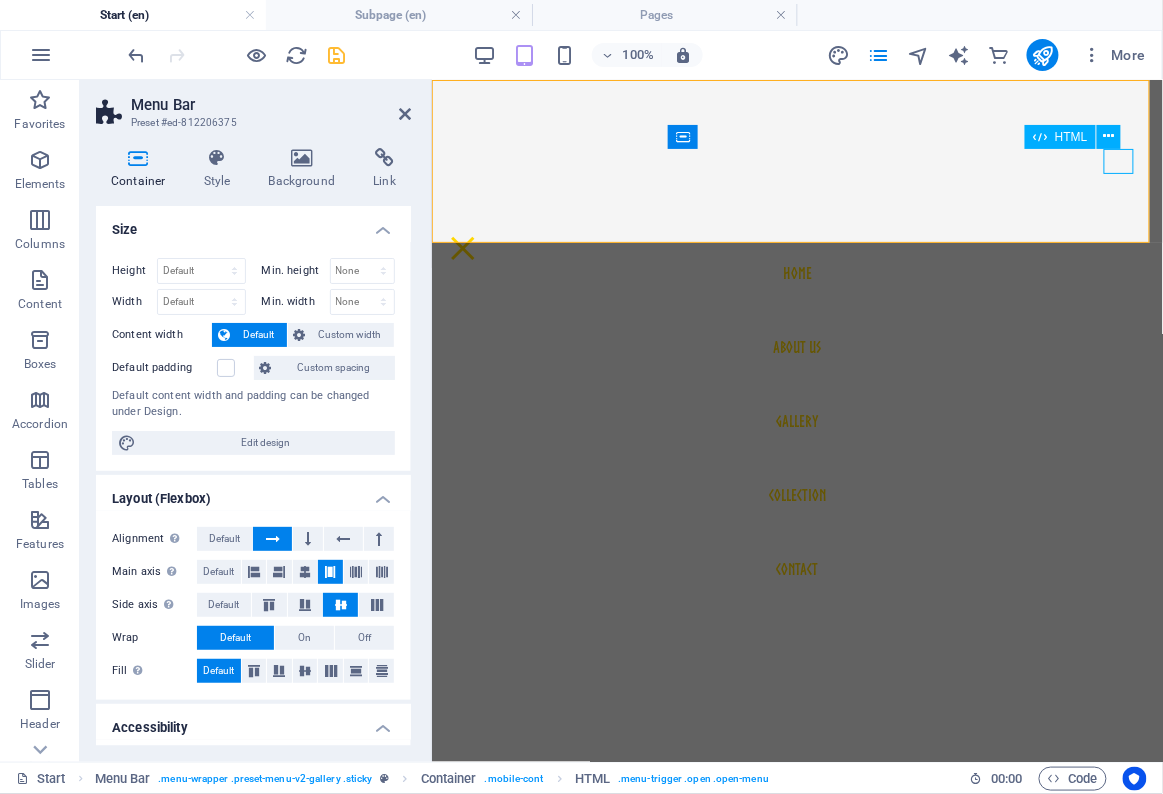 select 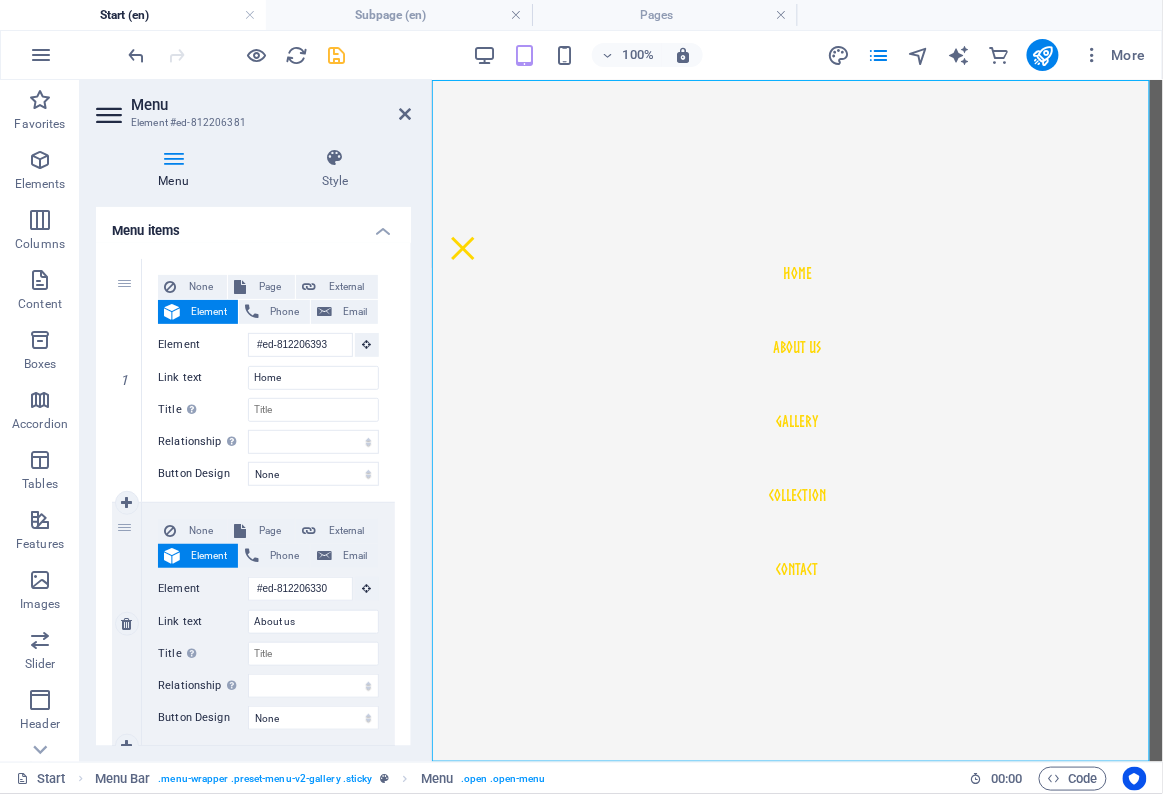 scroll, scrollTop: 545, scrollLeft: 0, axis: vertical 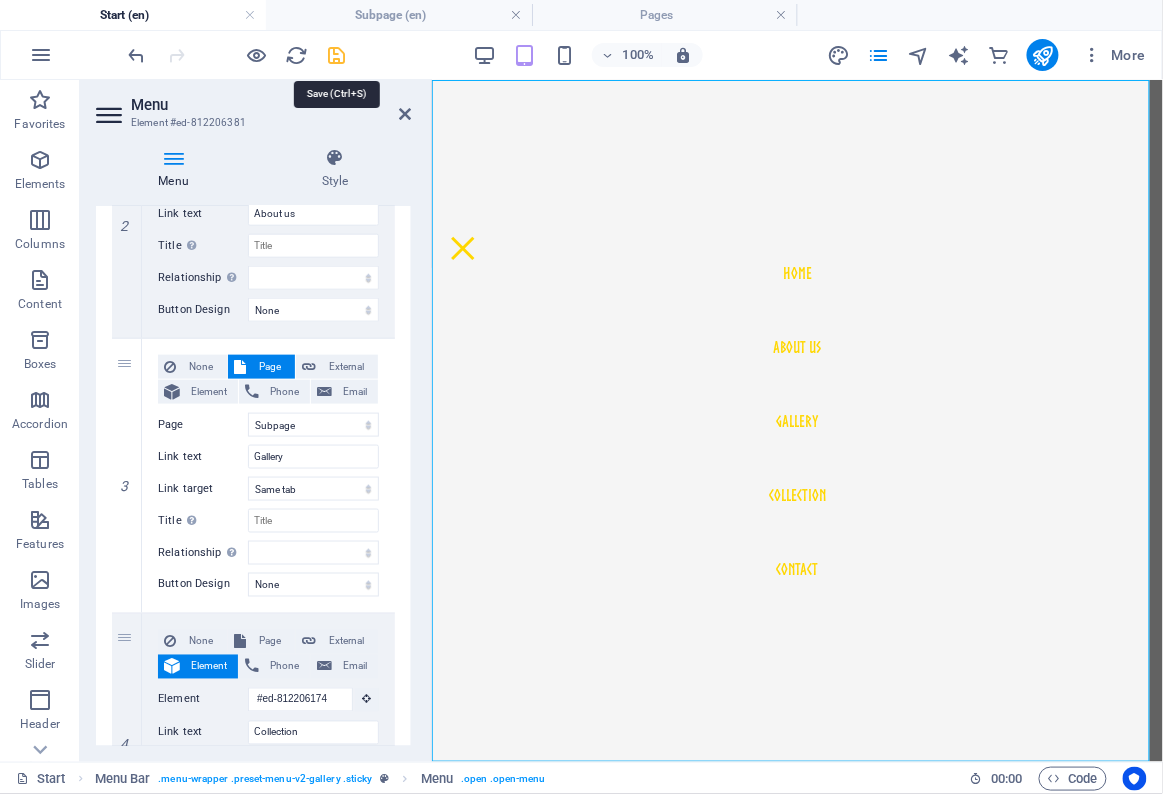 click at bounding box center (337, 55) 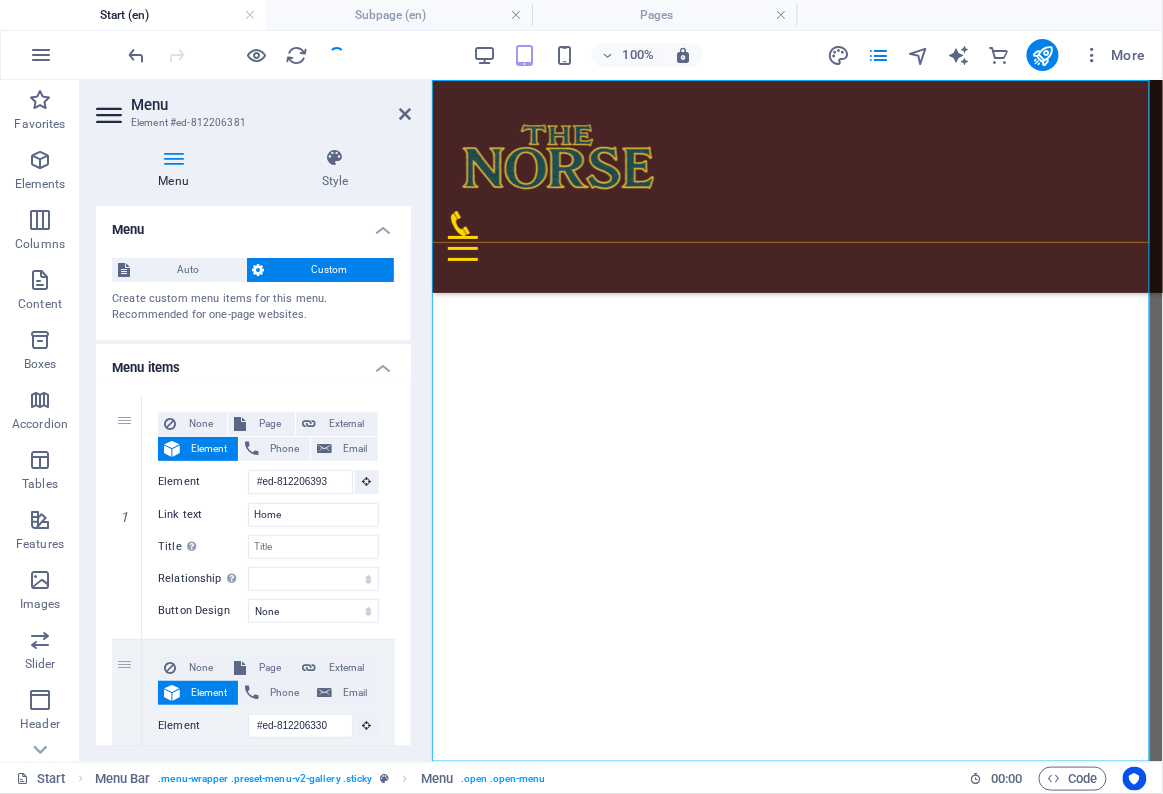 select on "1" 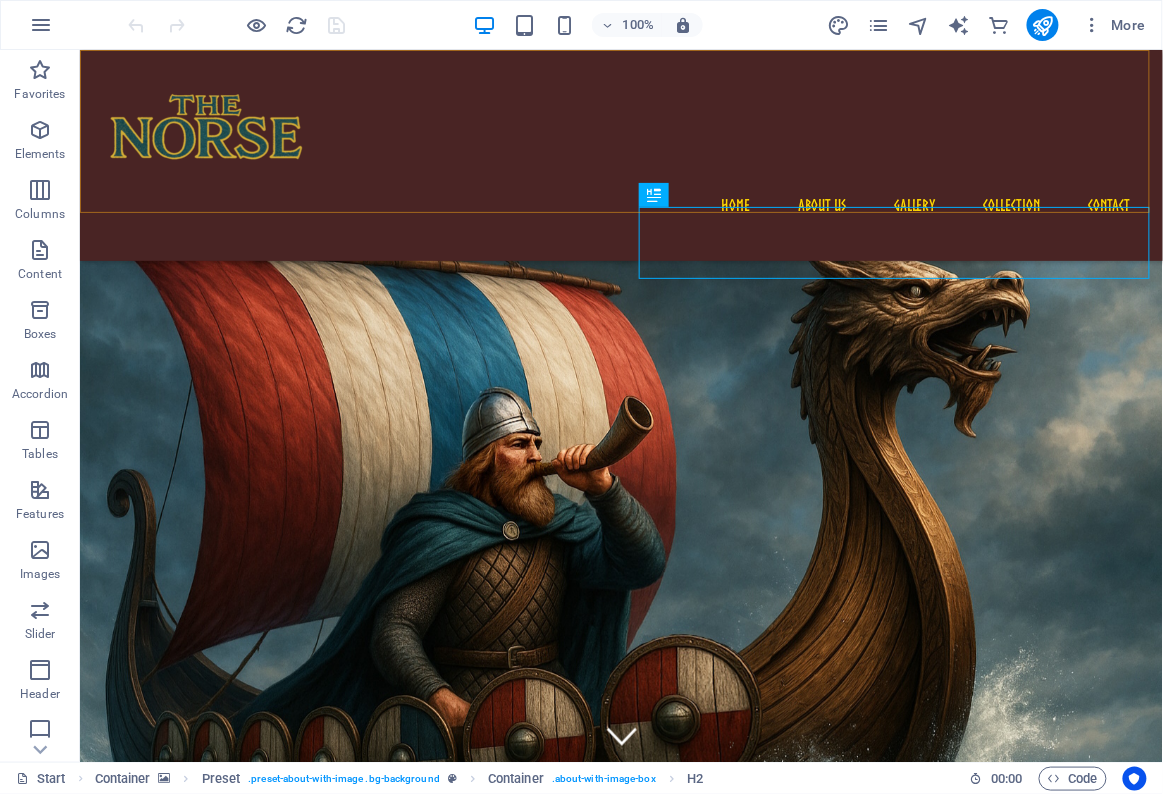 scroll, scrollTop: 635, scrollLeft: 0, axis: vertical 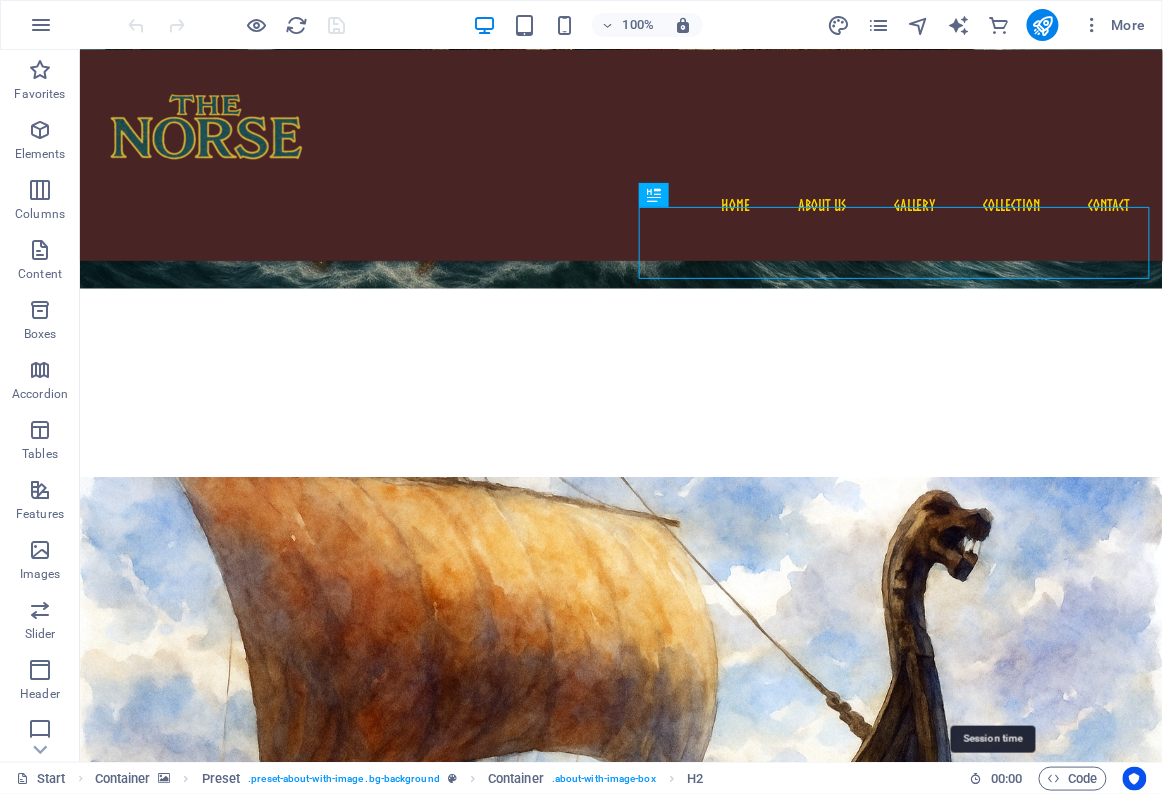click on "Home About us Gallery Collection Contact" at bounding box center [620, 154] 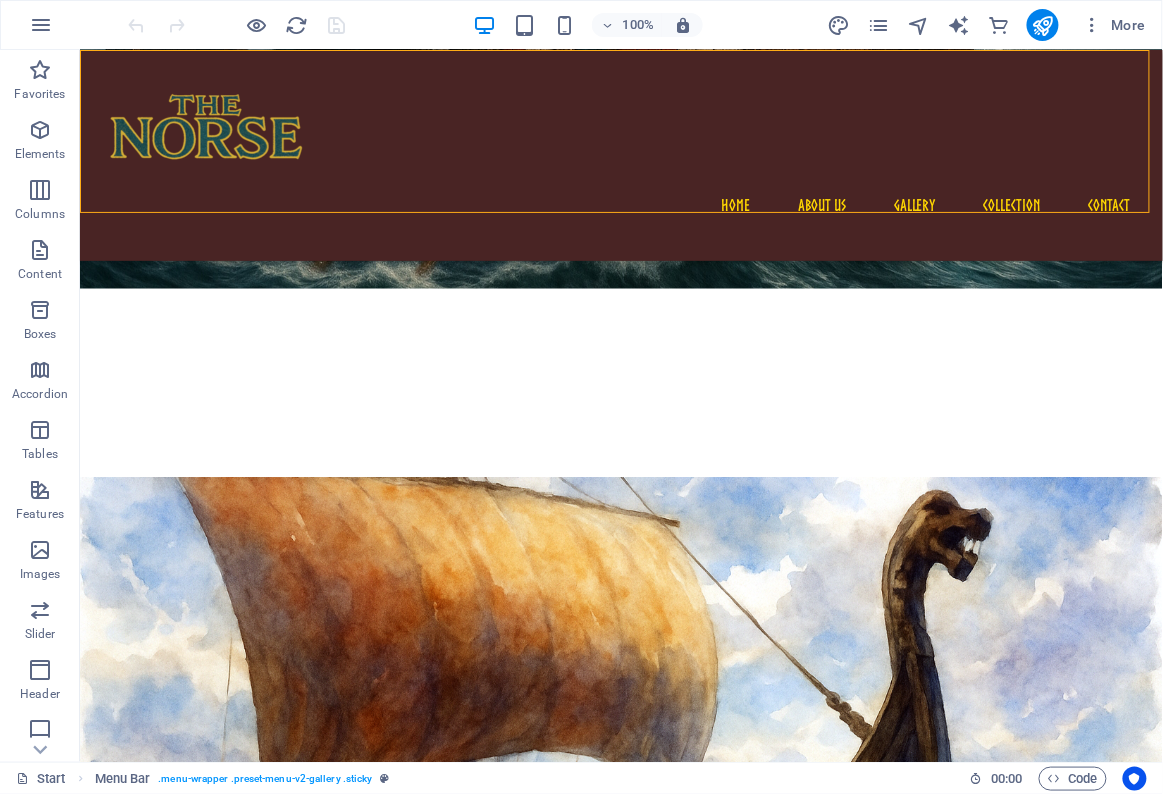 click on "Home About us Gallery Collection Contact" at bounding box center [620, 154] 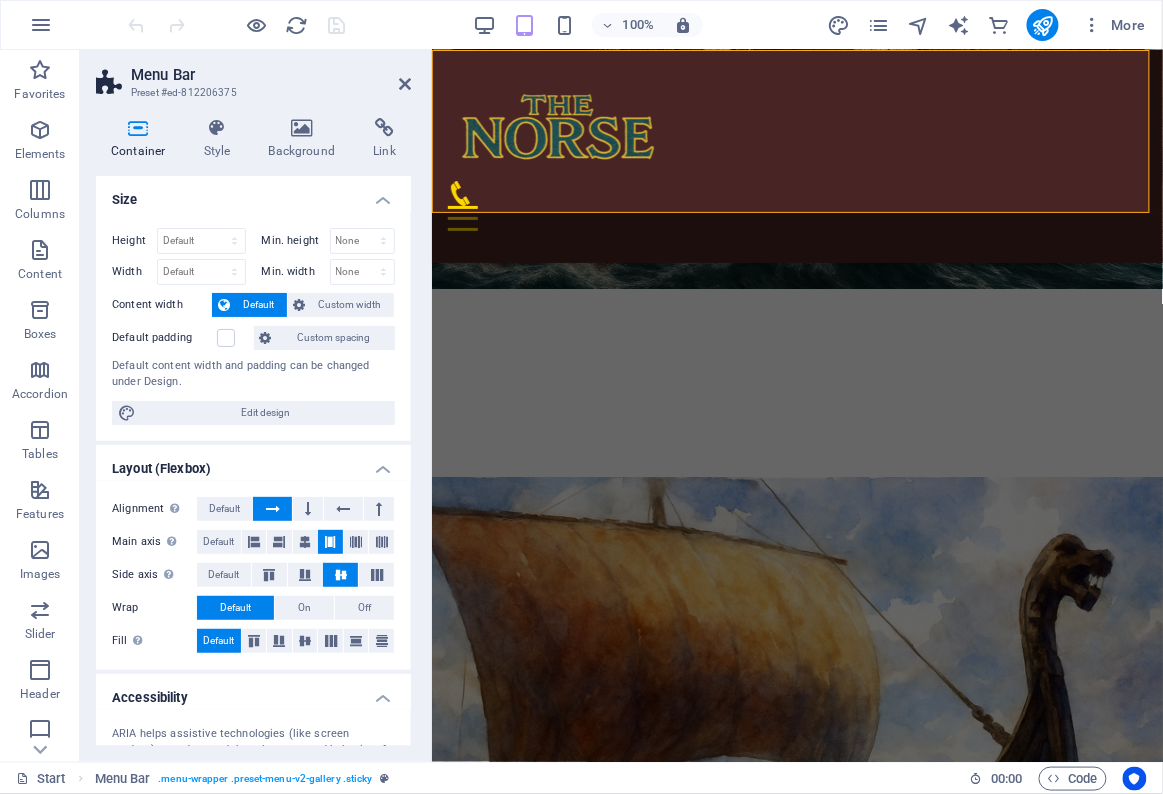 click at bounding box center (796, 217) 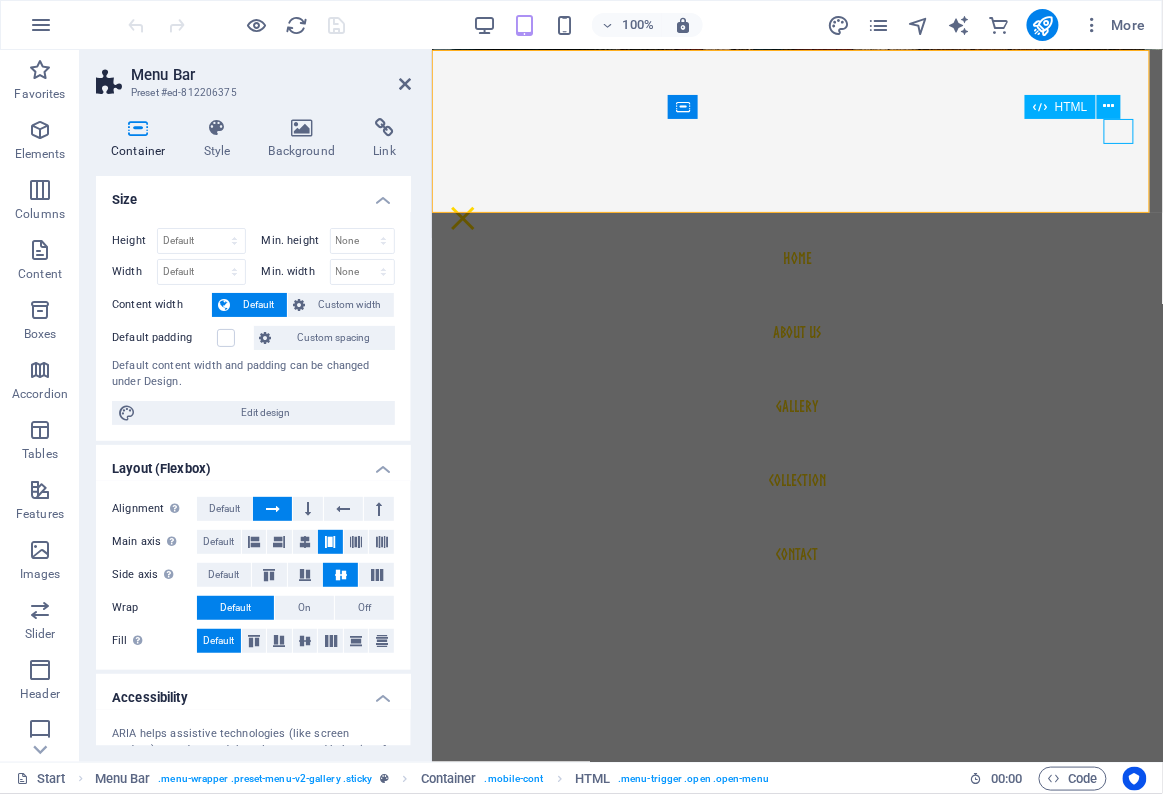 click on "Home About us Gallery Collection Contact" at bounding box center [796, 405] 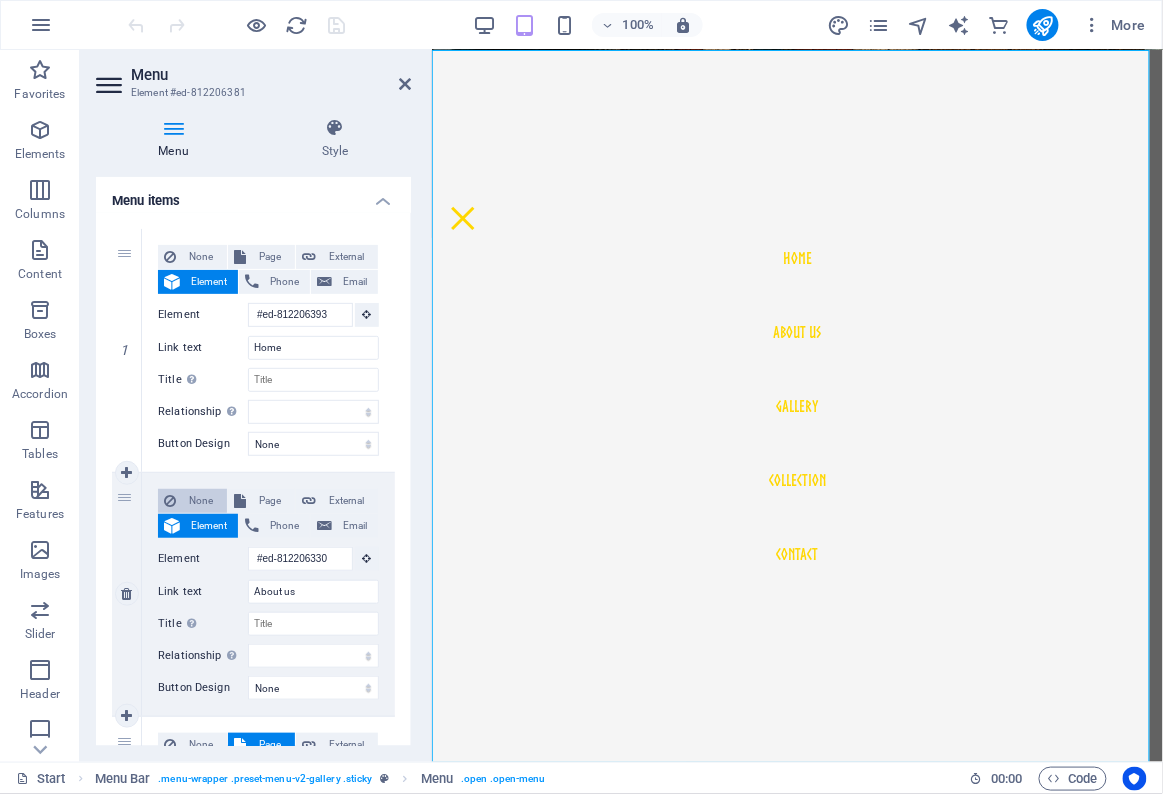 scroll, scrollTop: 436, scrollLeft: 0, axis: vertical 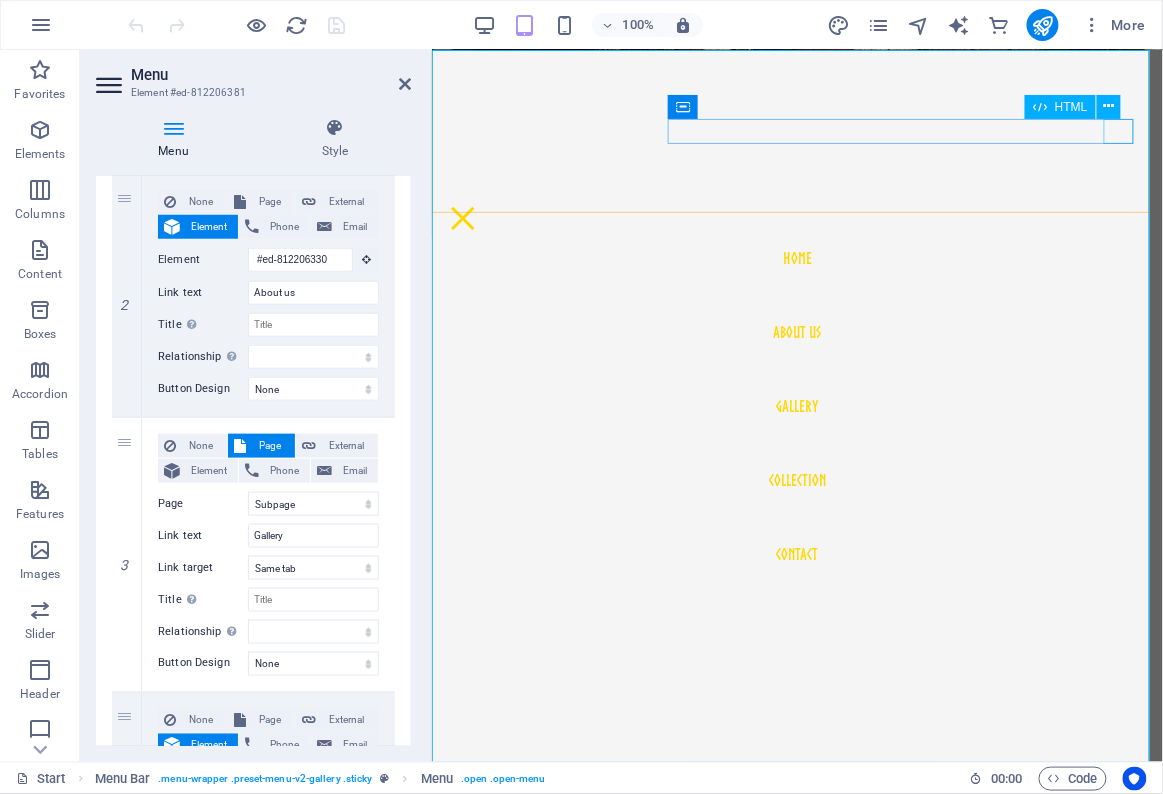 click at bounding box center (462, 217) 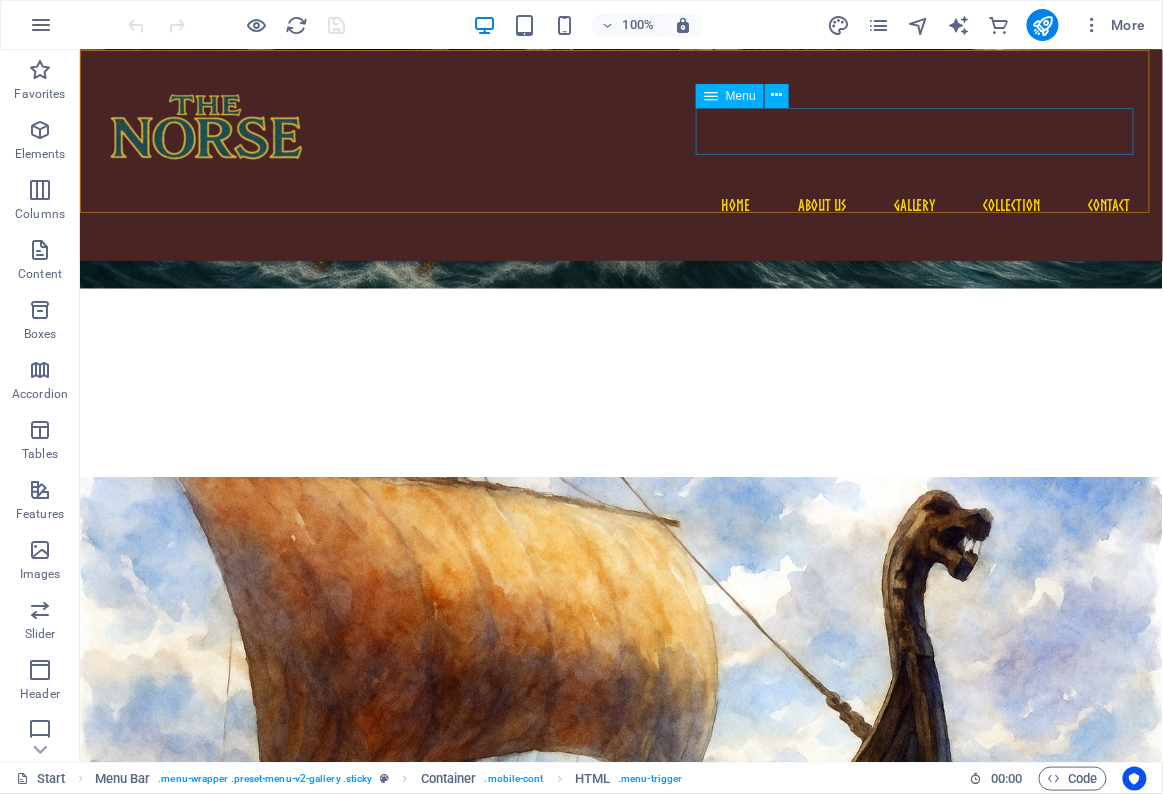 click on "Home About us Gallery Collection Contact" at bounding box center (620, 204) 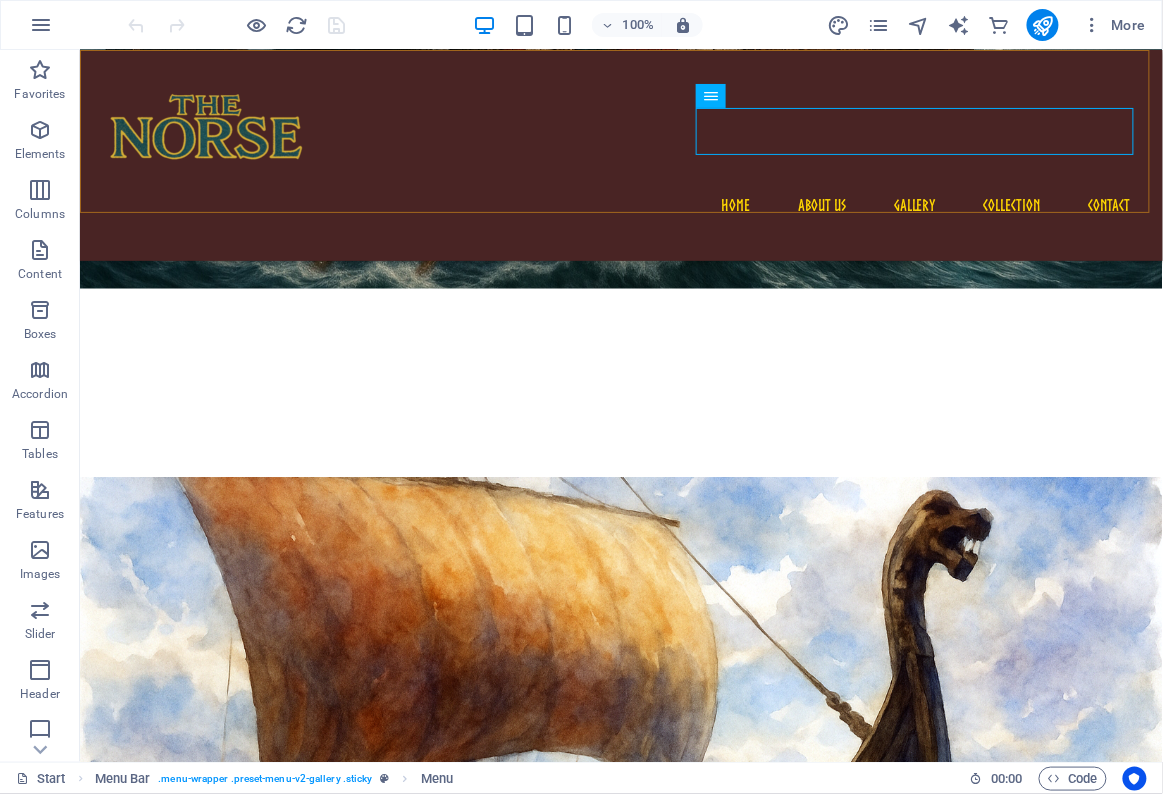 click on "Home About us Gallery Collection Contact" at bounding box center [620, 154] 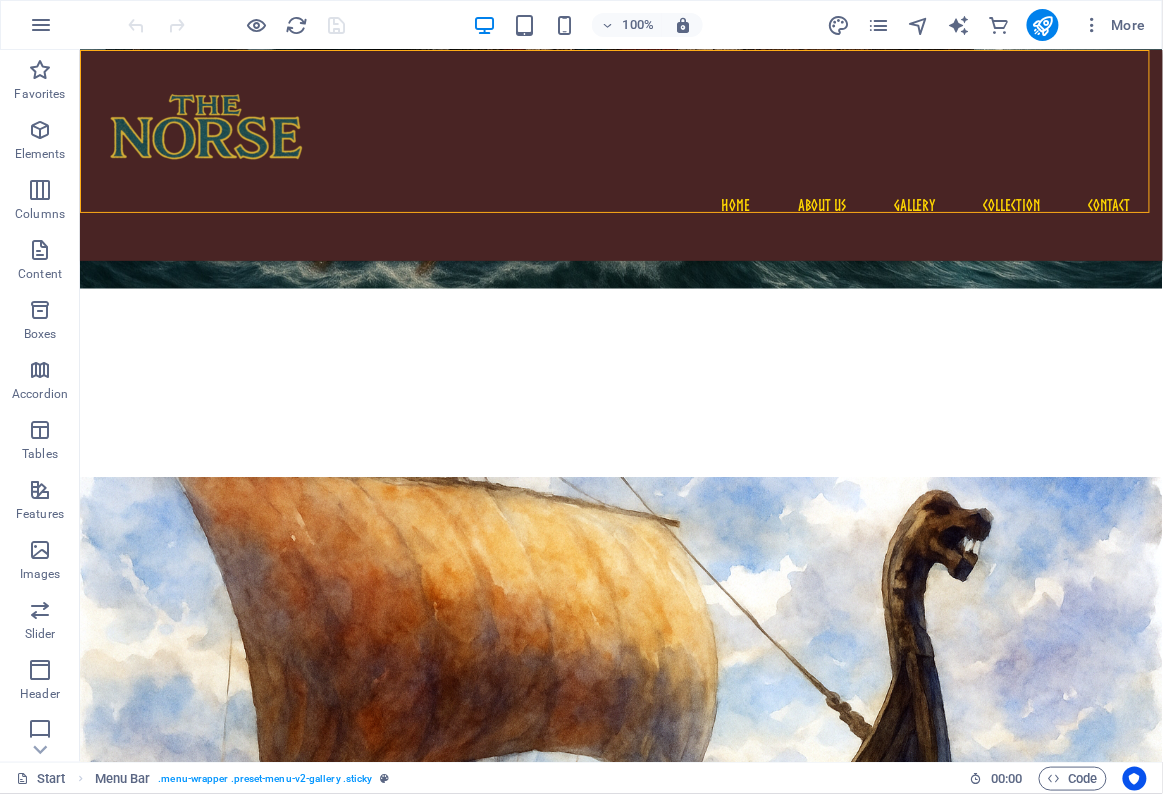 click on "Home About us Gallery Collection Contact" at bounding box center [620, 154] 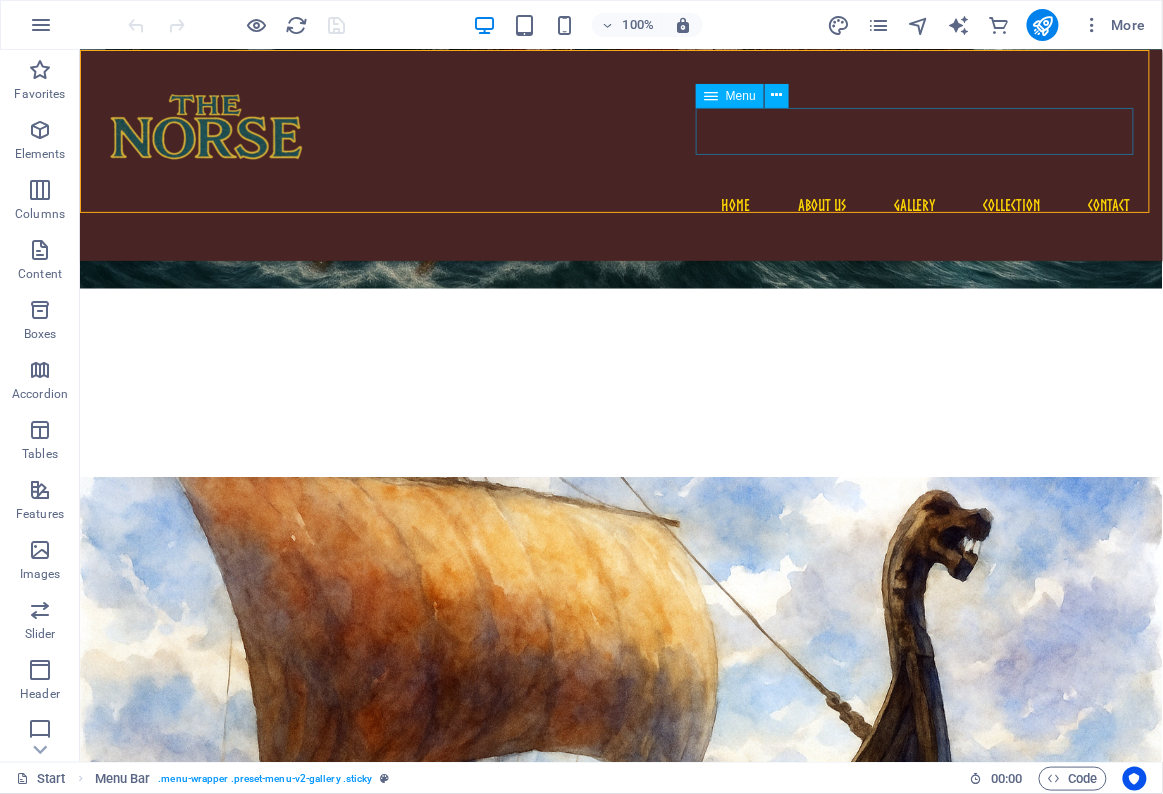 click on "Home About us Gallery Collection Contact" at bounding box center [620, 204] 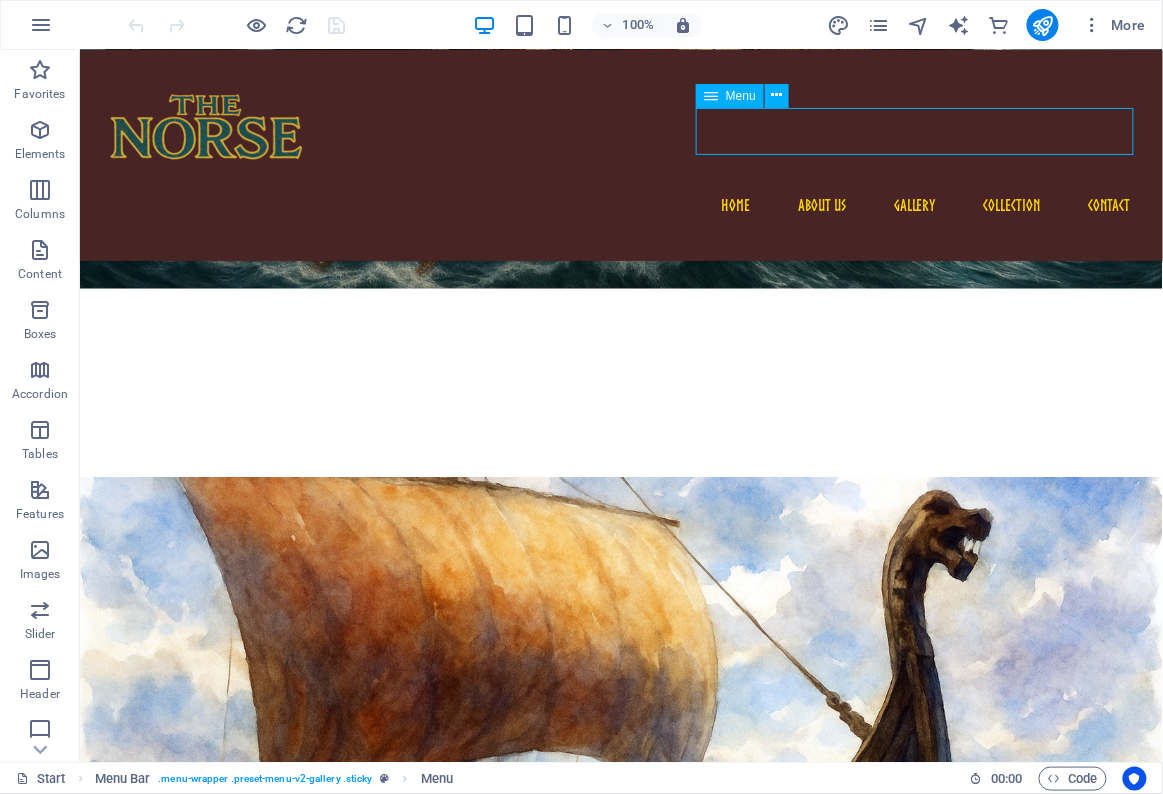 click on "Home About us Gallery Collection Contact" at bounding box center (620, 204) 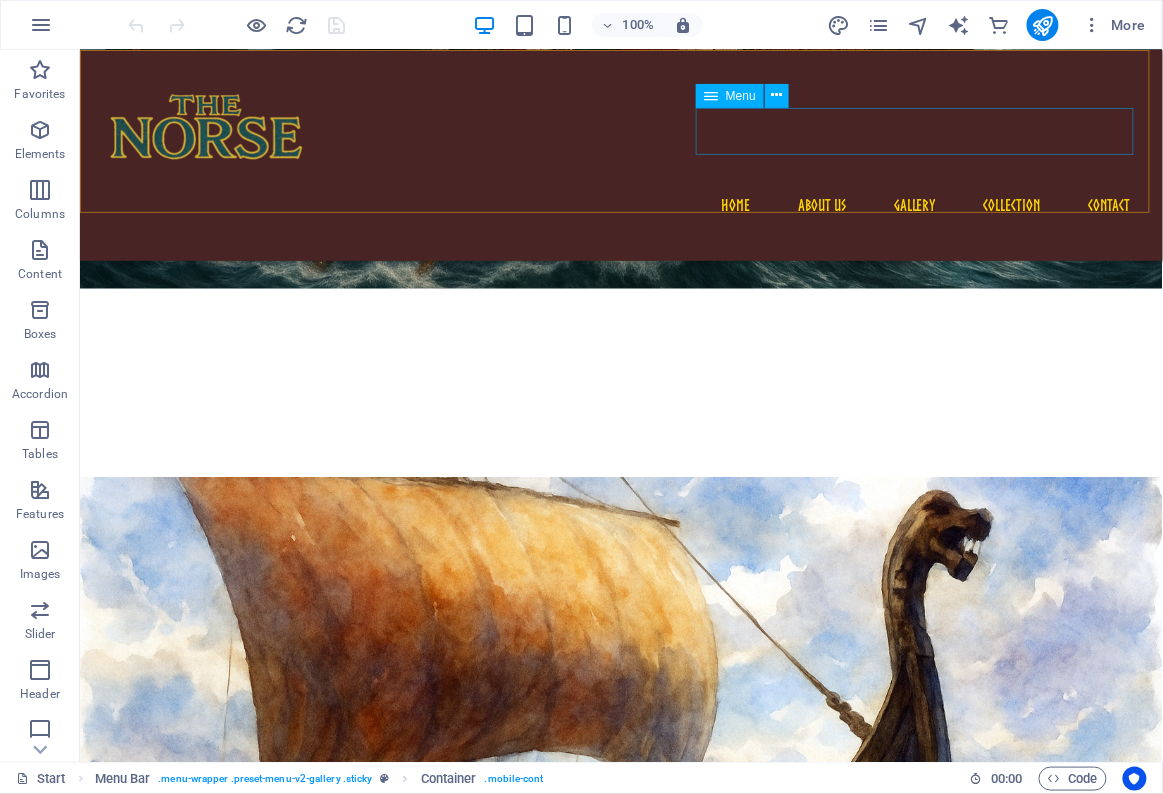 click on "Home About us Gallery Collection Contact" at bounding box center (620, 204) 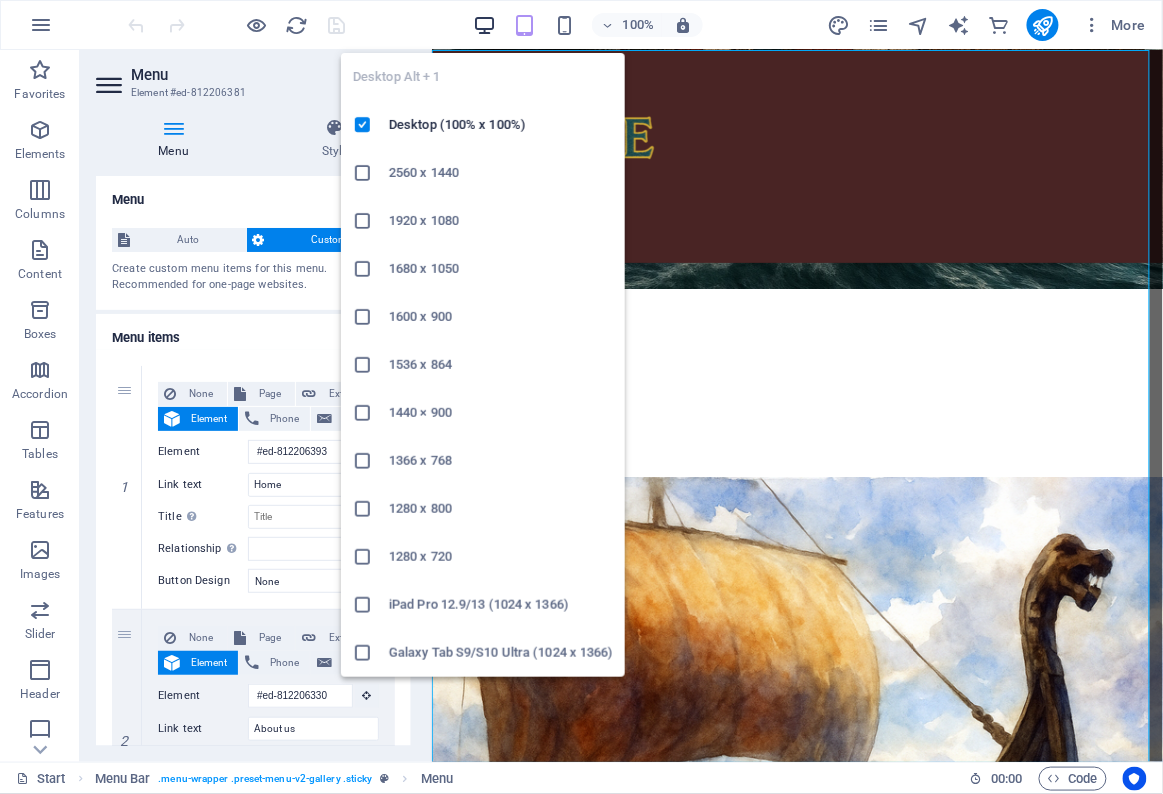 click at bounding box center [484, 25] 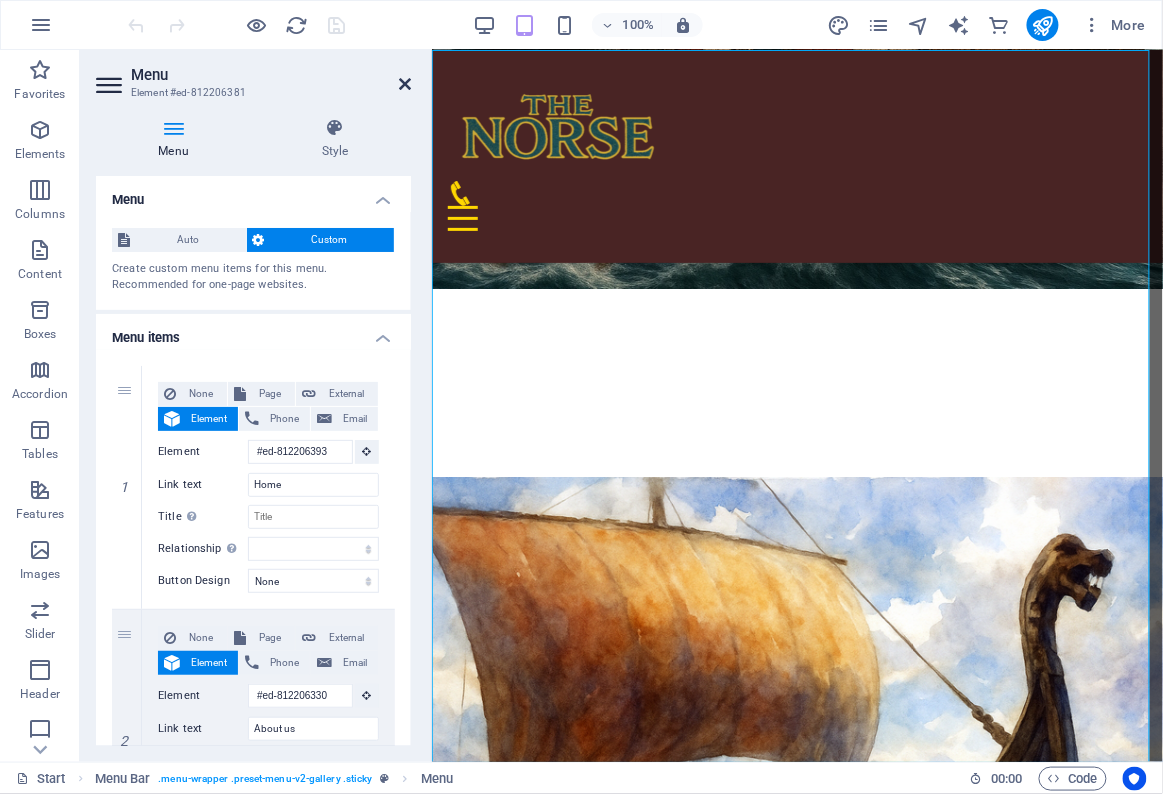 click at bounding box center (405, 84) 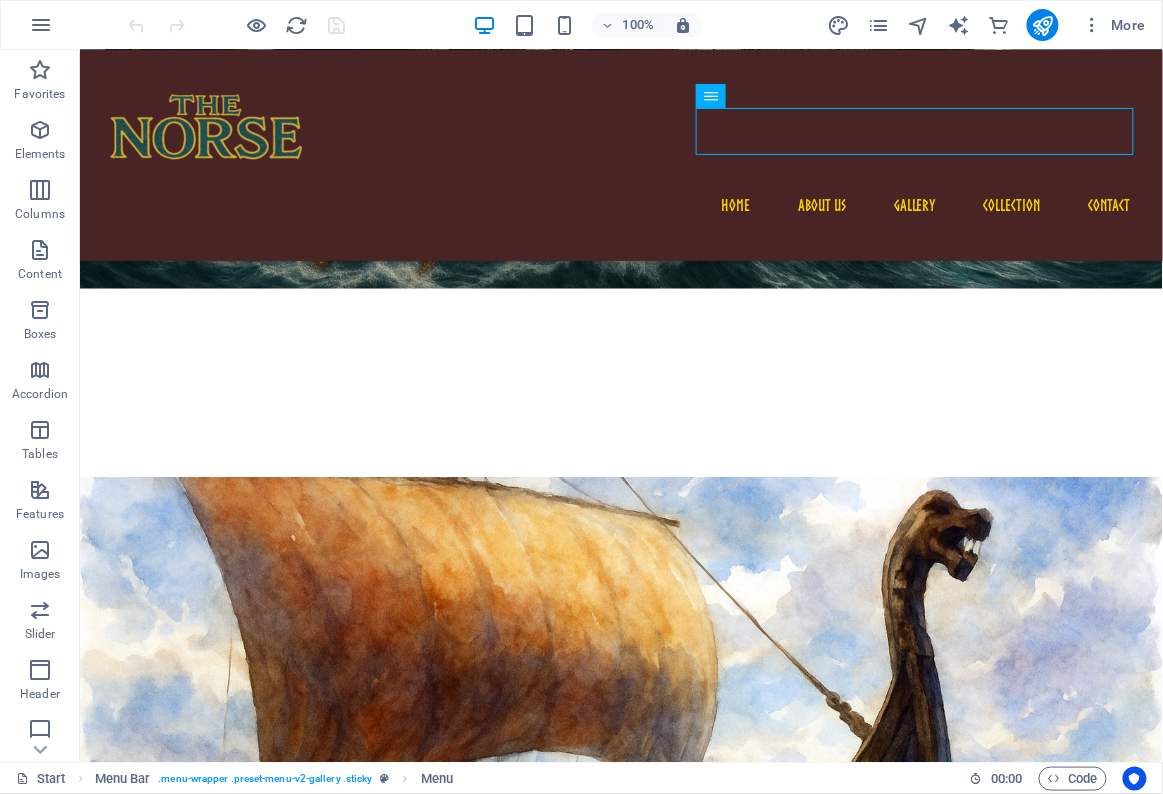click on "Home About us Gallery Collection Contact" at bounding box center (620, 204) 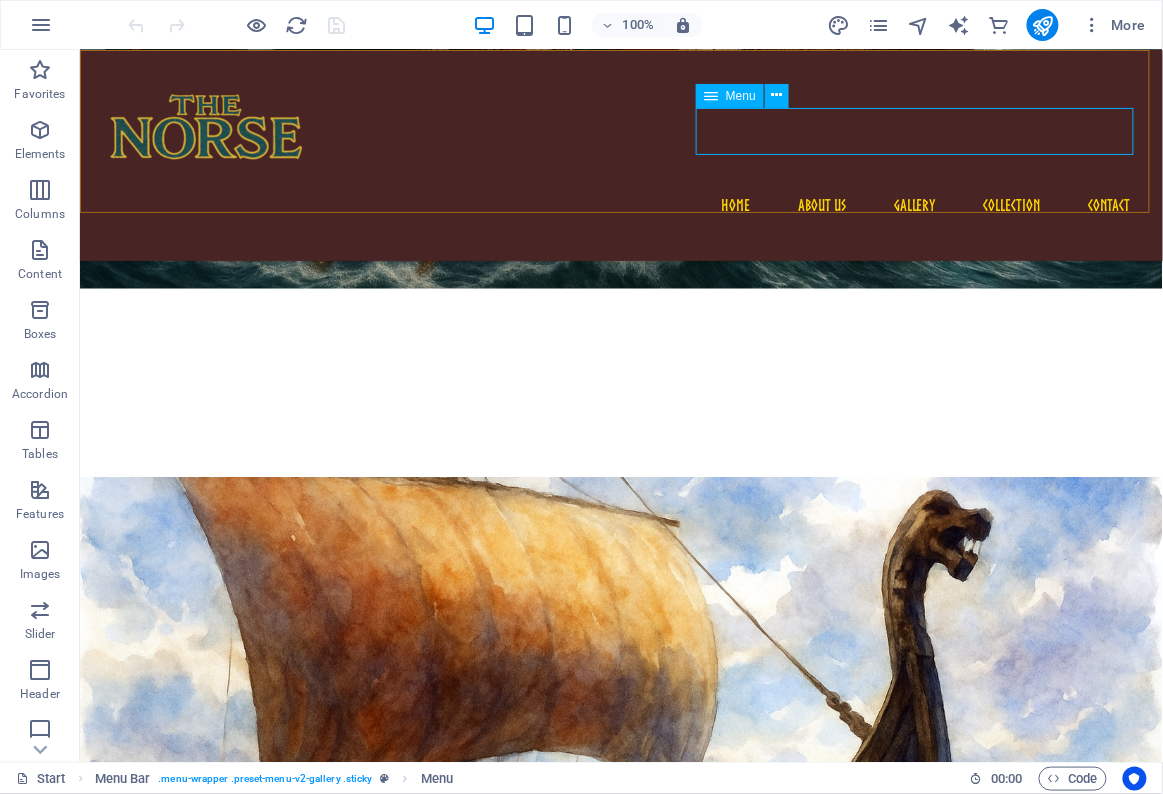 click on "Menu" at bounding box center [741, 96] 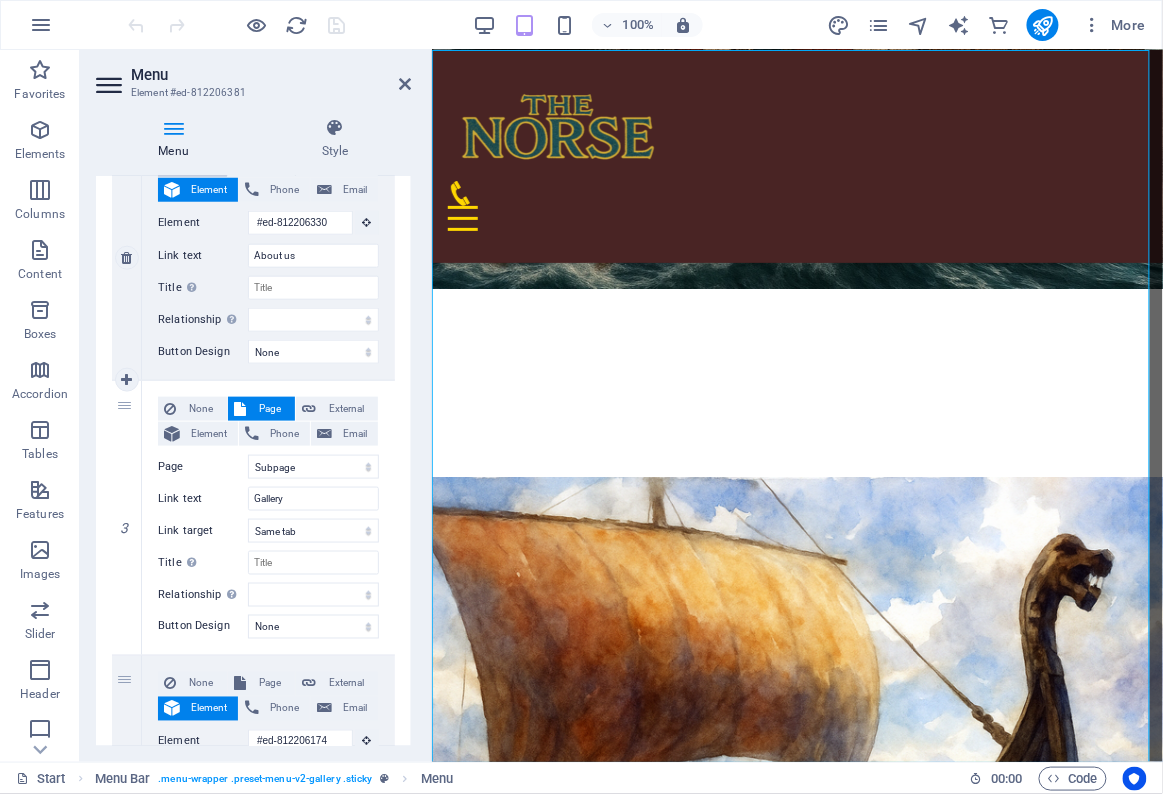 scroll, scrollTop: 545, scrollLeft: 0, axis: vertical 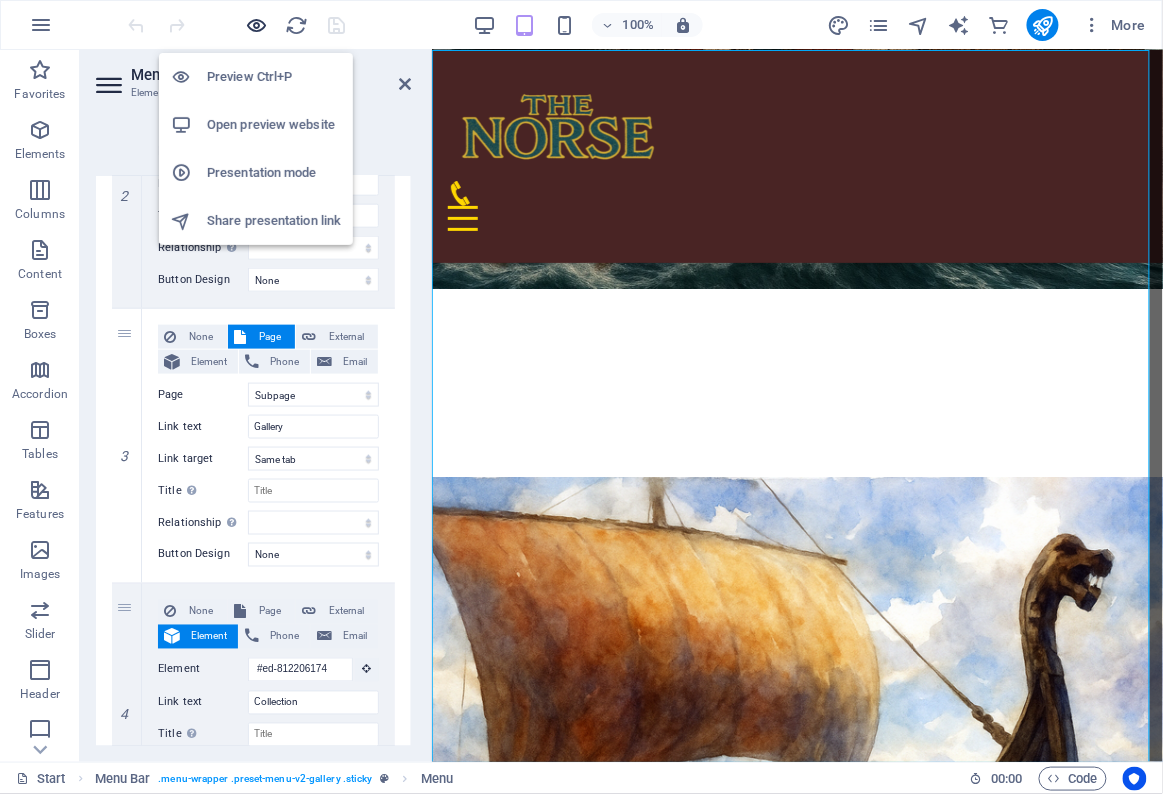 click at bounding box center [257, 25] 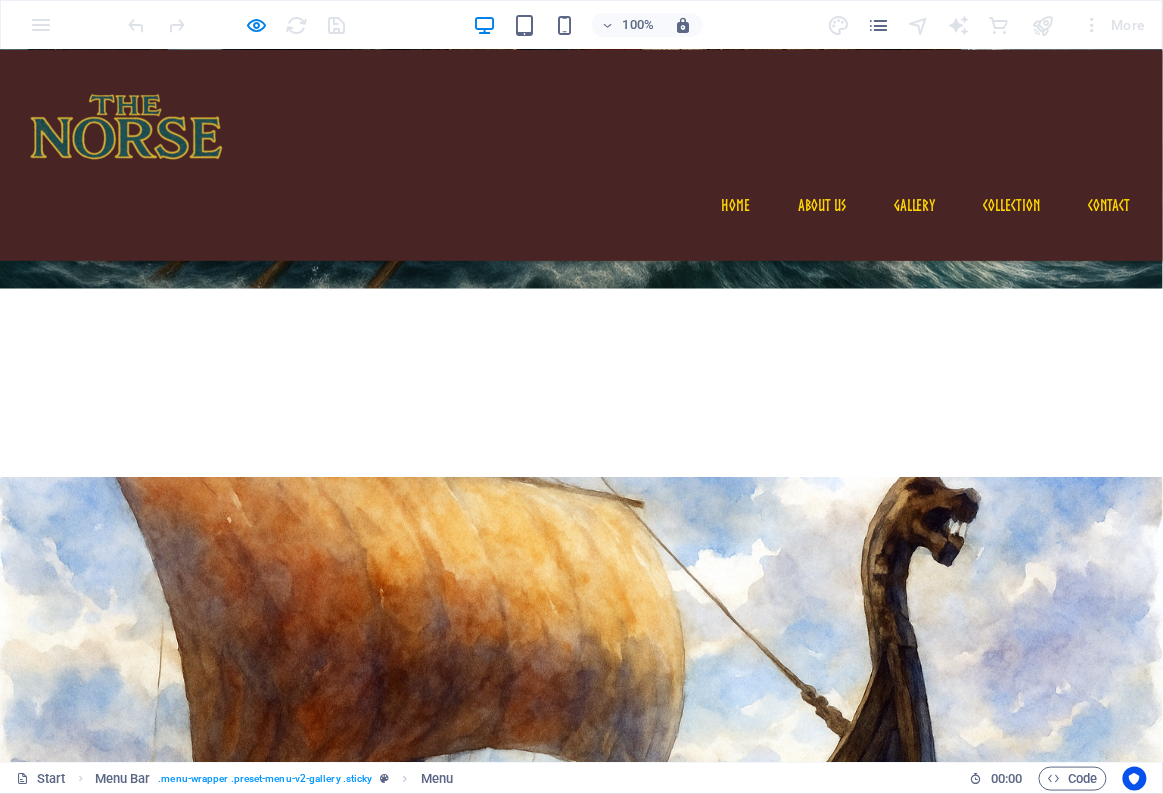 click at bounding box center (581, 784) 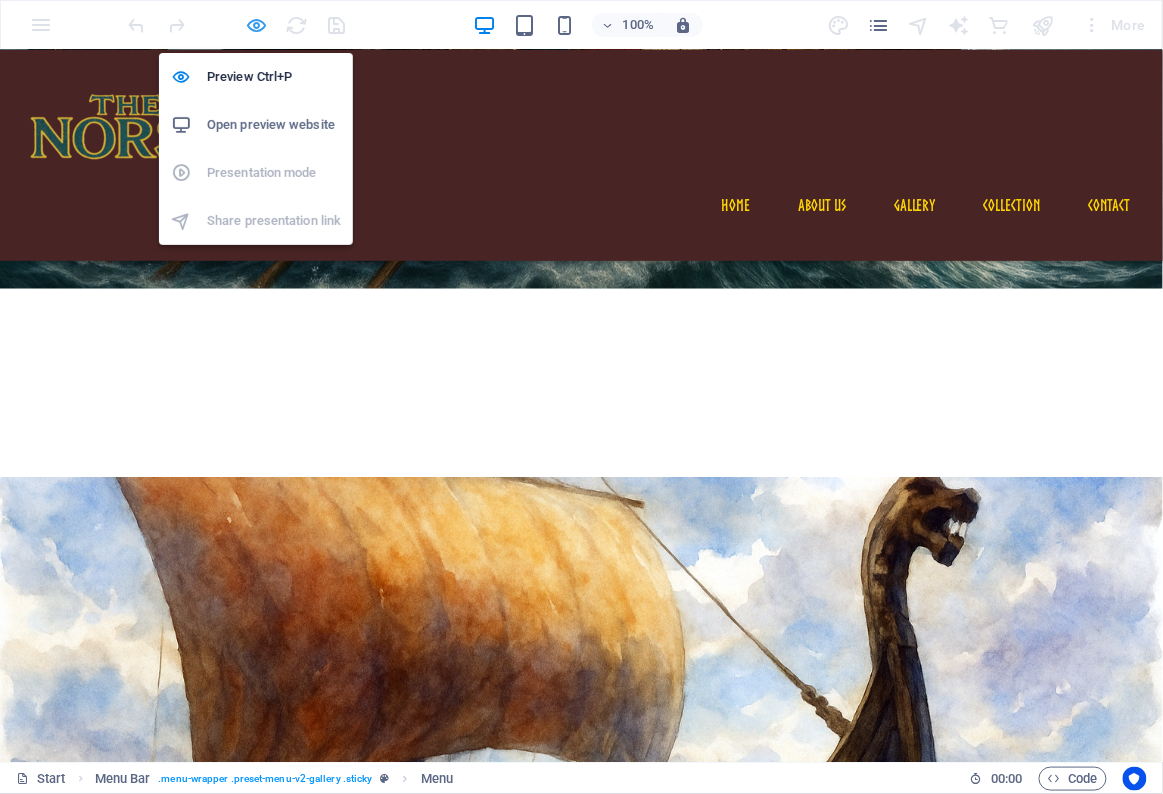 click at bounding box center (257, 25) 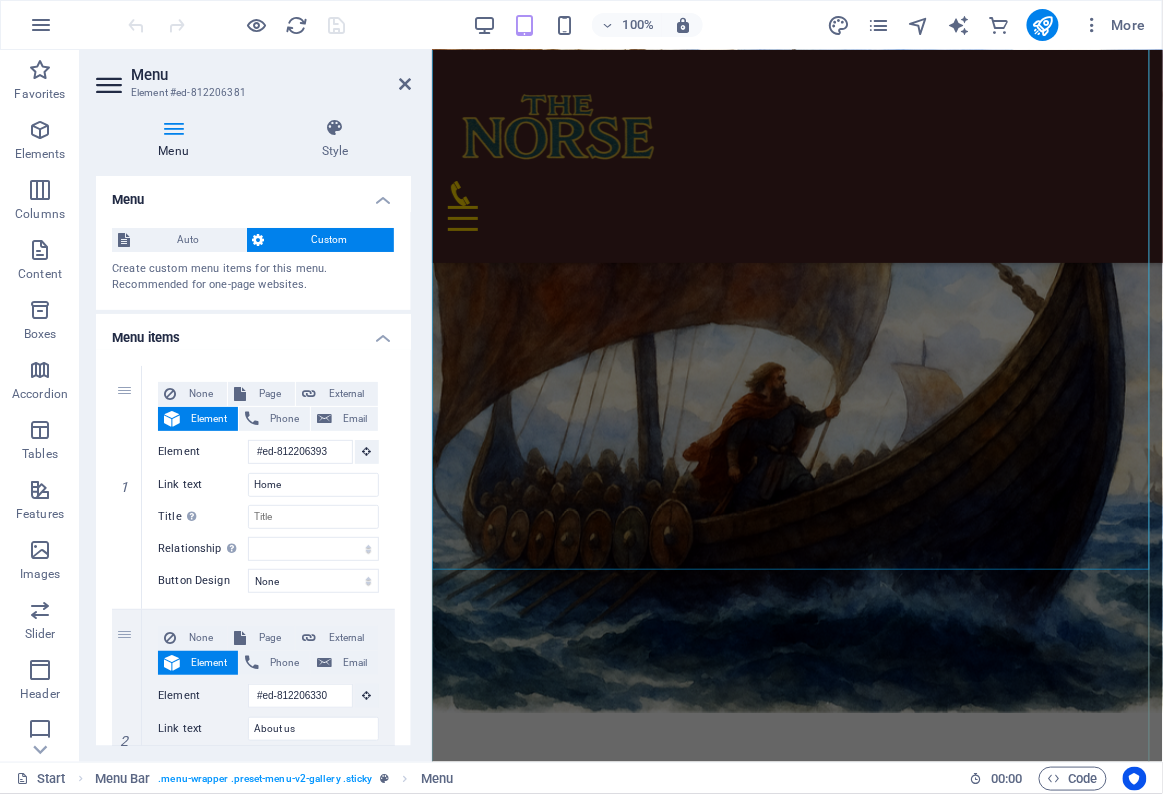 scroll, scrollTop: 2181, scrollLeft: 0, axis: vertical 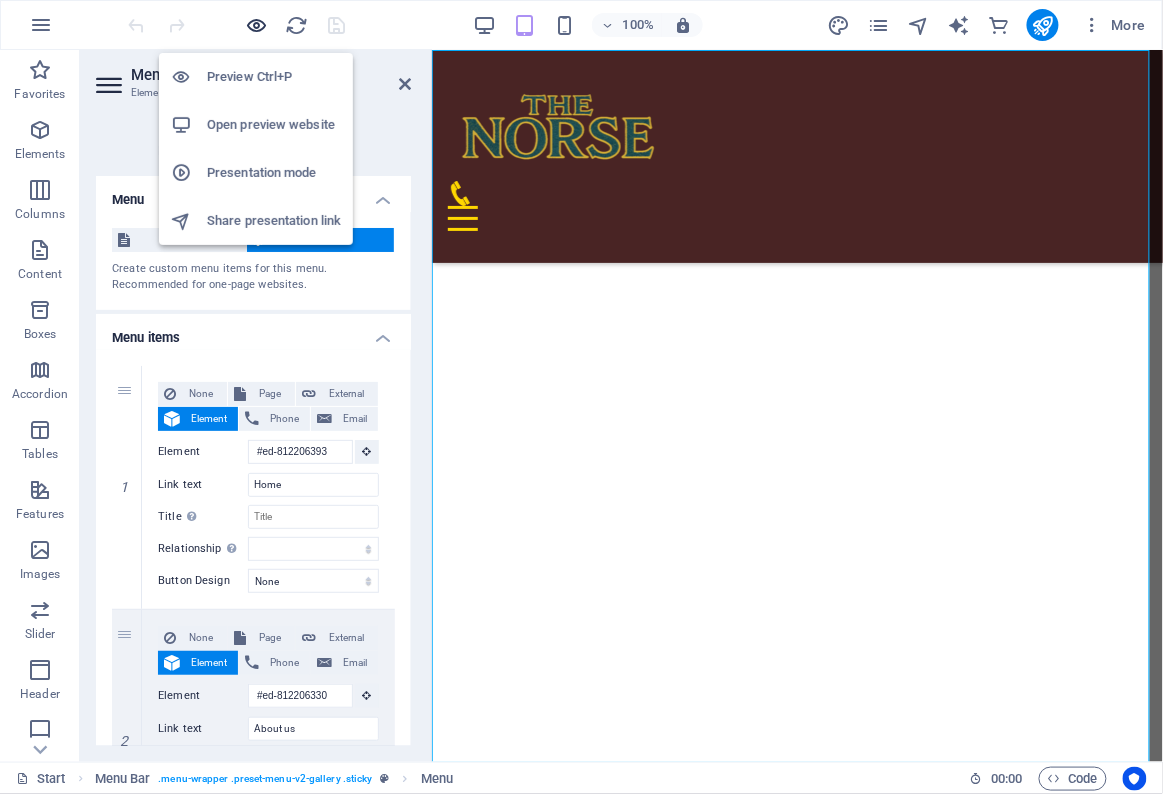 click at bounding box center [257, 25] 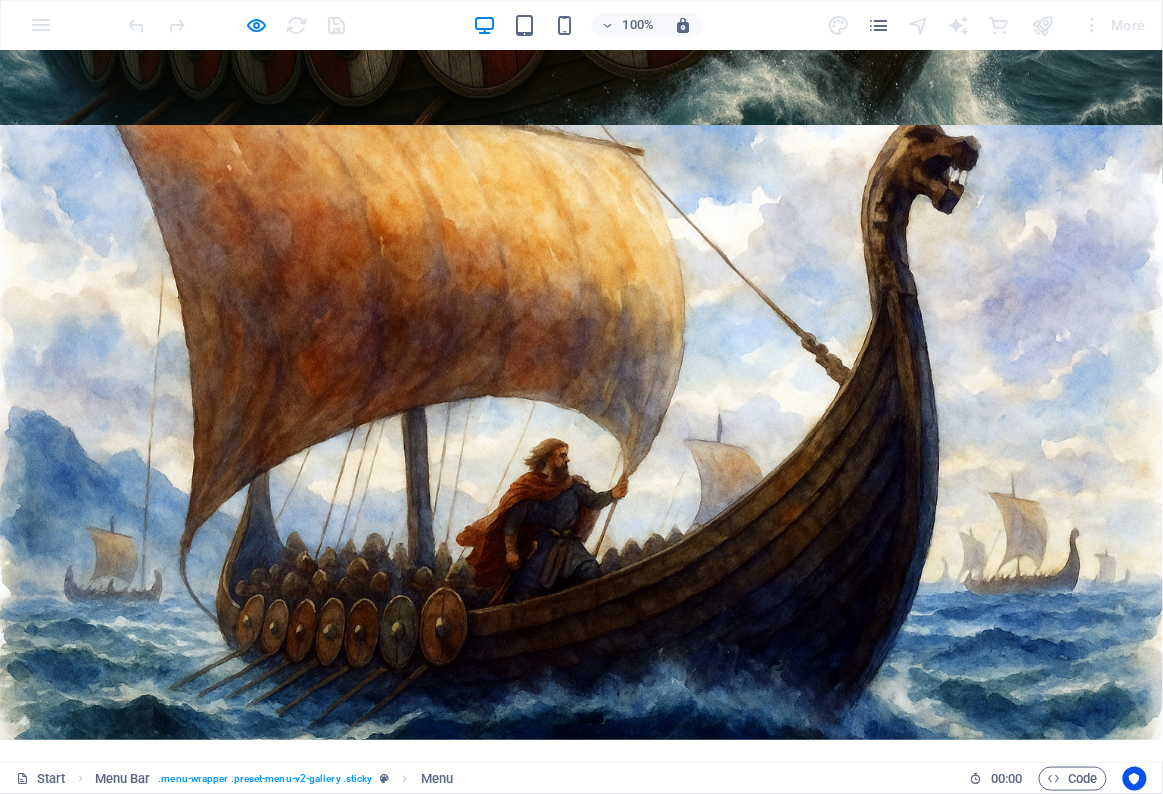 scroll, scrollTop: 0, scrollLeft: 0, axis: both 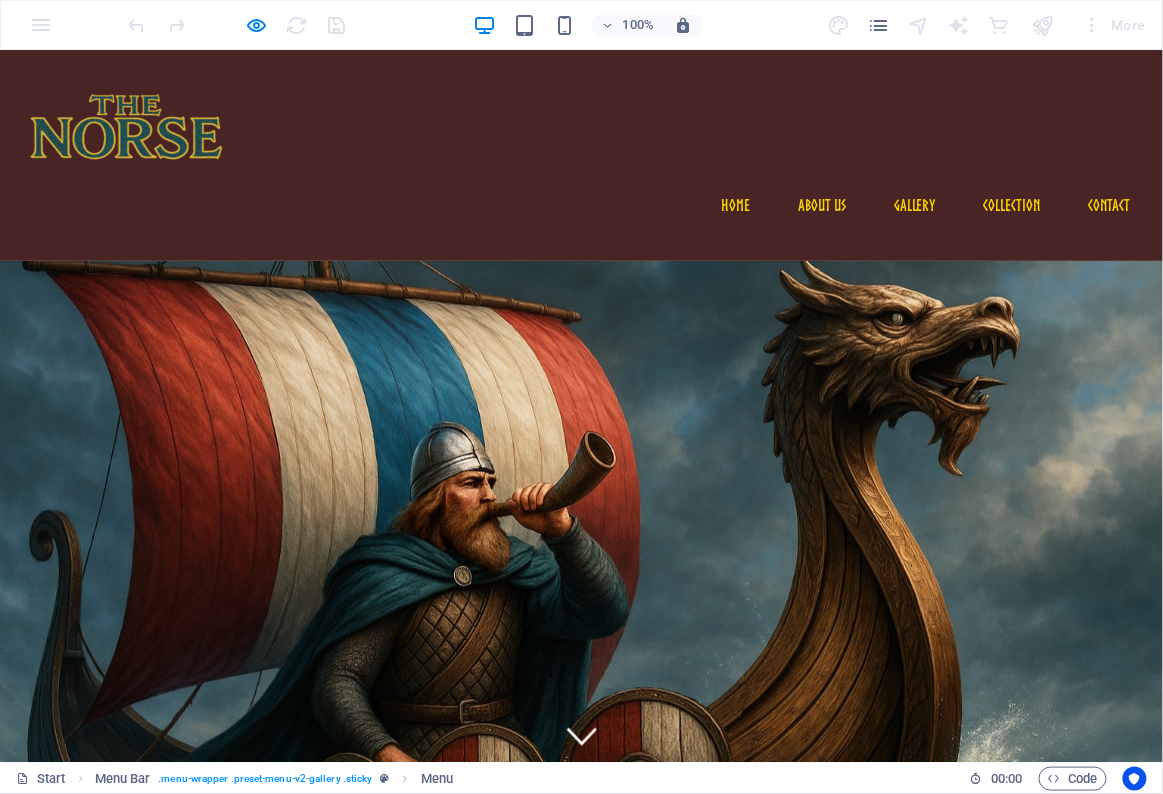 click on "Skip to main content
Home About us Gallery Collection Contact About us At The Norse, we’re passionate about bringing the art and mythology of the Viking age into the present. Our collection features hand‑crafted prints and paintings inspired by Norse legends, rugged landscapes and the spirit of exploration. Each piece tells its own story — from legendary warriors and goddesses to the wild seas they sailed. We’re a community of history lovers and modern Vikings who believe that art can keep heritage alive. Join us and take home a piece of the North. Our mission is to offer high‑quality artwork and products that honor this legacy and inspire modern warriors. Every purchase supports independent artists and helps keep the Norse spirit alive.  our gallery all Modern Art Sculptures Paintings Categories are classes on the image element. Each category starts with filter-. Trigger buttons are linked with #category viking ship Social Facebook Instagram Contact thenorse.no [CITY] [POSTAL_CODE] open hours Write us" at bounding box center [581, 3830] 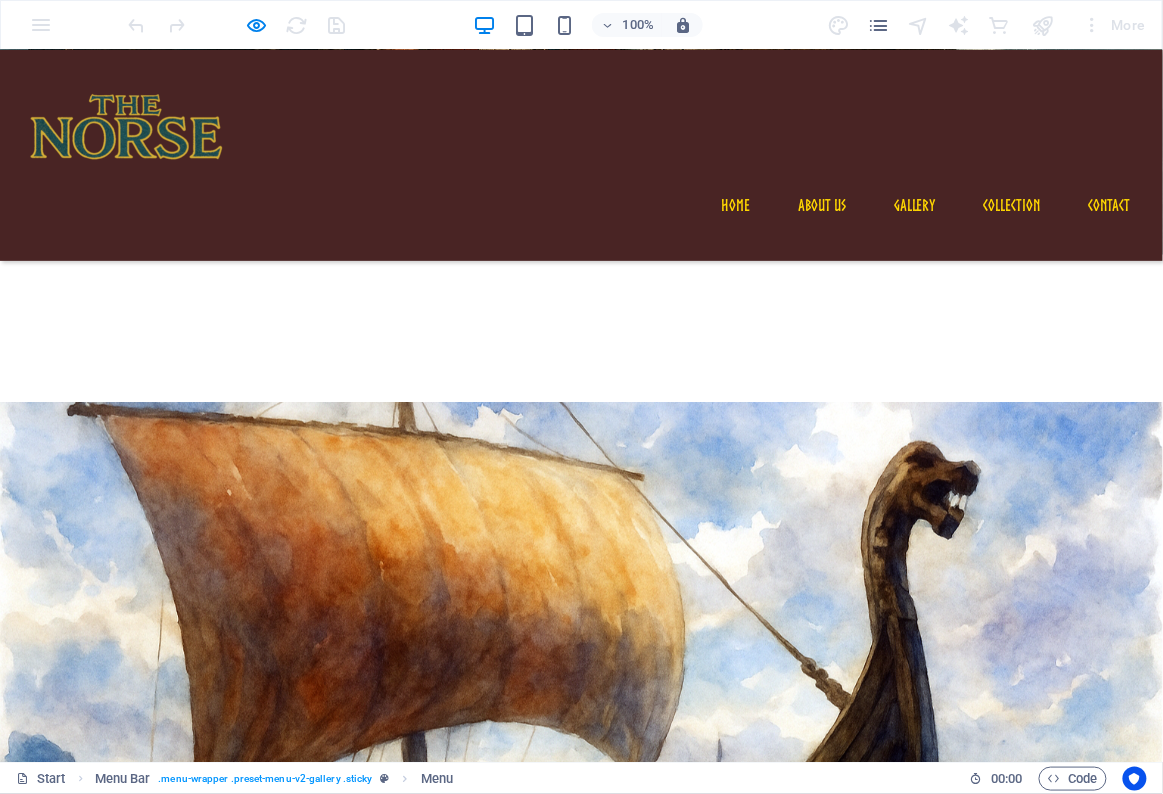 scroll, scrollTop: 0, scrollLeft: 0, axis: both 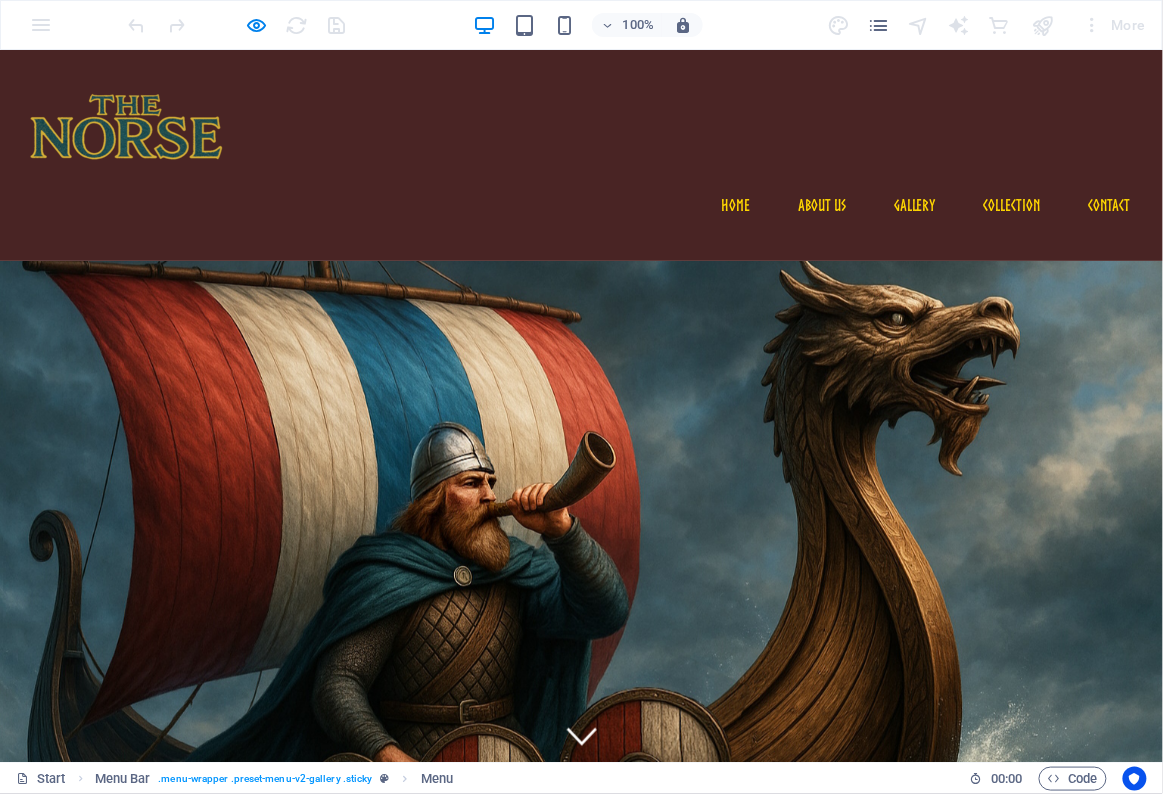 click on "Skip to main content
Home About us Gallery Collection Contact About us At The Norse, we’re passionate about bringing the art and mythology of the Viking age into the present. Our collection features hand‑crafted prints and paintings inspired by Norse legends, rugged landscapes and the spirit of exploration. Each piece tells its own story — from legendary warriors and goddesses to the wild seas they sailed. We’re a community of history lovers and modern Vikings who believe that art can keep heritage alive. Join us and take home a piece of the North. Our mission is to offer high‑quality artwork and products that honor this legacy and inspire modern warriors. Every purchase supports independent artists and helps keep the Norse spirit alive.  our gallery all Modern Art Sculptures Paintings Categories are classes on the image element. Each category starts with filter-. Trigger buttons are linked with #category viking ship Social Facebook Instagram Contact thenorse.no [CITY] [POSTAL_CODE] open hours Write us" at bounding box center (581, 3878) 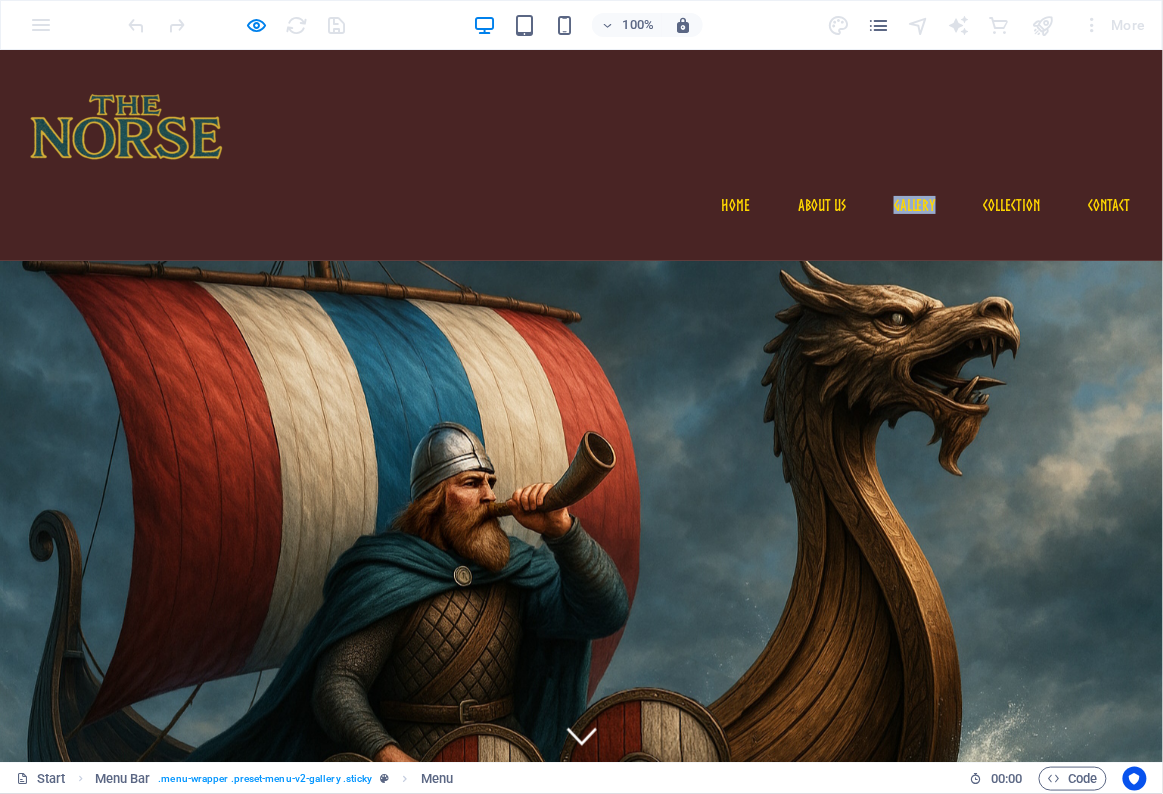 click on "Skip to main content
Home About us Gallery Collection Contact About us At The Norse, we’re passionate about bringing the art and mythology of the Viking age into the present. Our collection features hand‑crafted prints and paintings inspired by Norse legends, rugged landscapes and the spirit of exploration. Each piece tells its own story — from legendary warriors and goddesses to the wild seas they sailed. We’re a community of history lovers and modern Vikings who believe that art can keep heritage alive. Join us and take home a piece of the North. Our mission is to offer high‑quality artwork and products that honor this legacy and inspire modern warriors. Every purchase supports independent artists and helps keep the Norse spirit alive.  our gallery all Modern Art Sculptures Paintings Categories are classes on the image element. Each category starts with filter-. Trigger buttons are linked with #category viking ship Social Facebook Instagram Contact thenorse.no [CITY] [POSTAL_CODE] open hours Write us" at bounding box center [581, 3878] 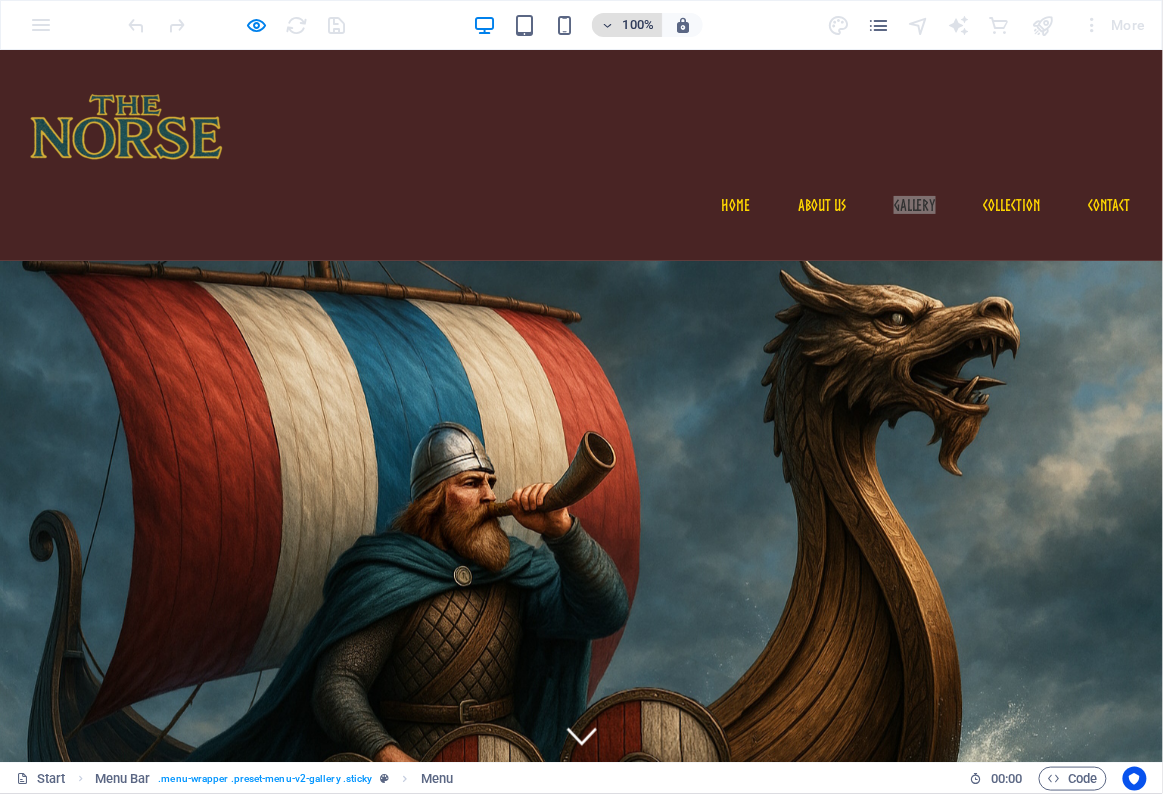click on "100%" at bounding box center (638, 25) 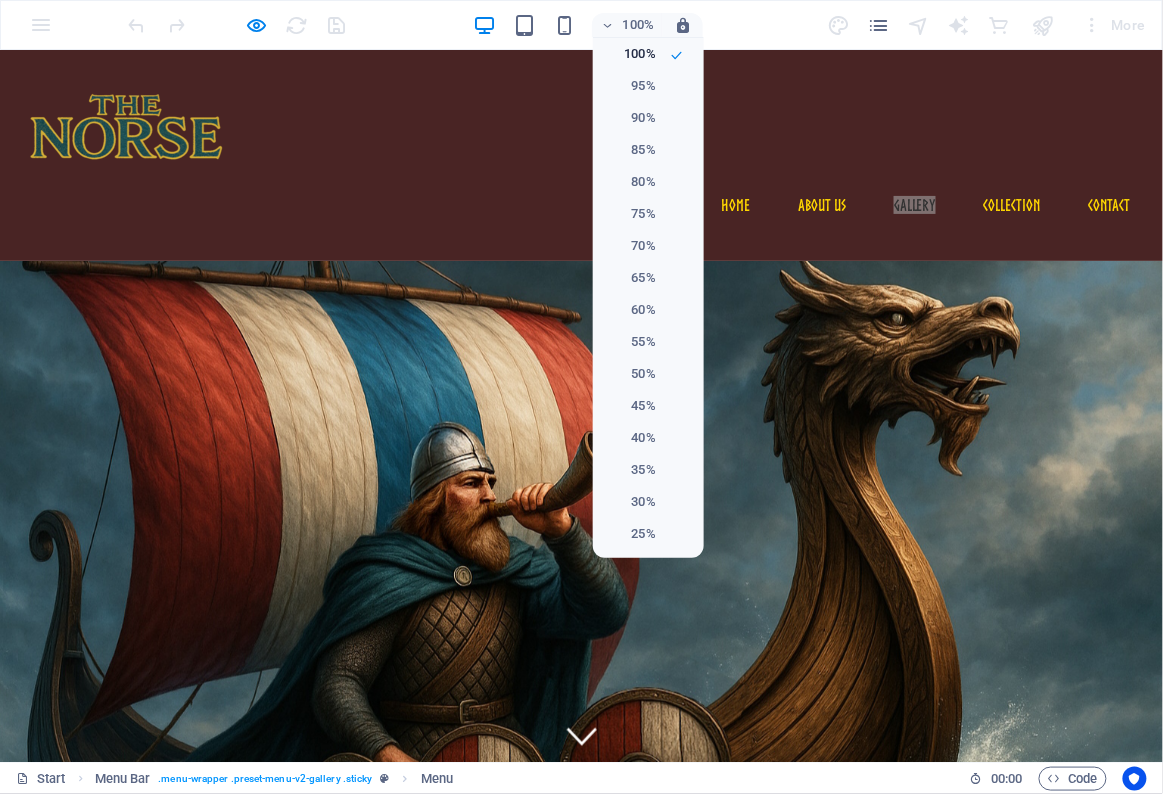 click at bounding box center (581, 397) 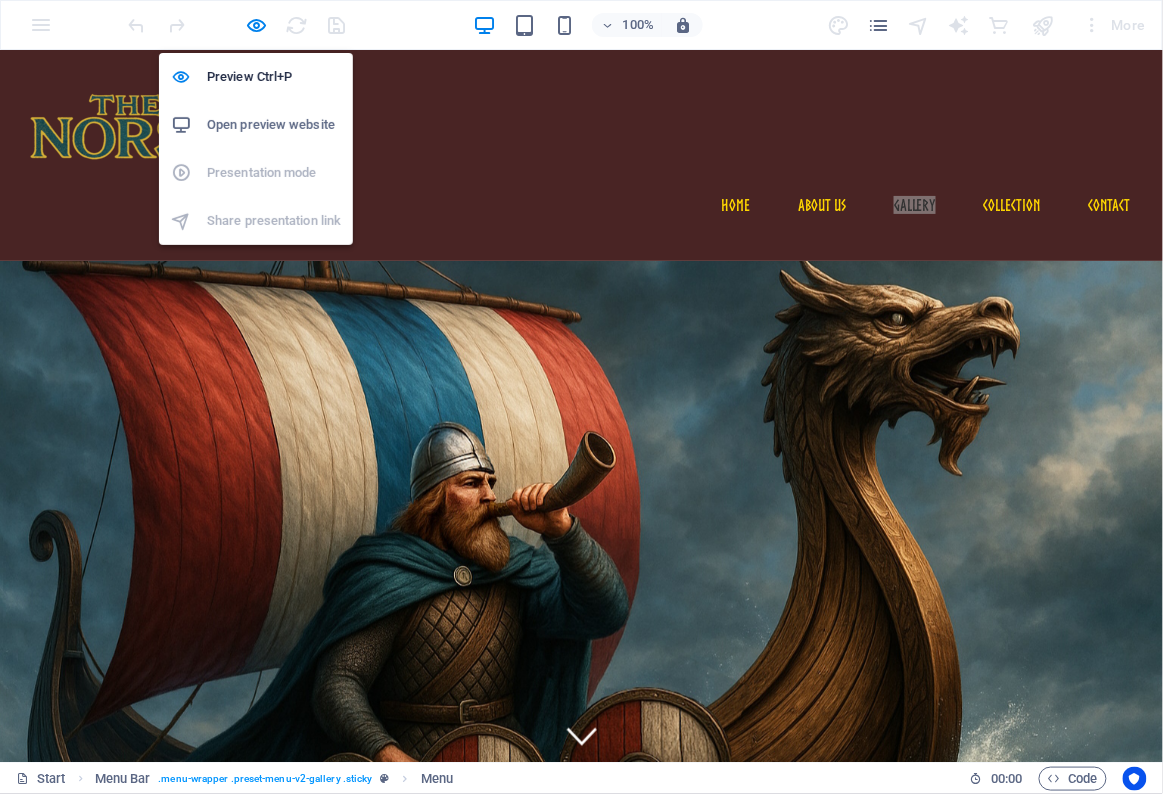 click on "Open preview website" at bounding box center (274, 125) 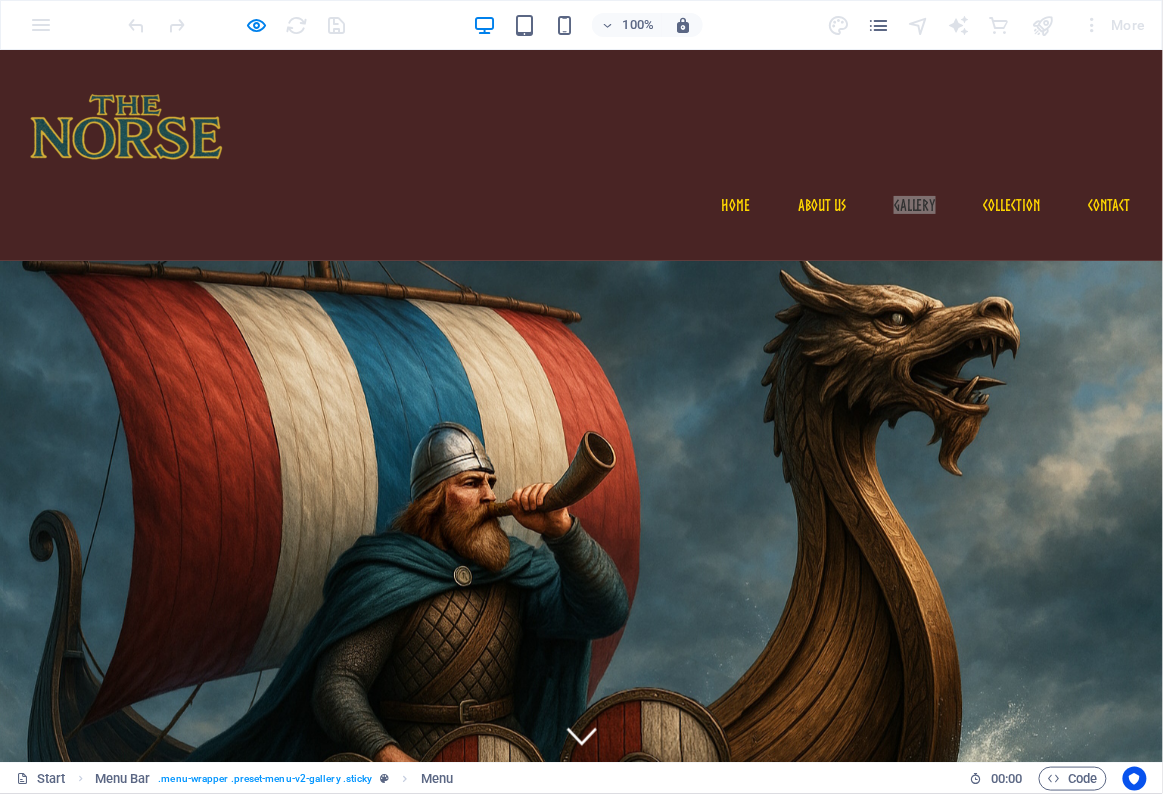 click on "100% More" at bounding box center (581, 25) 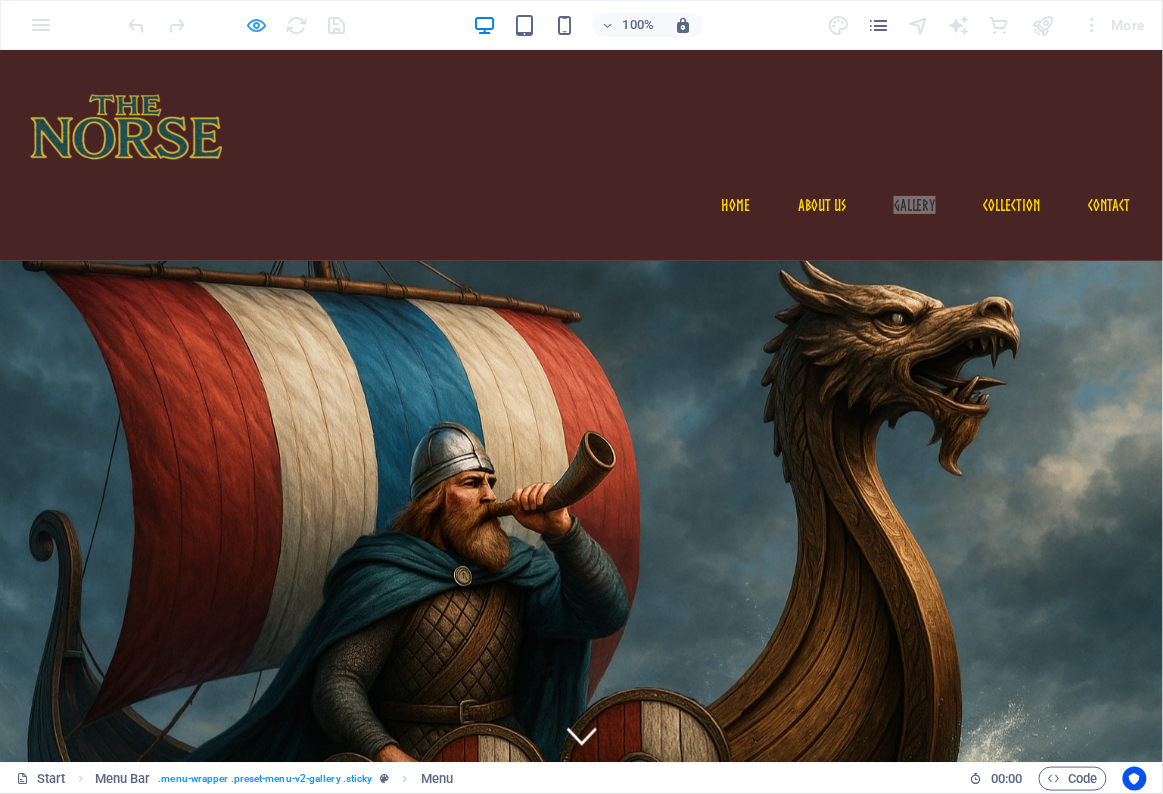 click at bounding box center (257, 25) 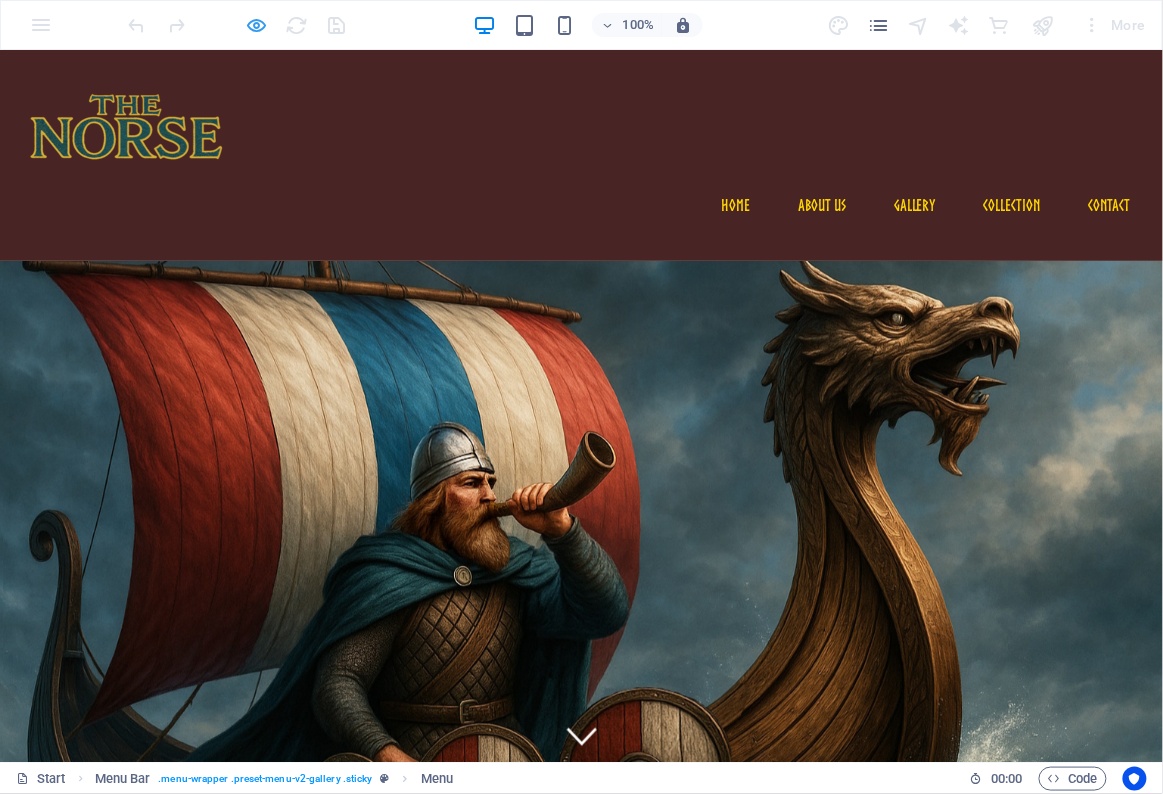 select on "1" 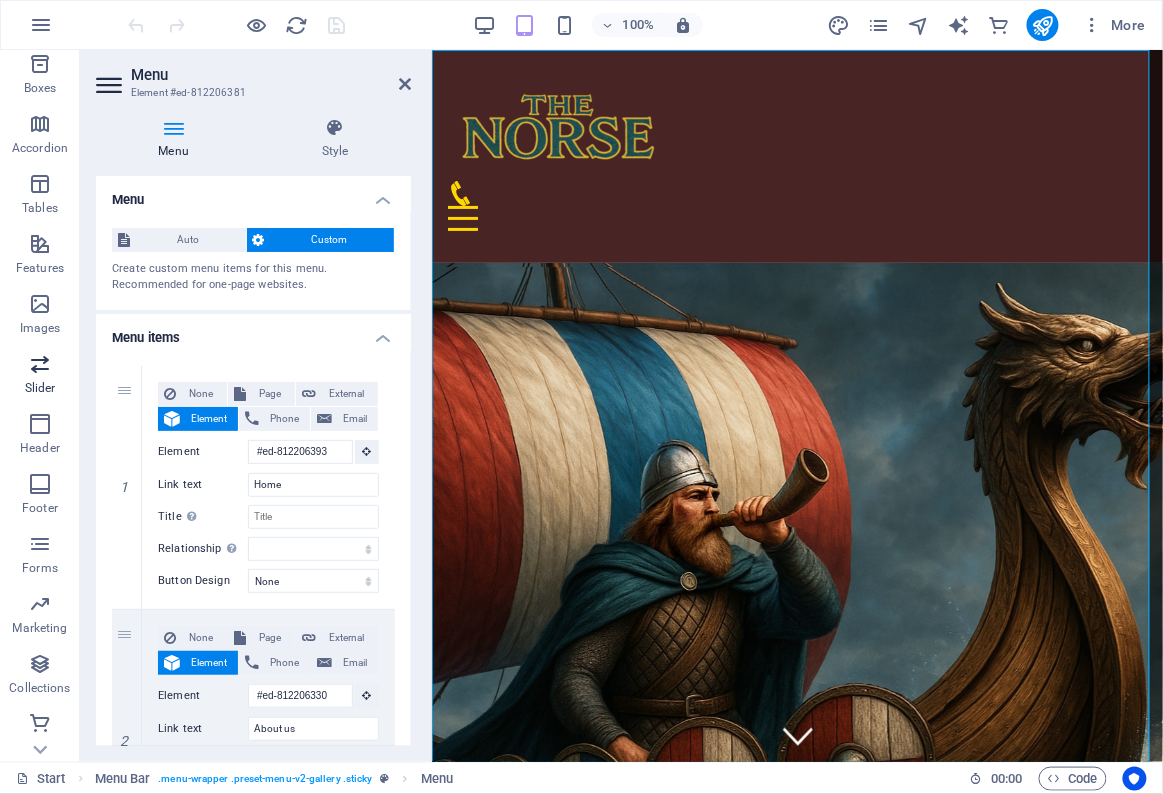 scroll, scrollTop: 247, scrollLeft: 0, axis: vertical 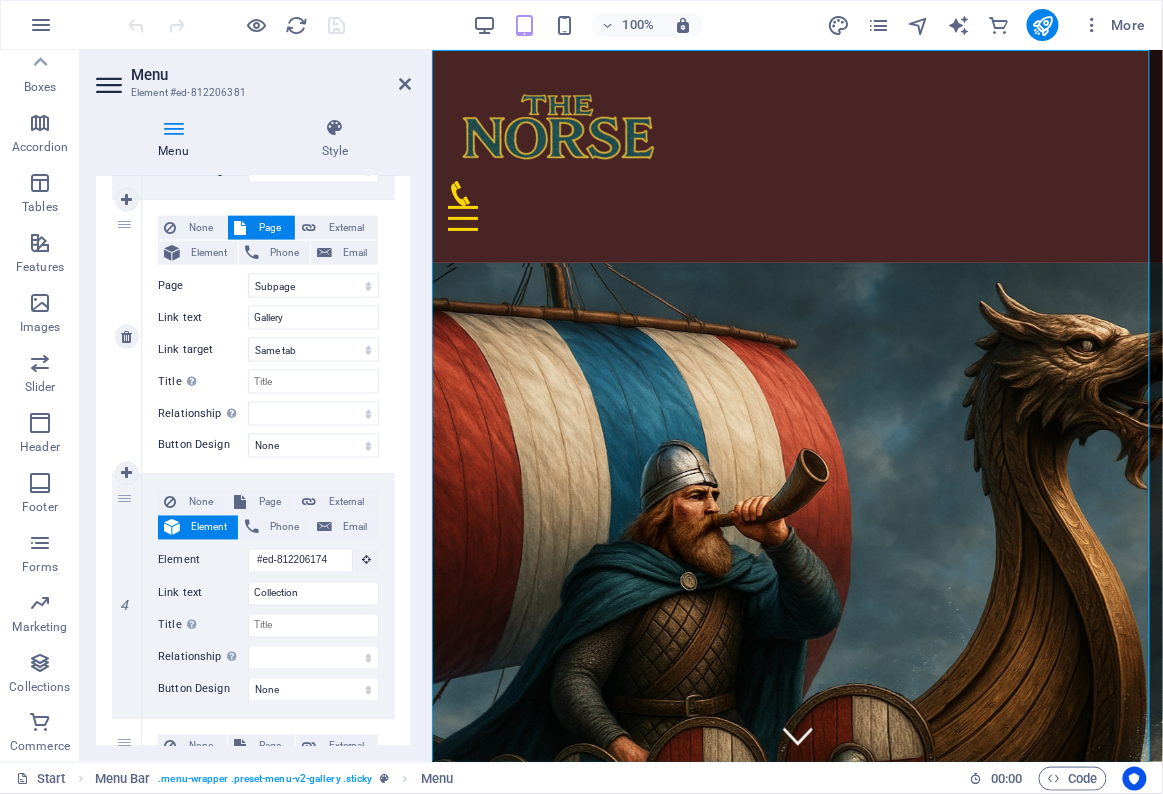 click on "Link text" at bounding box center (203, 318) 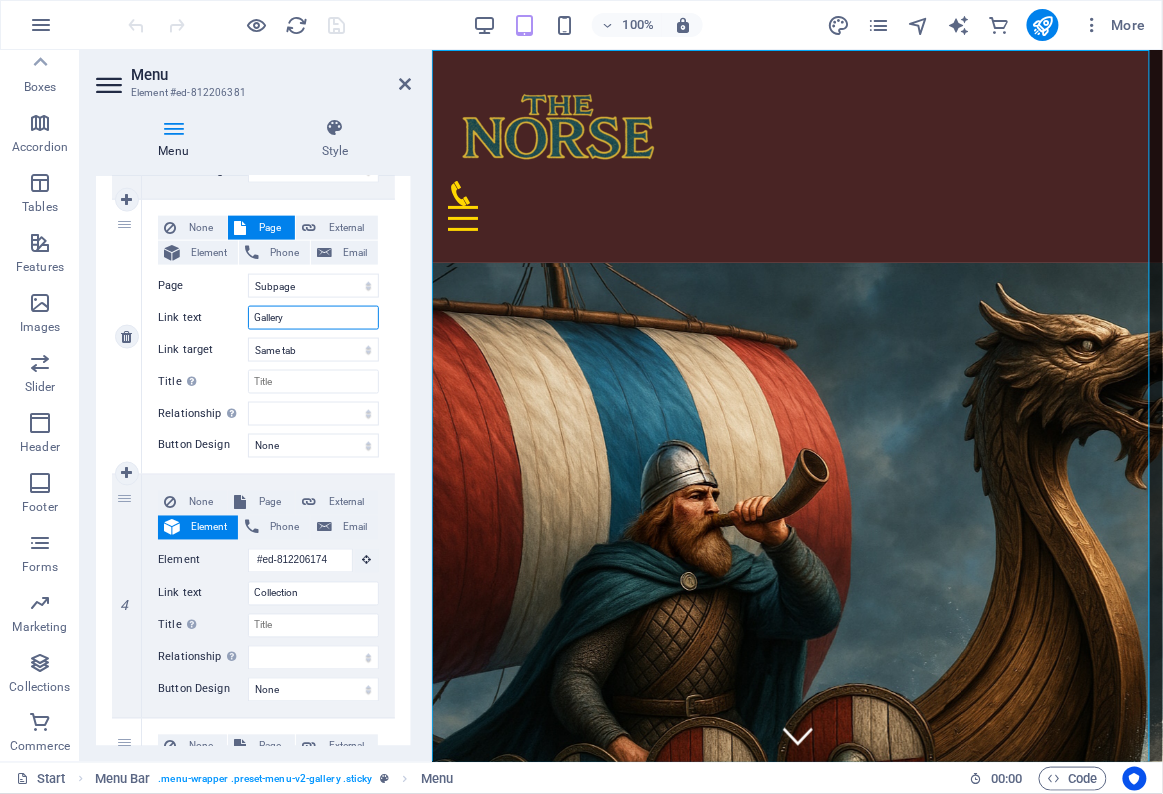 click on "Gallery" at bounding box center [313, 318] 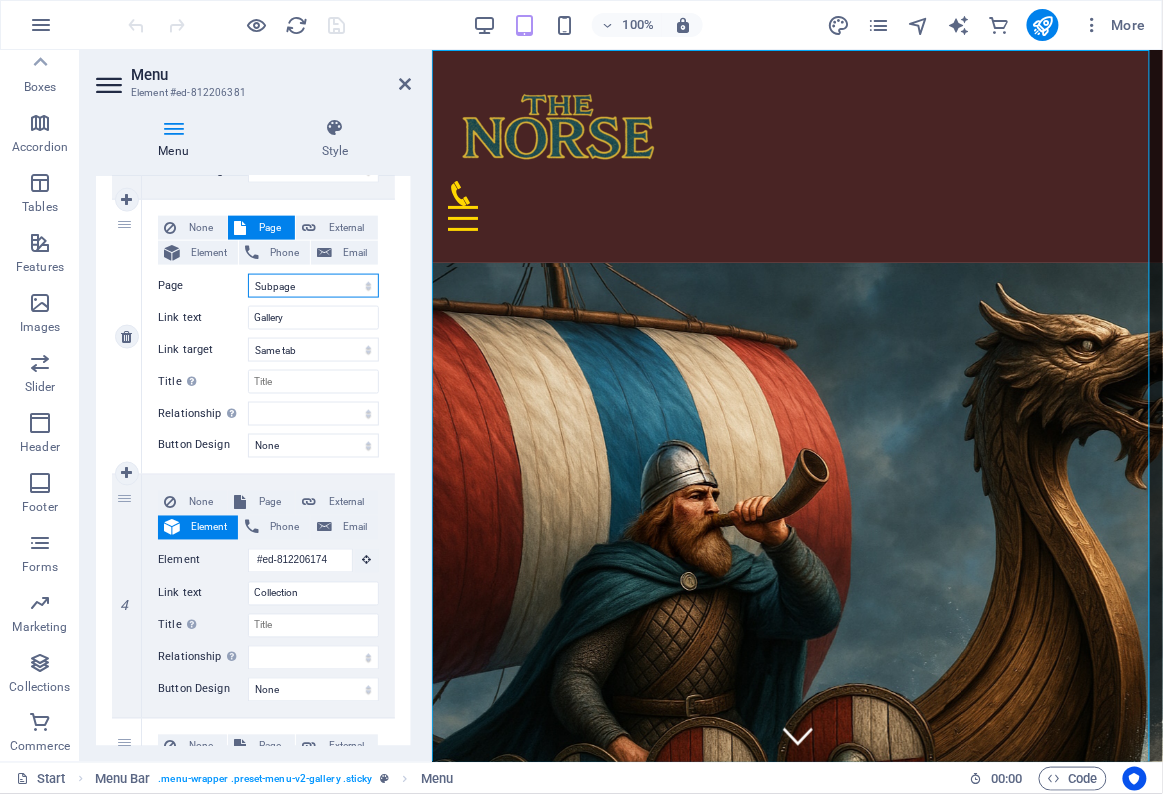 click on "Start Subpage Legal Notice Privacy Start" at bounding box center [313, 286] 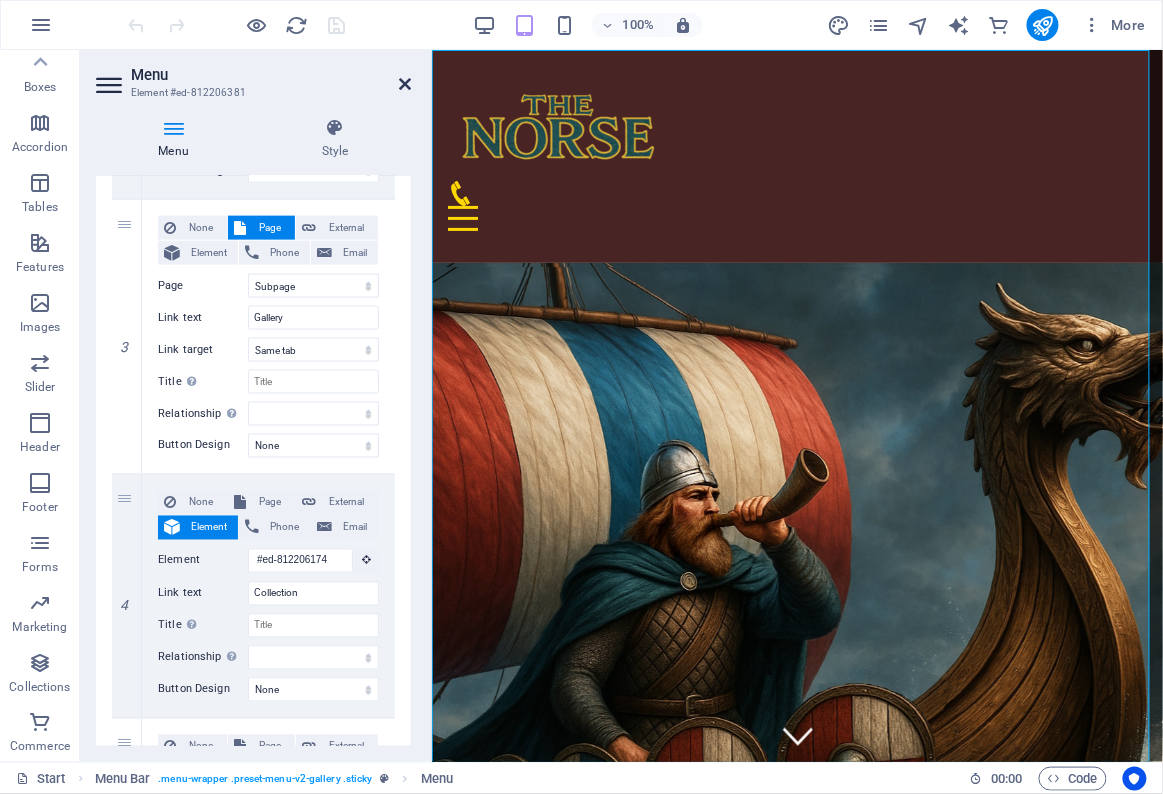 click at bounding box center [405, 84] 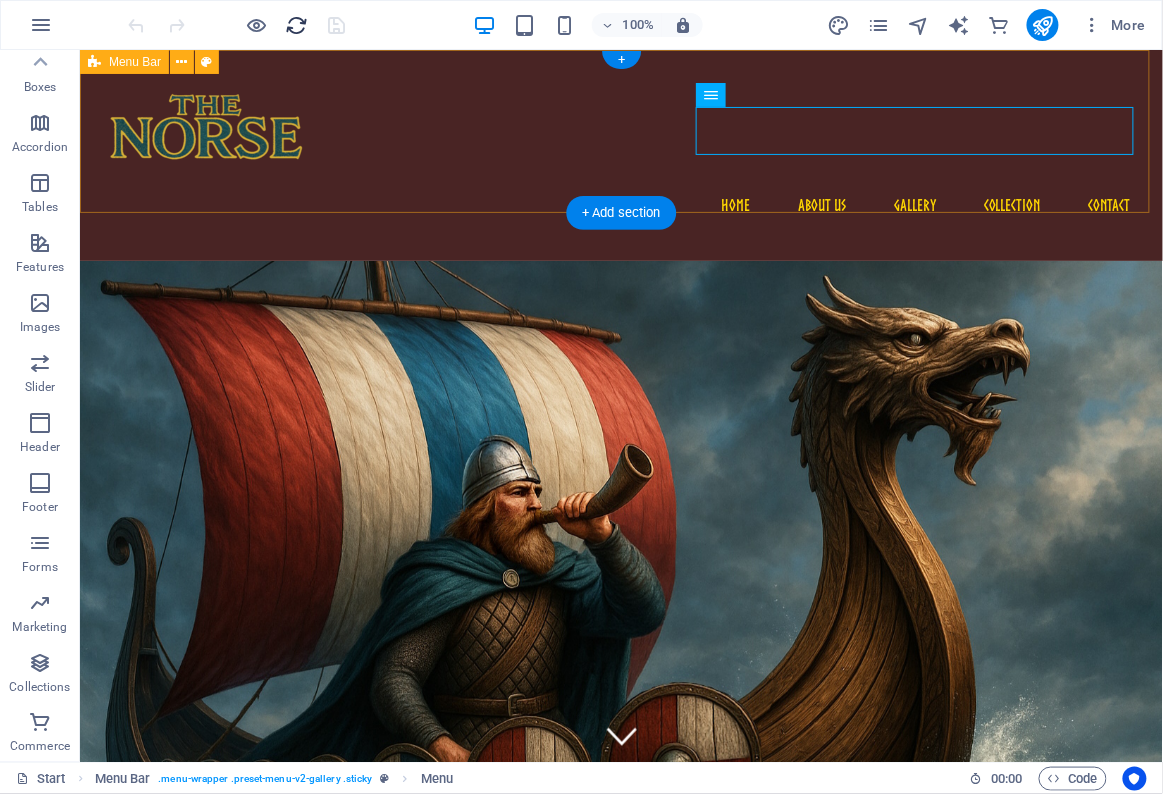 click at bounding box center (297, 25) 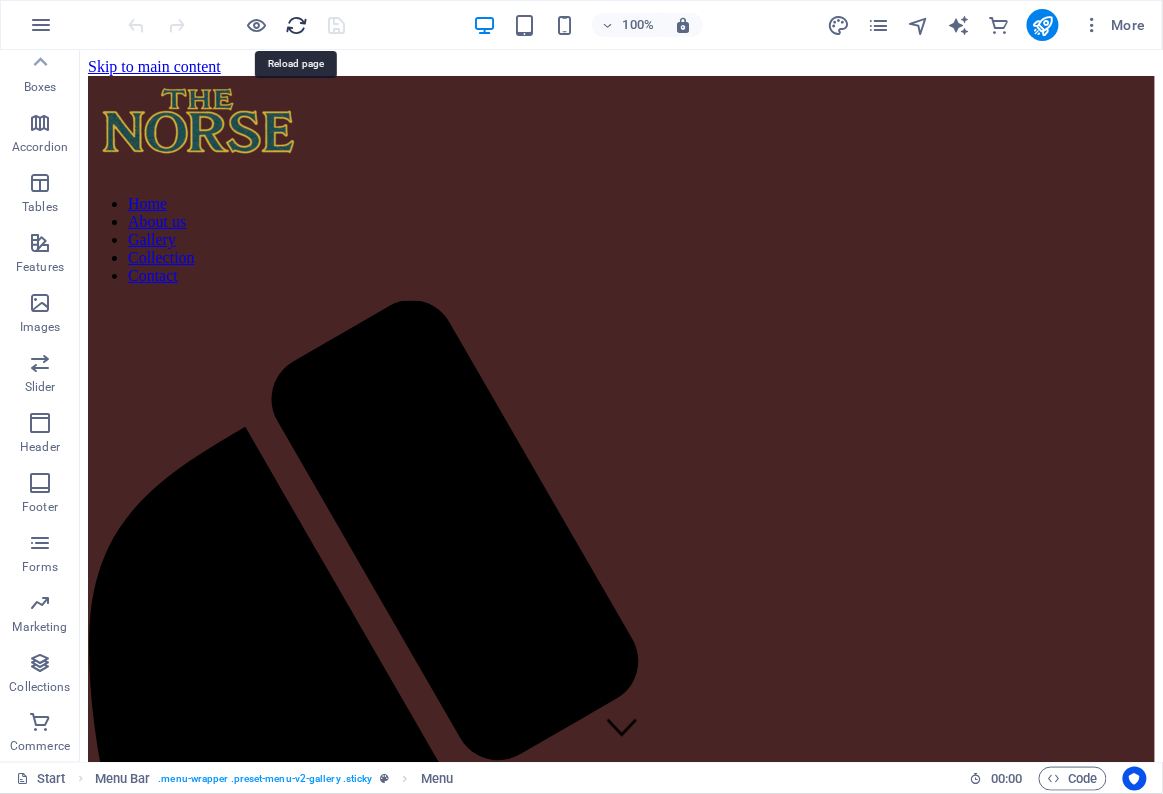 scroll, scrollTop: 0, scrollLeft: 0, axis: both 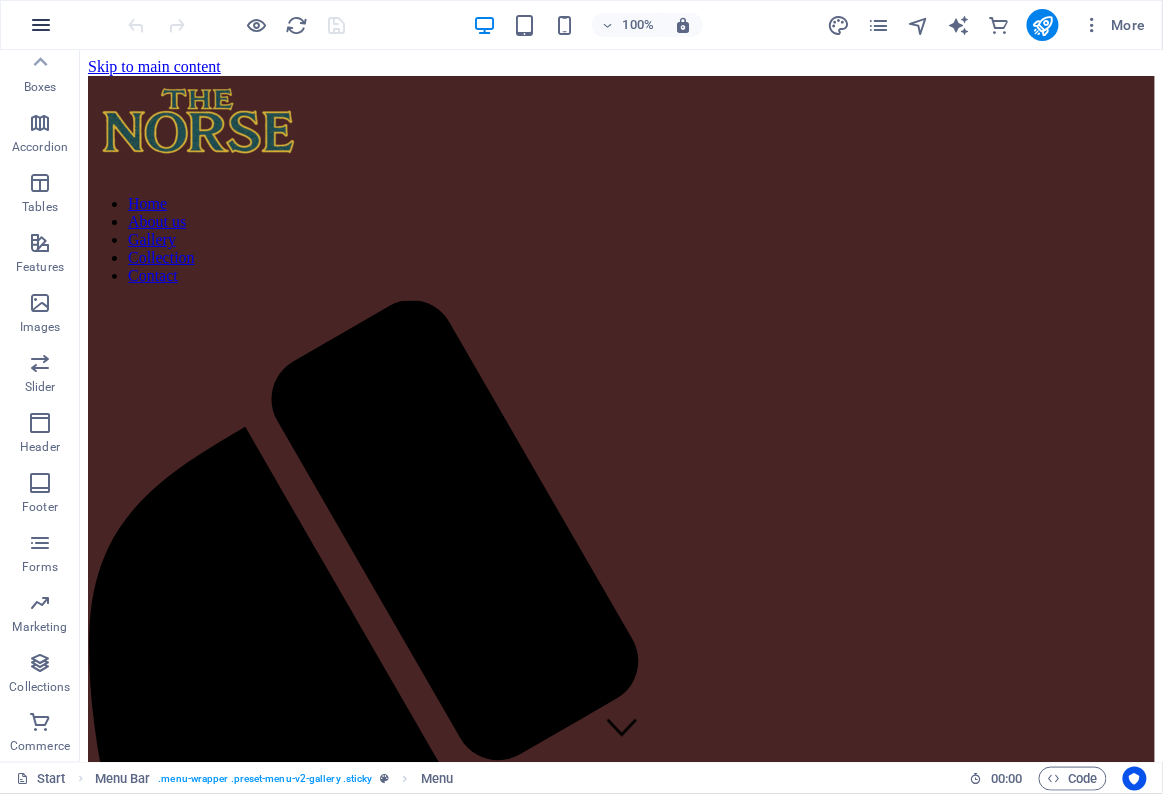 click at bounding box center [41, 25] 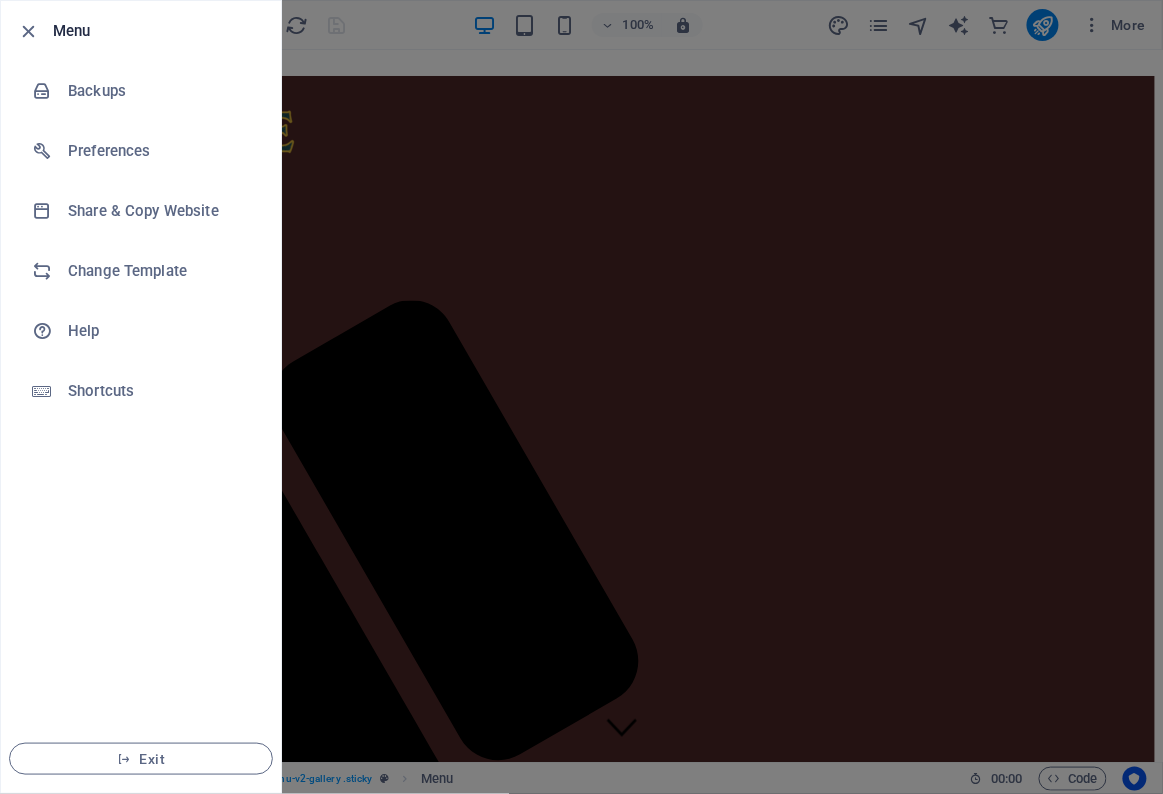 click on "Exit" at bounding box center (141, 759) 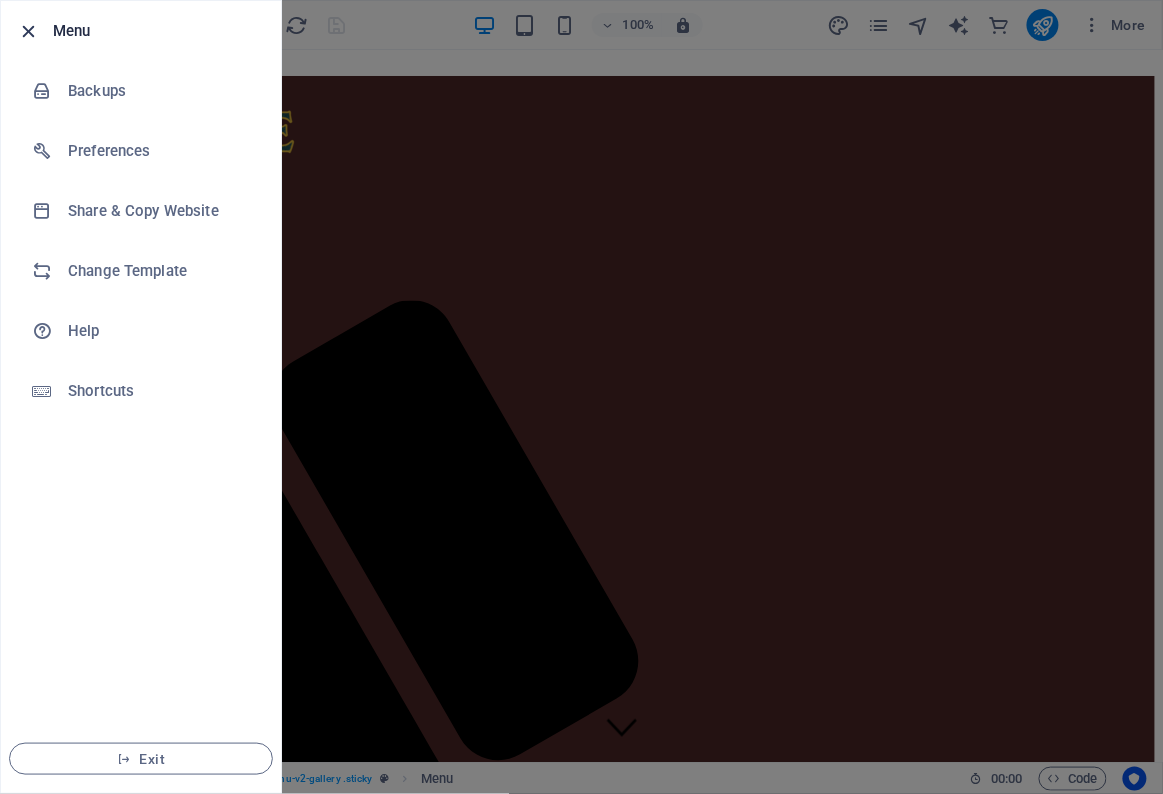 click at bounding box center [29, 31] 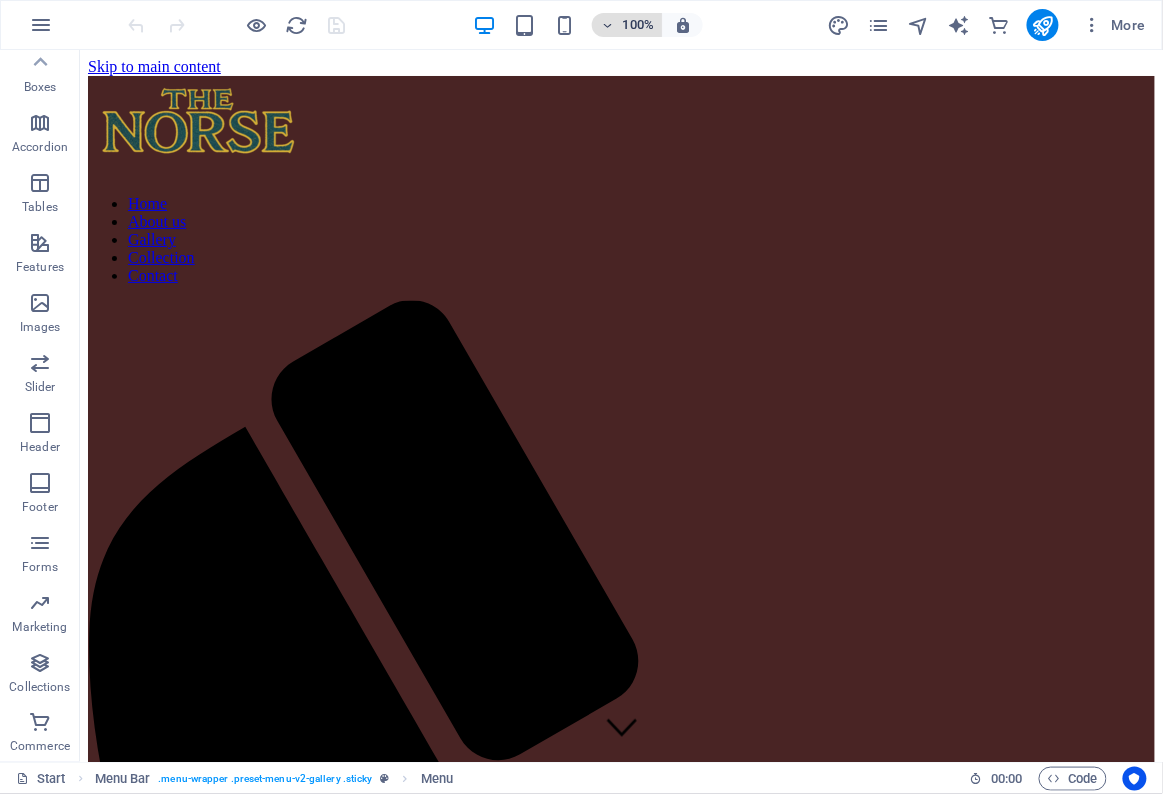 click at bounding box center [607, 25] 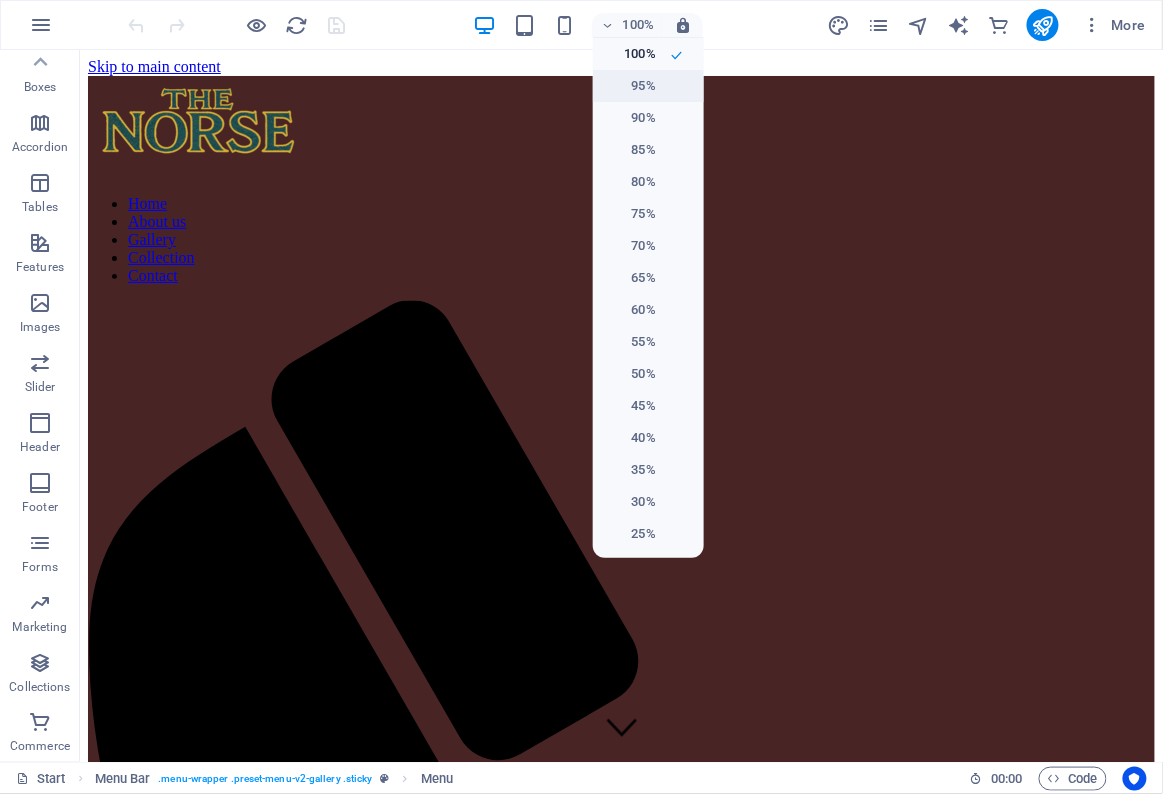 click on "95%" at bounding box center [648, 86] 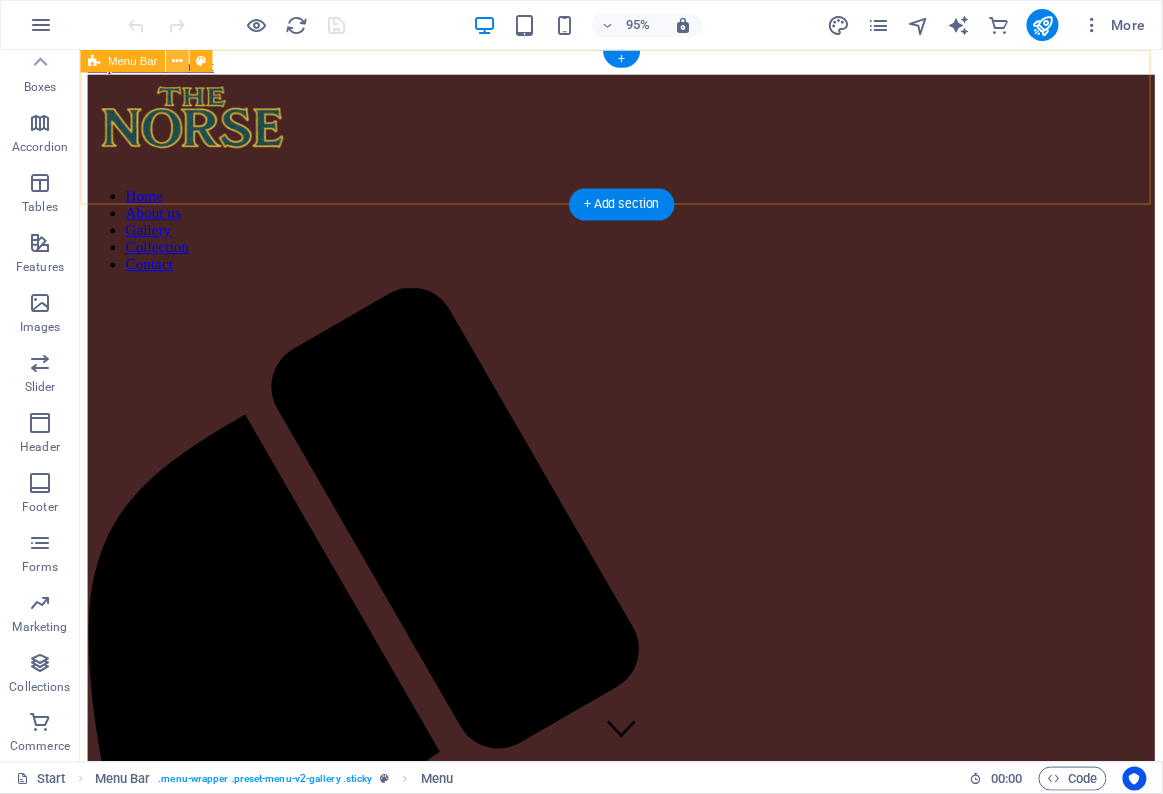 click at bounding box center (177, 61) 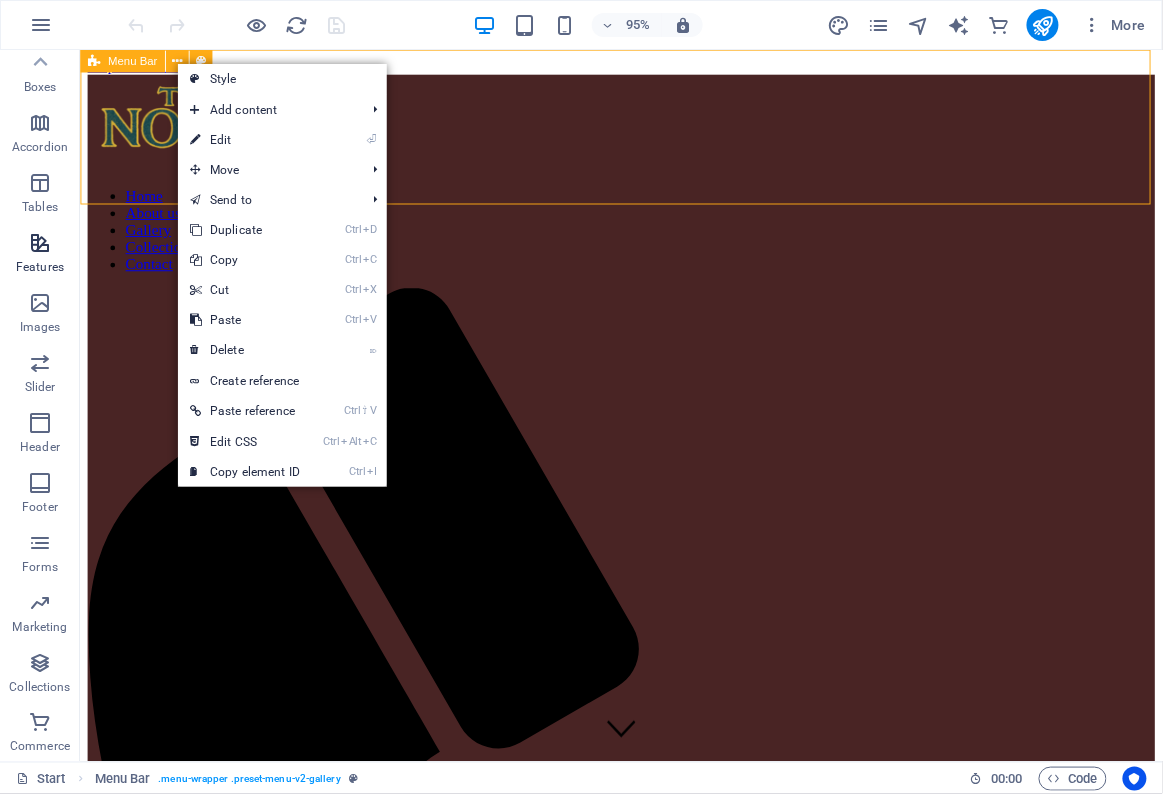 click on "Features" at bounding box center [40, 255] 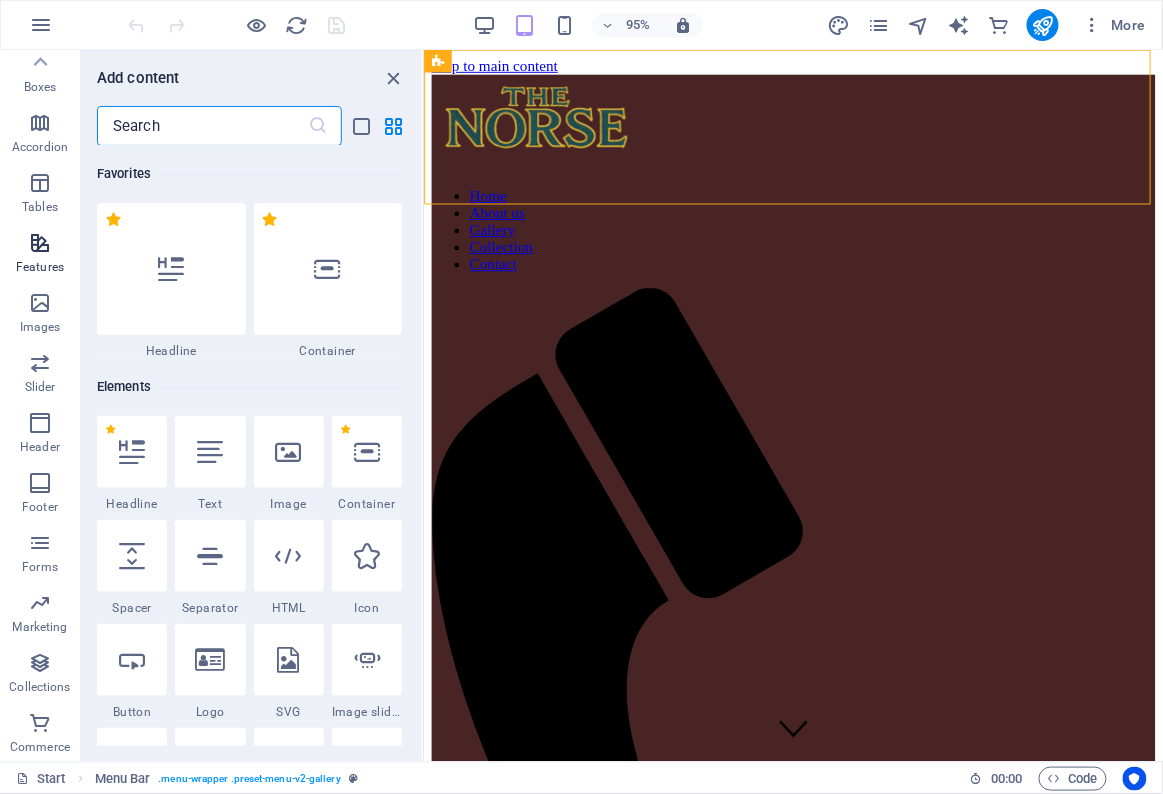scroll, scrollTop: 7794, scrollLeft: 0, axis: vertical 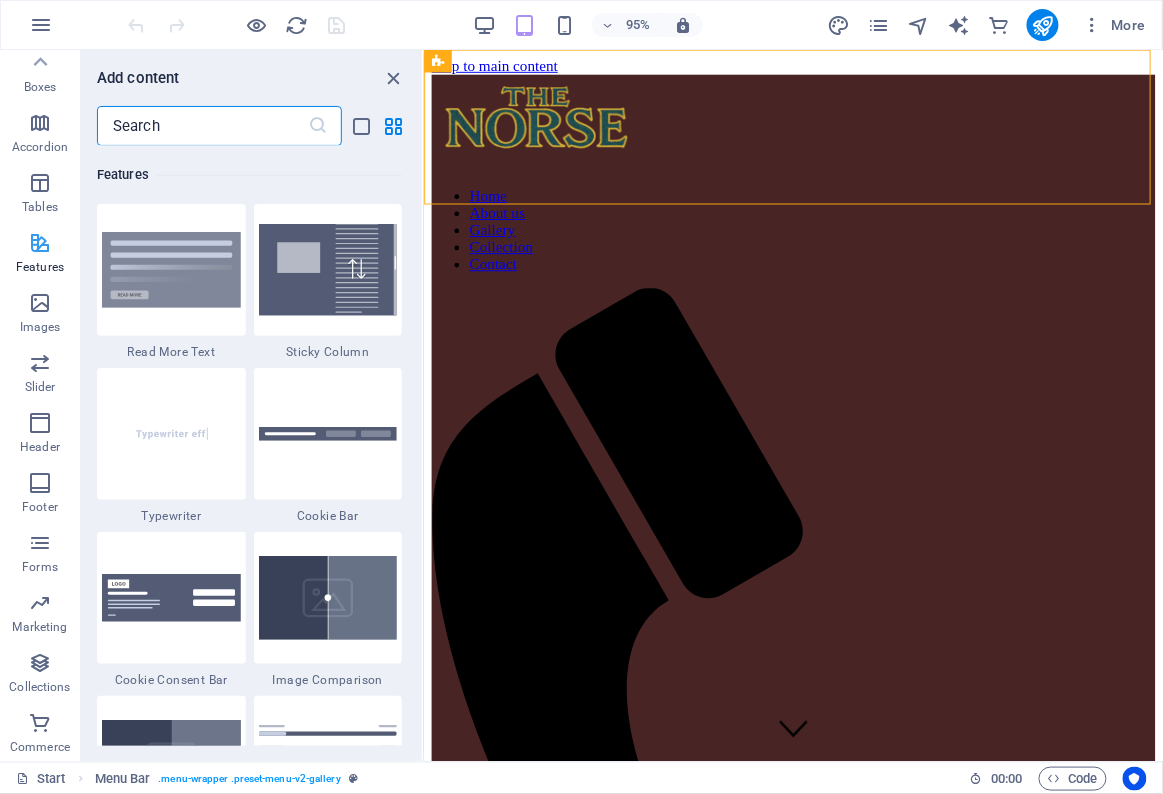 click on "Features" at bounding box center [40, 253] 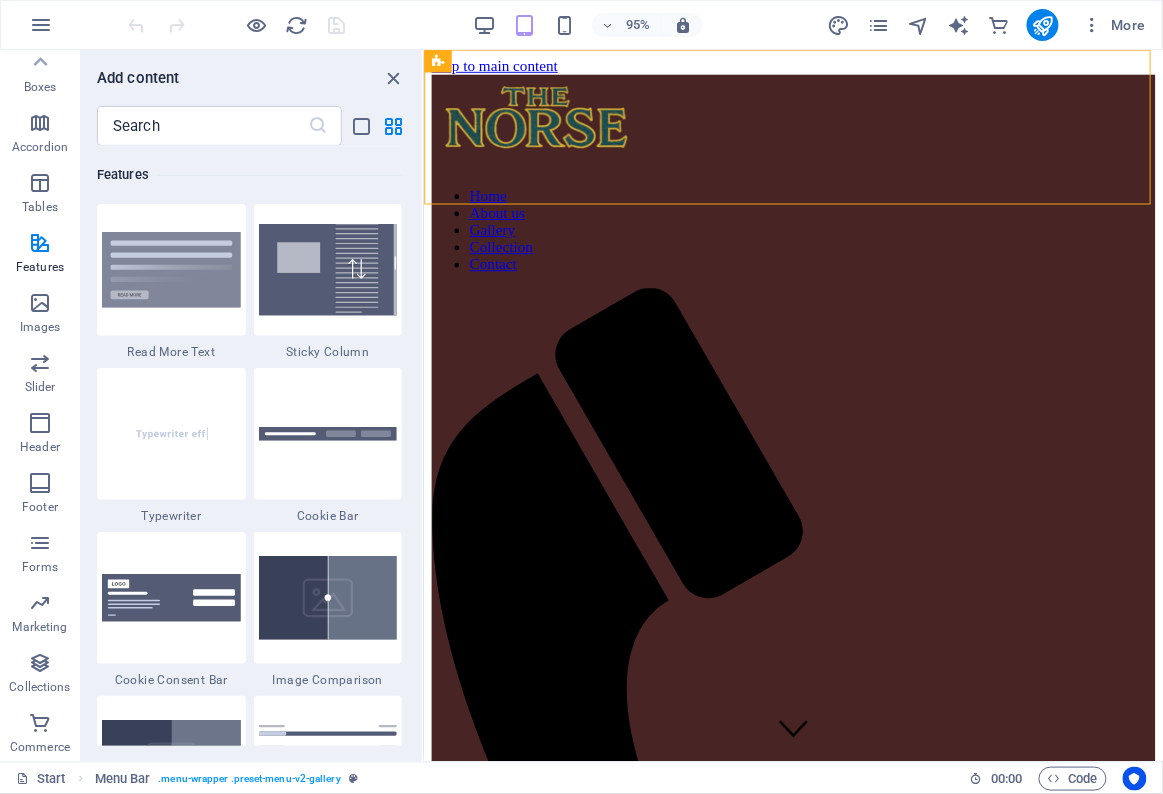 click on "Start Menu Bar . menu-wrapper .preset-menu-v2-gallery" at bounding box center [485, 779] 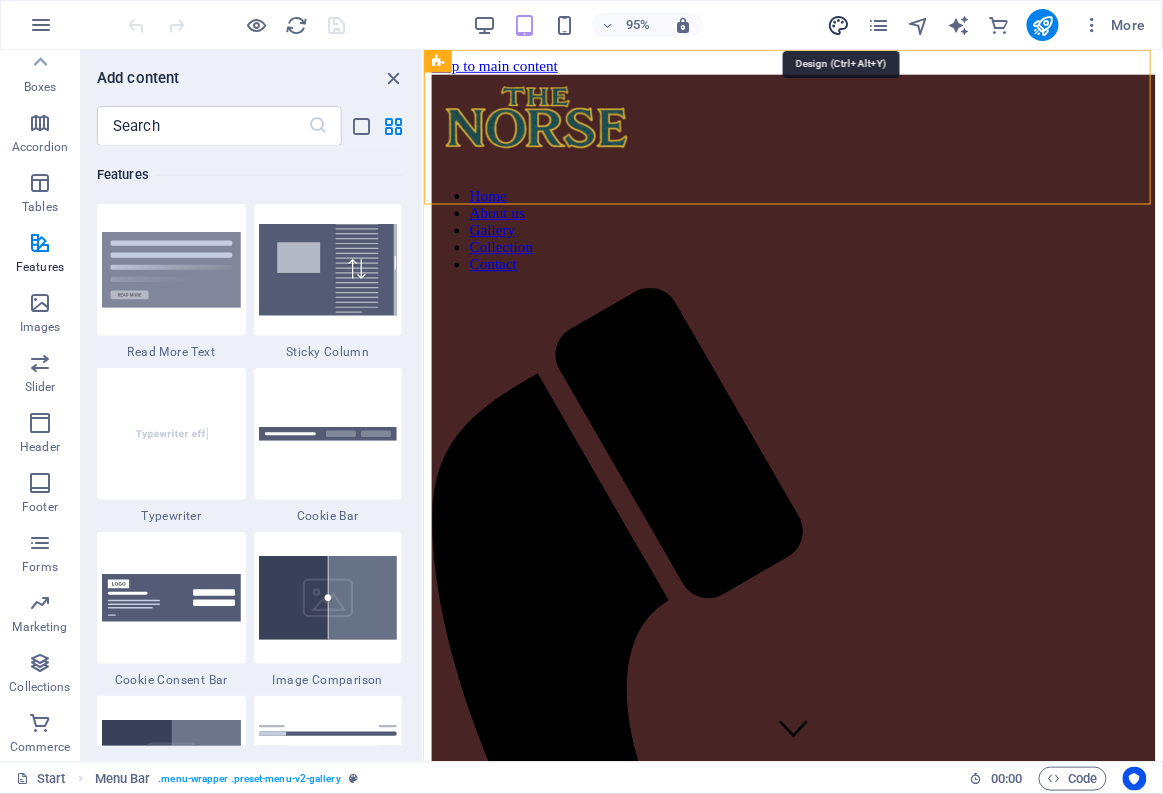 click at bounding box center [838, 25] 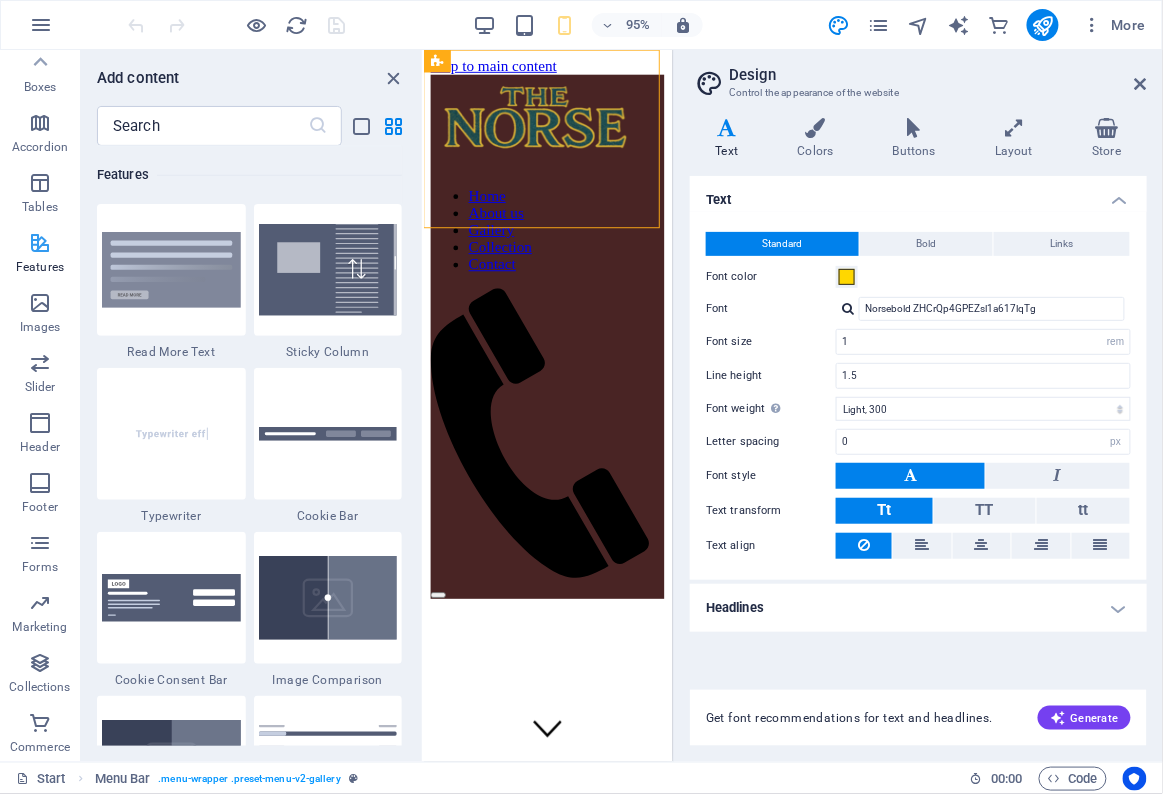 click on "Features" at bounding box center (40, 255) 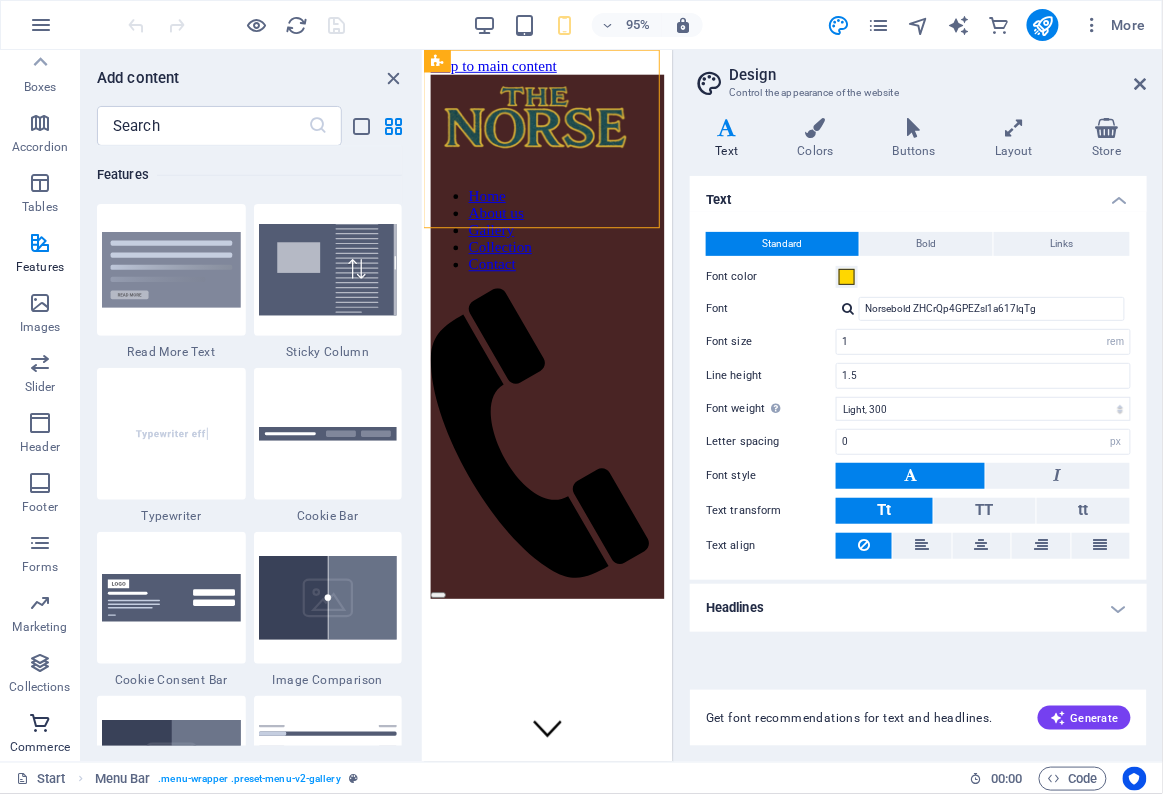 type 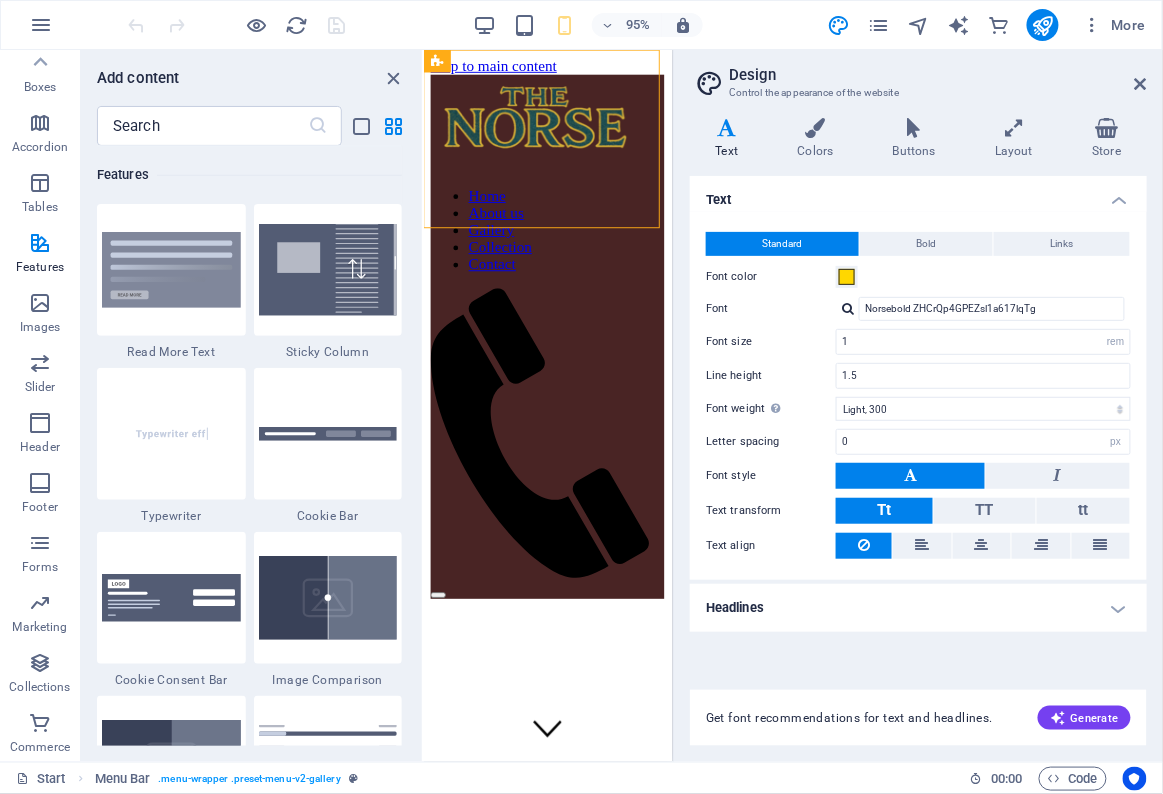 click at bounding box center [727, 128] 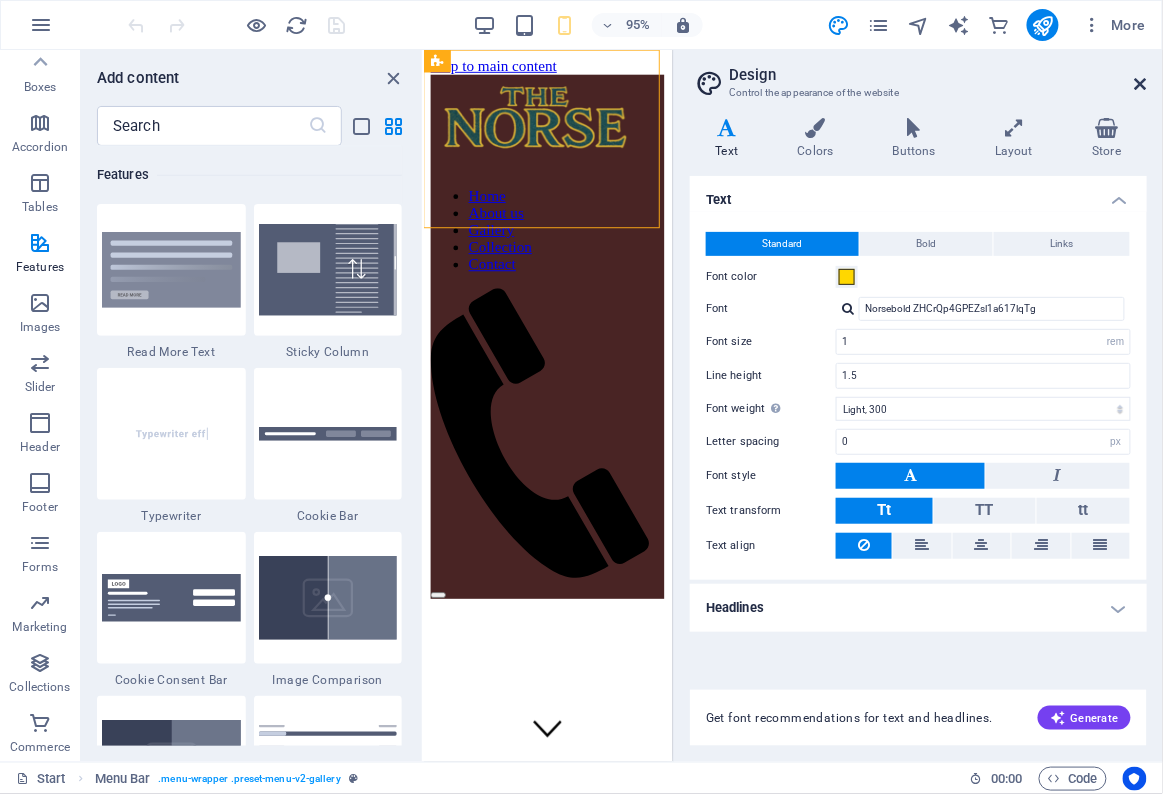 click at bounding box center (1141, 84) 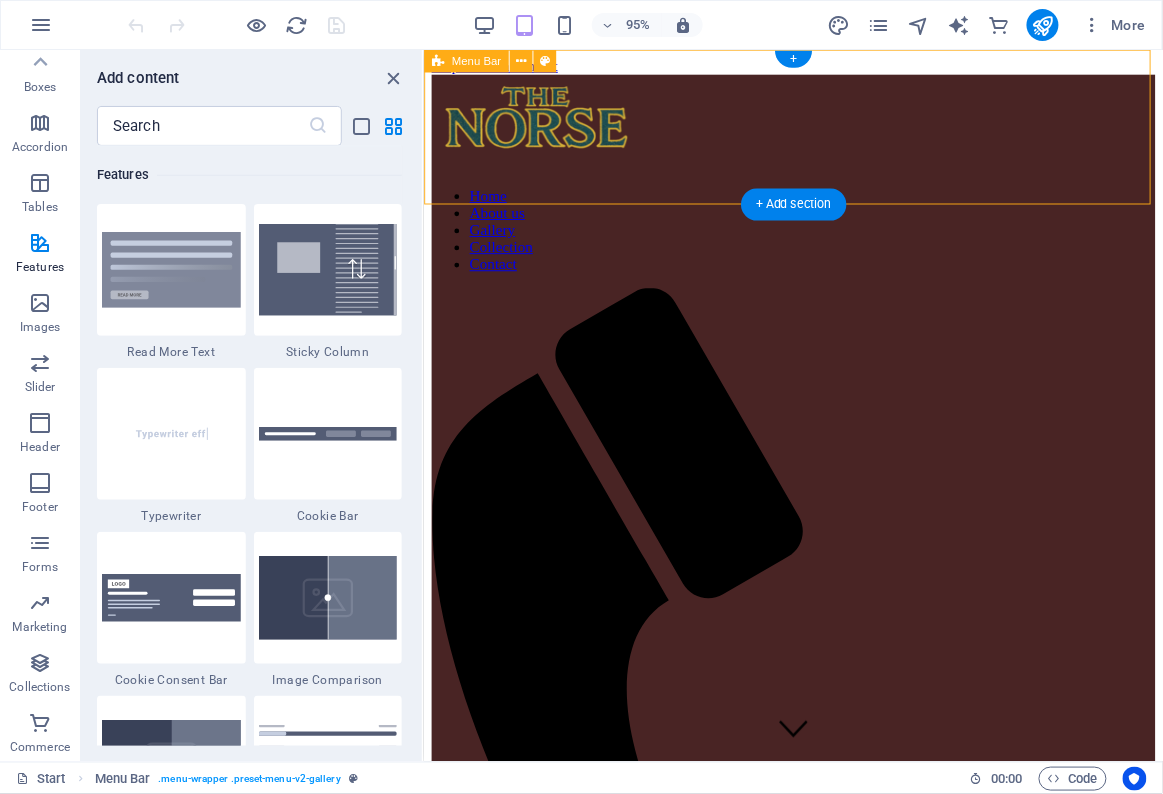 click at bounding box center [812, 806] 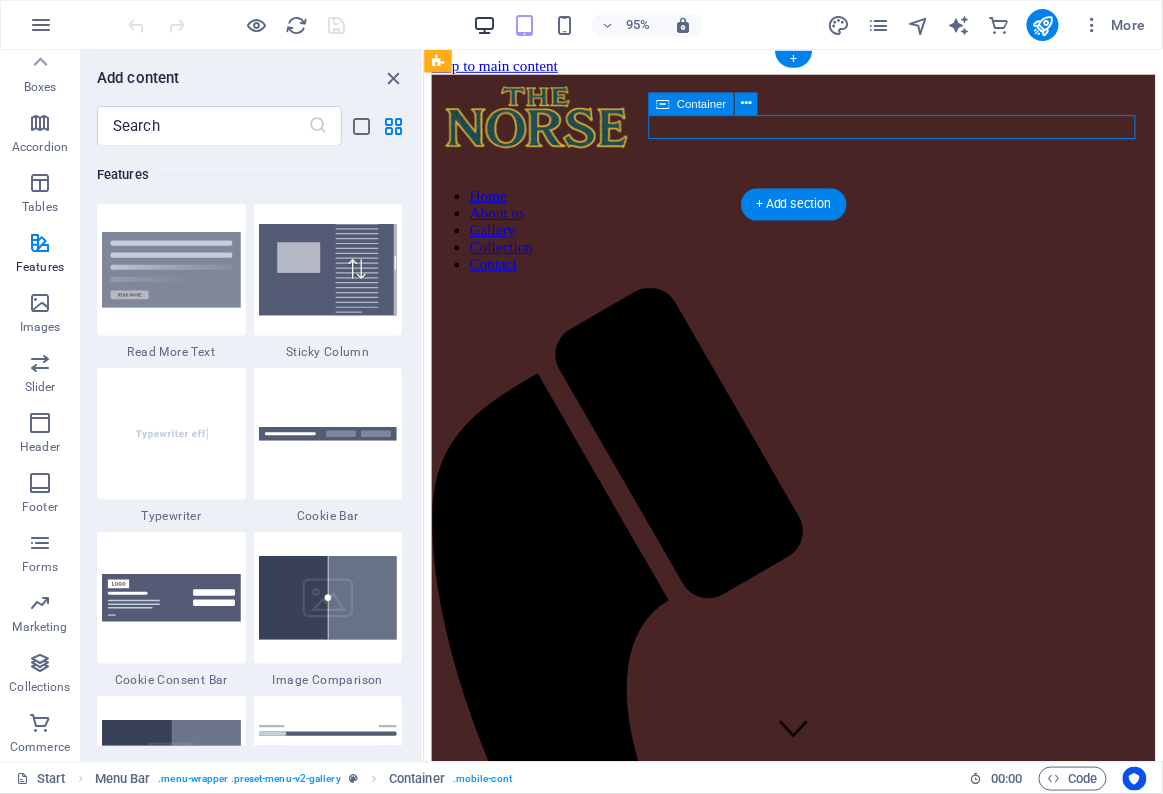 click at bounding box center [484, 25] 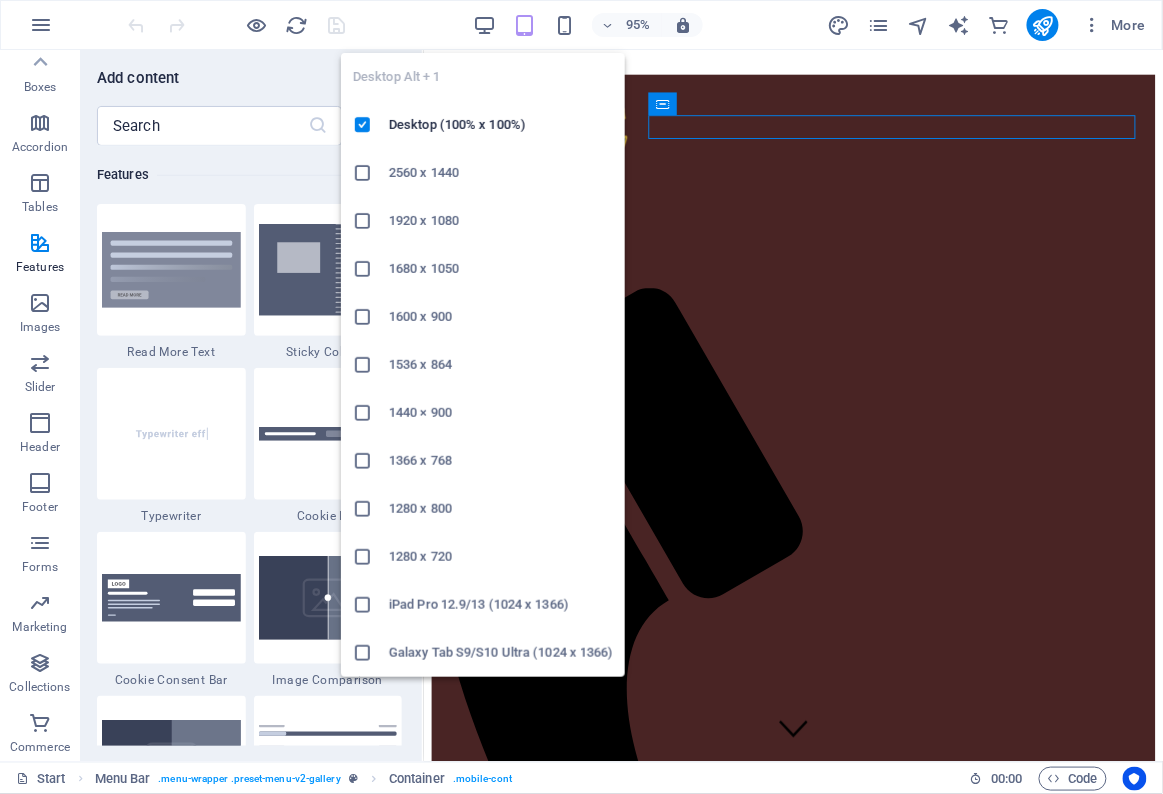 click at bounding box center [812, 806] 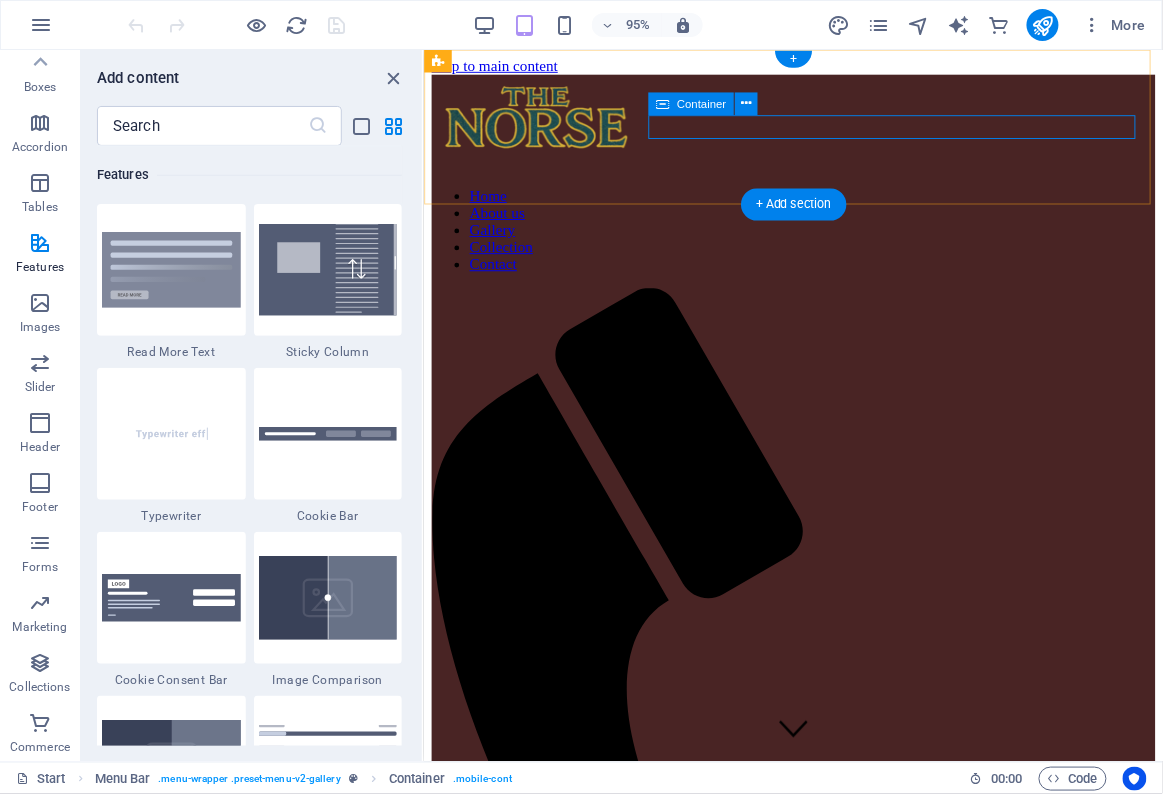 click on "Container" at bounding box center (691, 104) 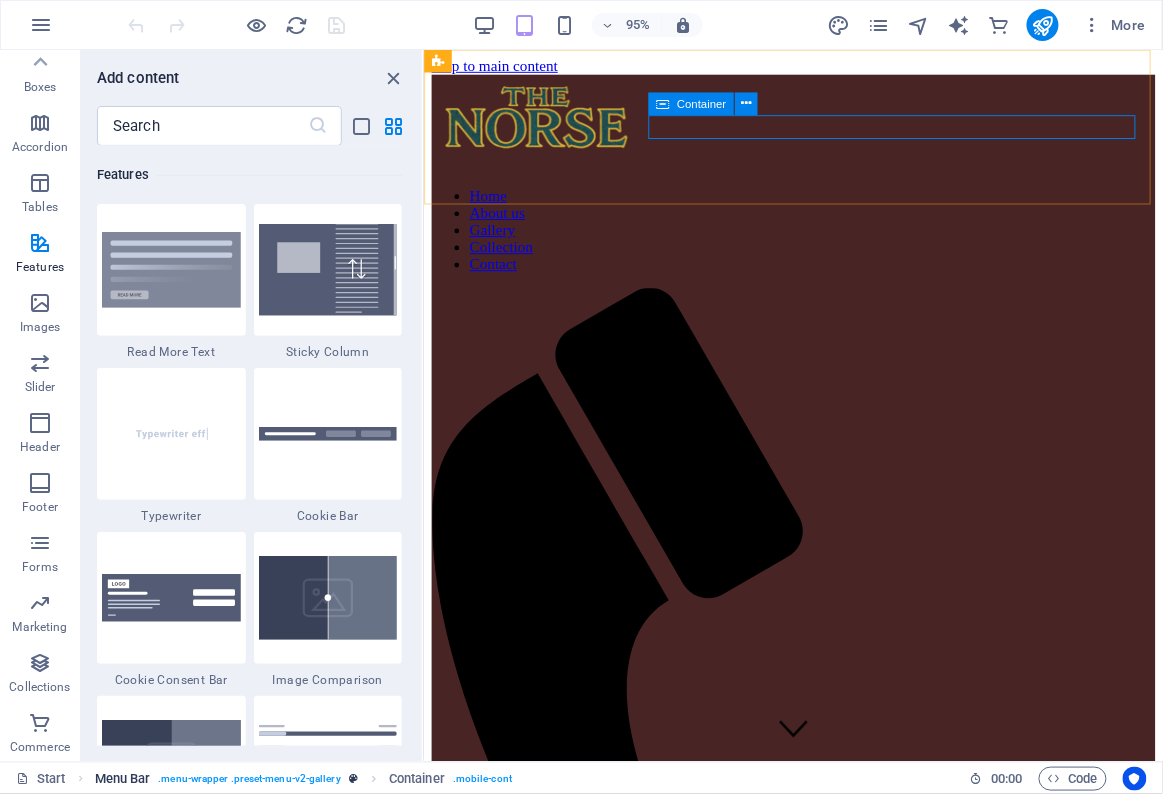 click on "Menu Bar" at bounding box center [123, 779] 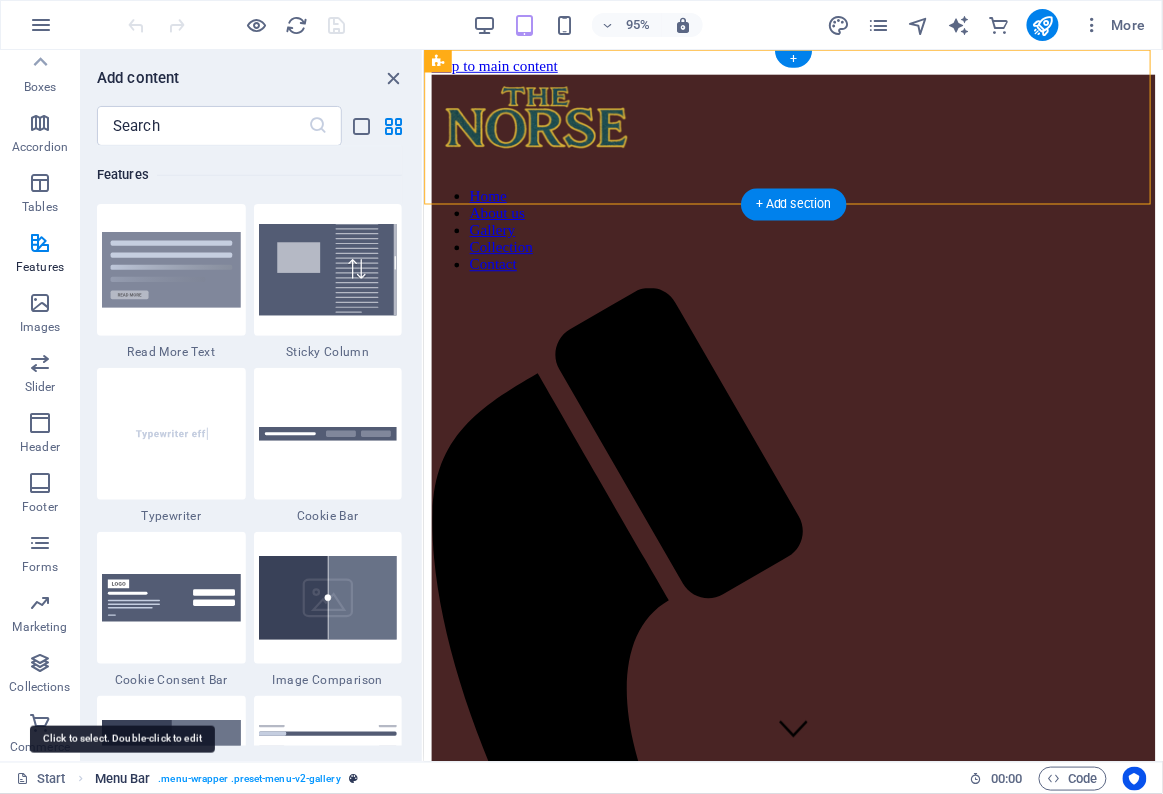 click on "Menu Bar" at bounding box center (123, 779) 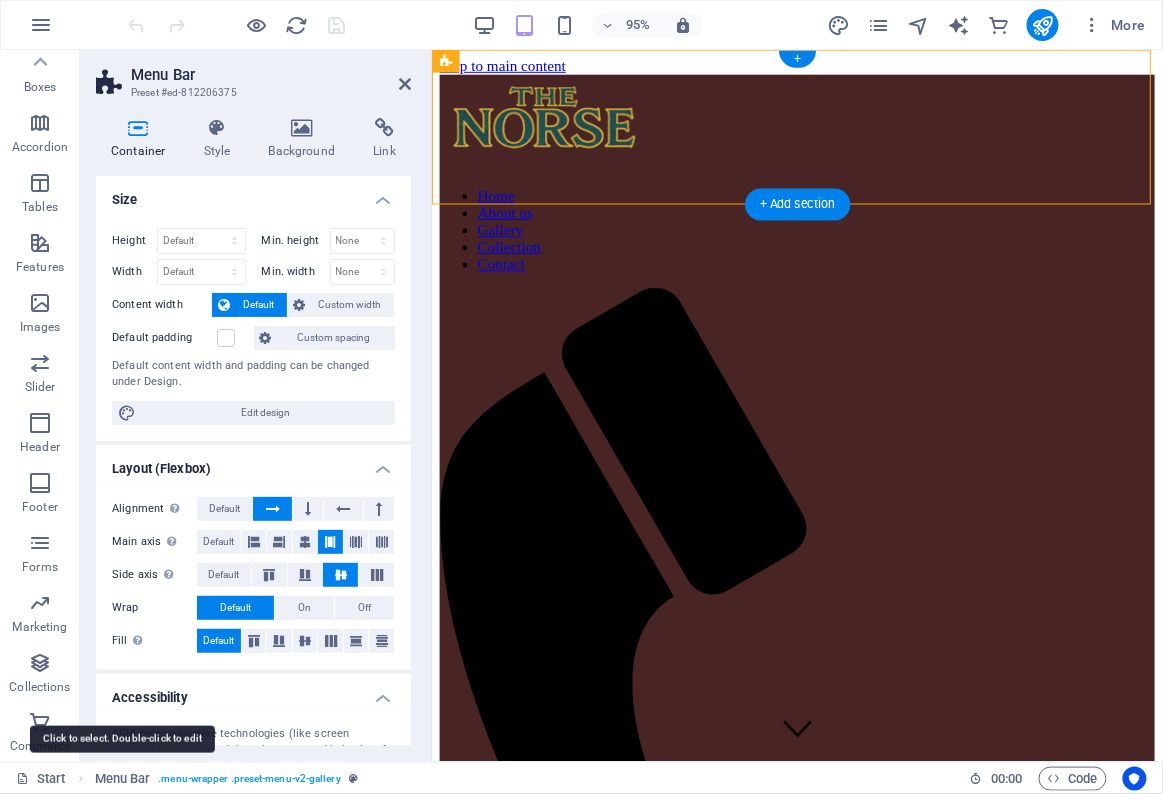 click on "Start Menu Bar . menu-wrapper .preset-menu-v2-gallery" at bounding box center [485, 779] 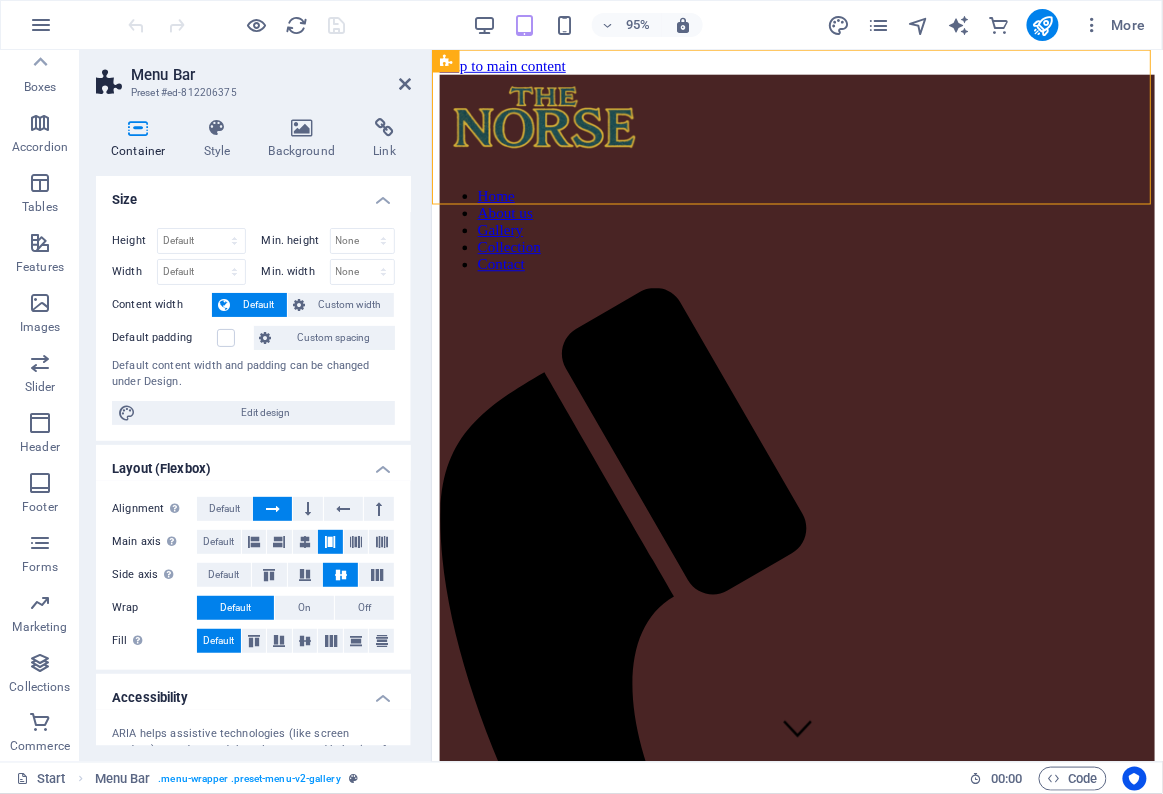 click at bounding box center [815, 126] 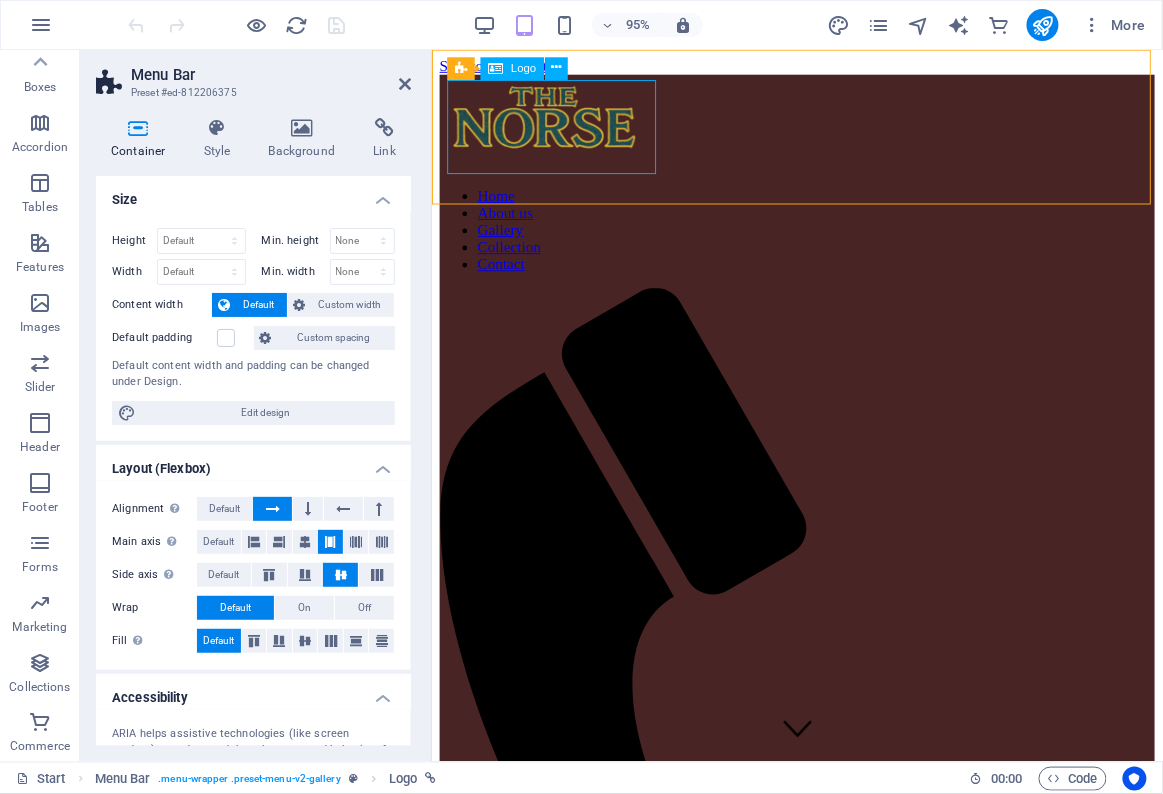 click on "Logo" at bounding box center [523, 68] 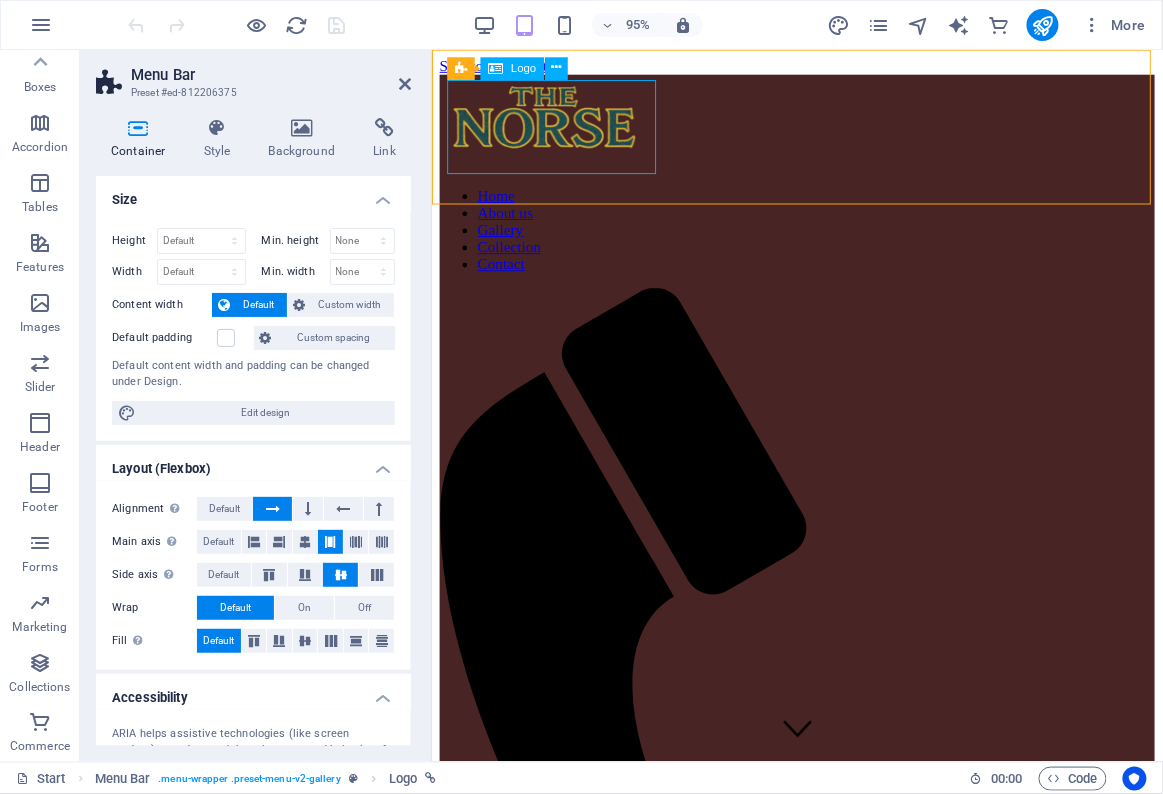 click on "Logo" at bounding box center (523, 68) 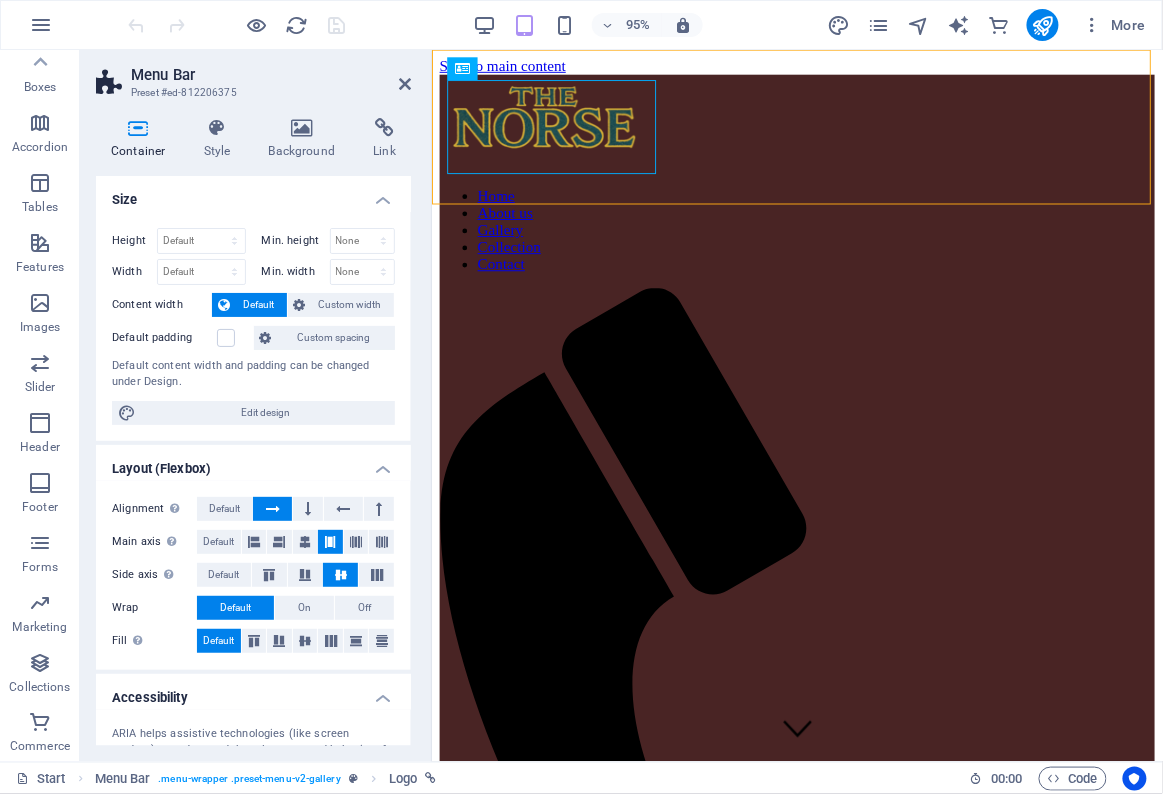 click at bounding box center [237, 25] 